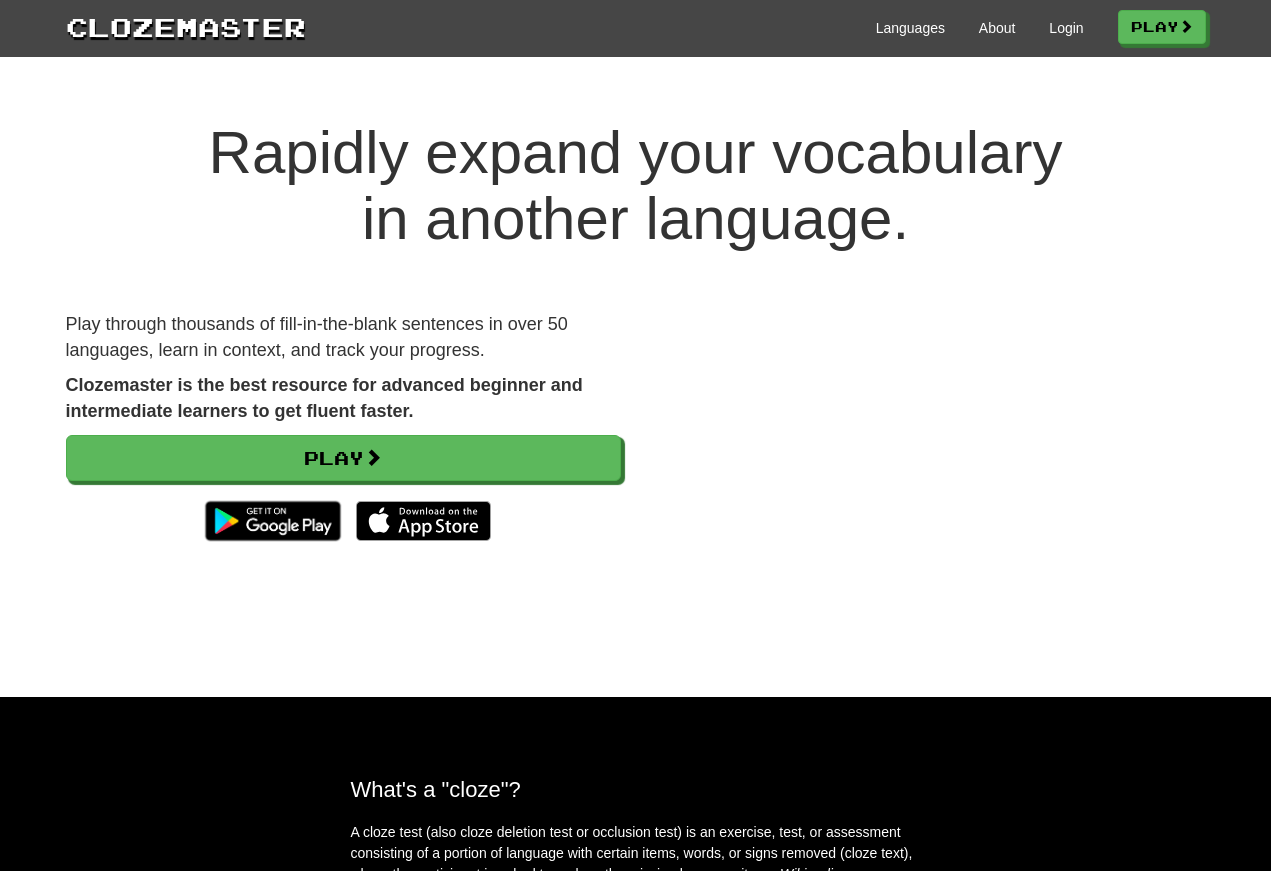 scroll, scrollTop: 0, scrollLeft: 0, axis: both 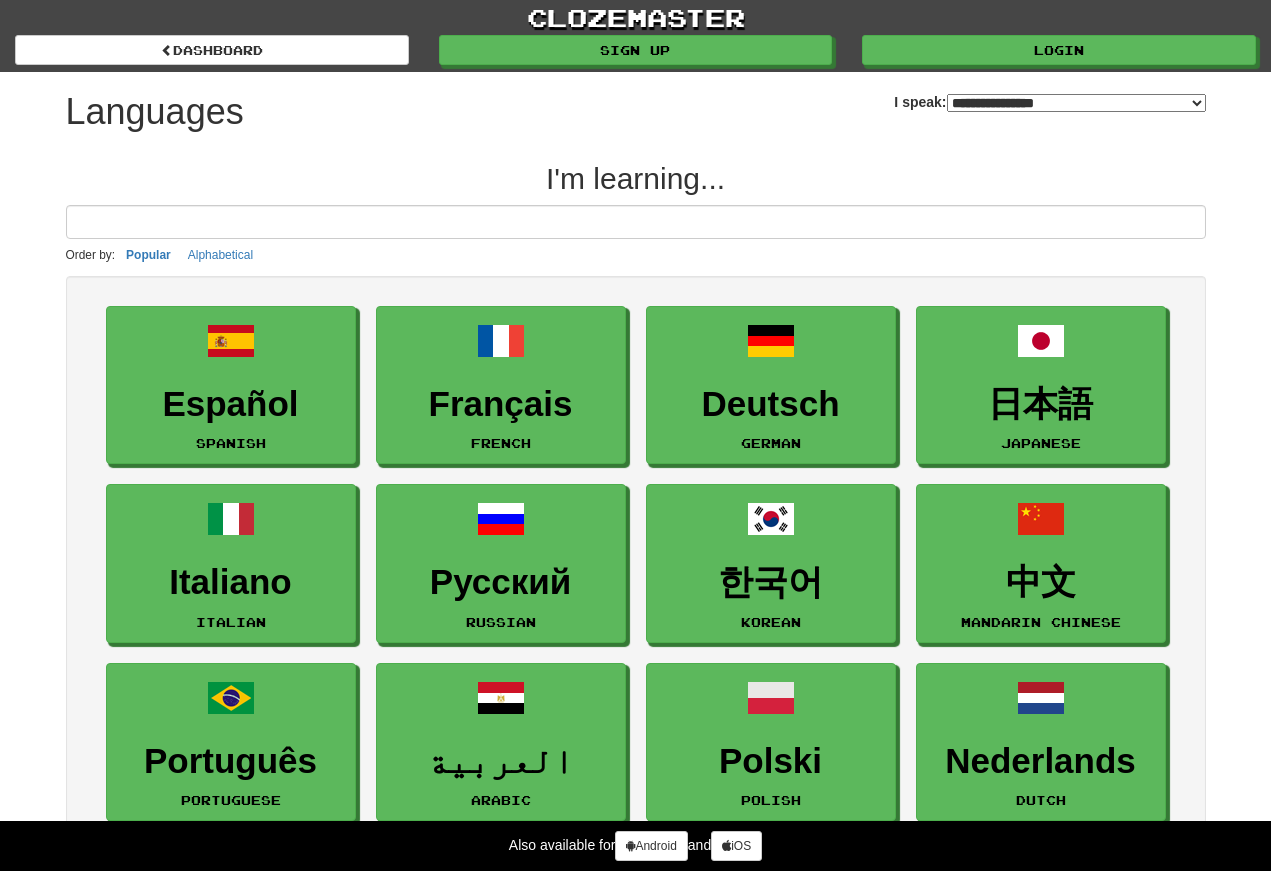 select on "*******" 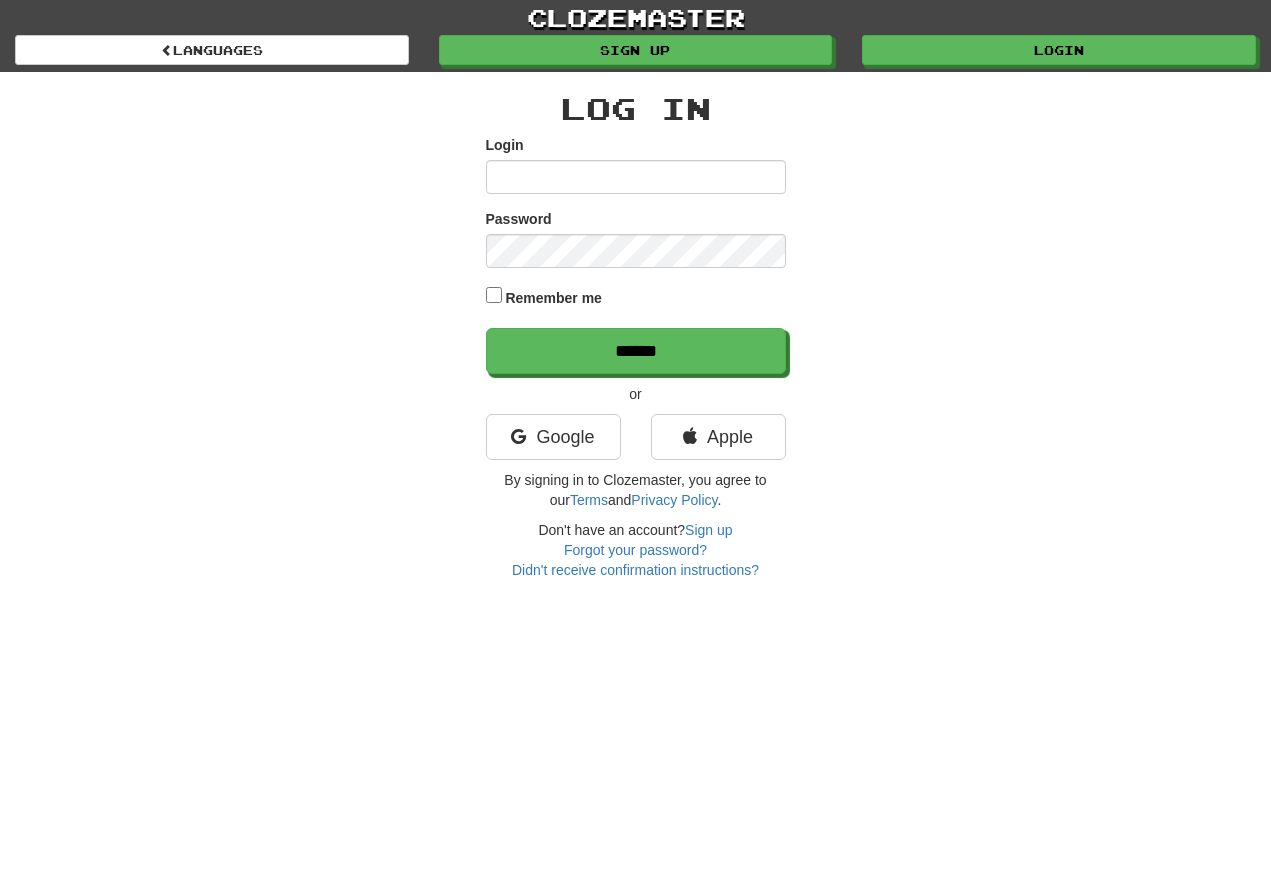 scroll, scrollTop: 0, scrollLeft: 0, axis: both 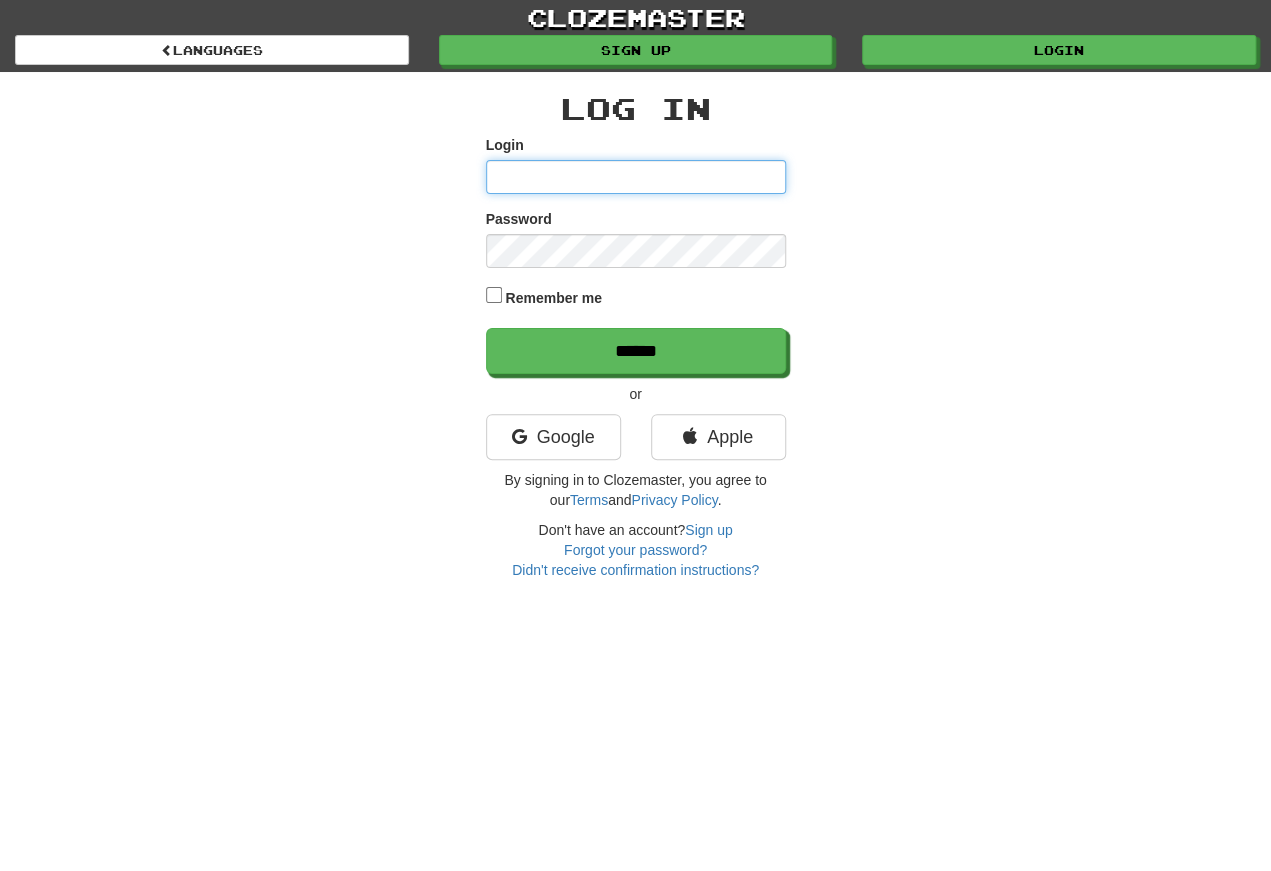 type on "**********" 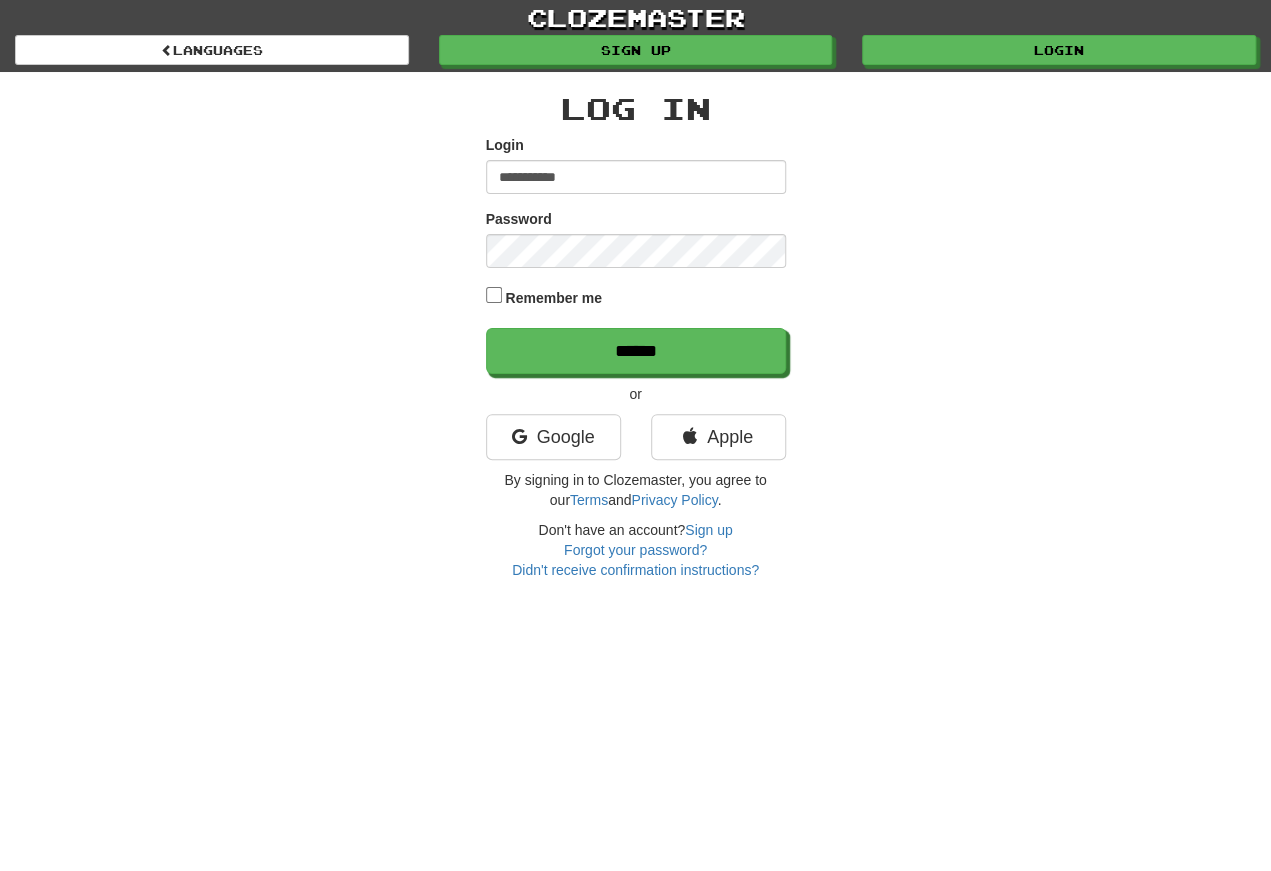 click on "******" at bounding box center [636, 351] 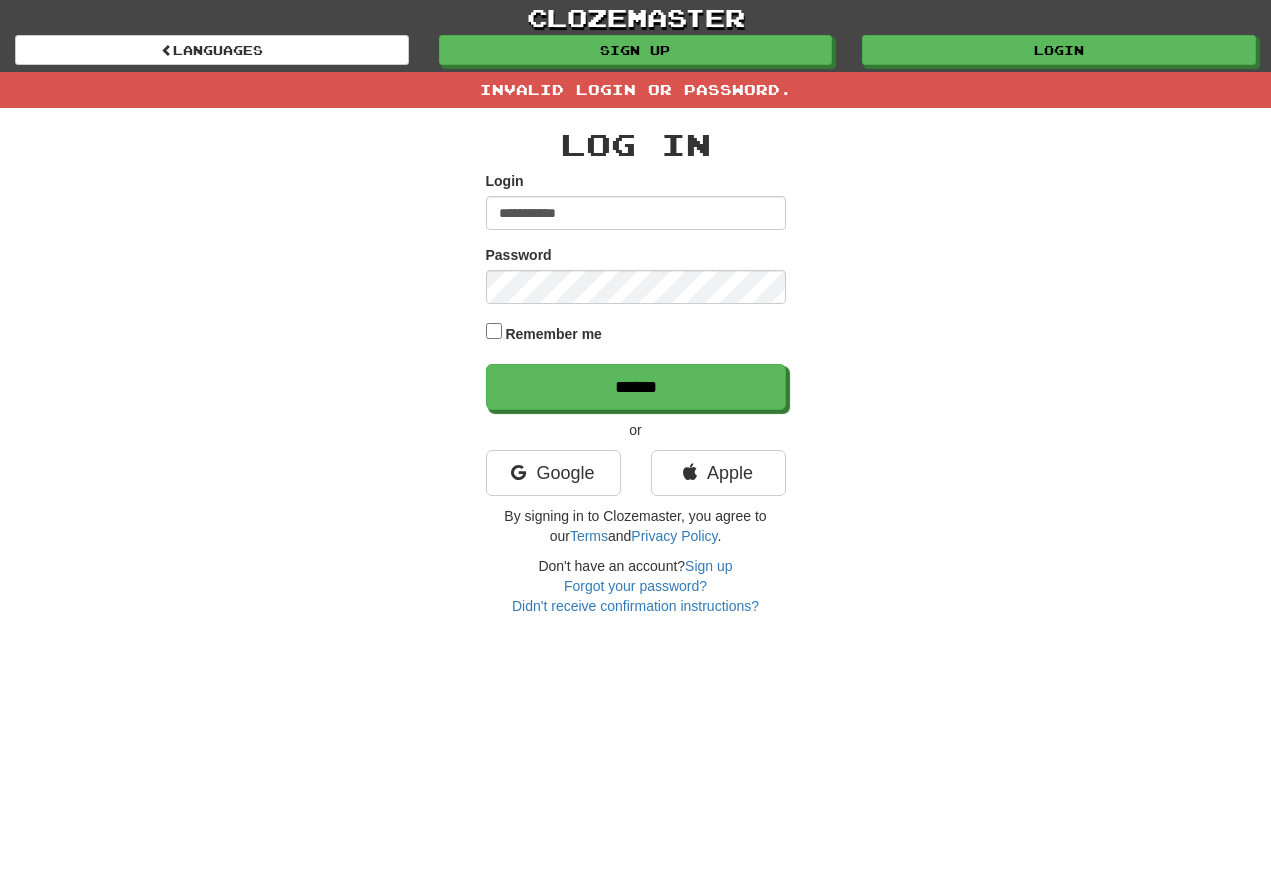 scroll, scrollTop: 0, scrollLeft: 0, axis: both 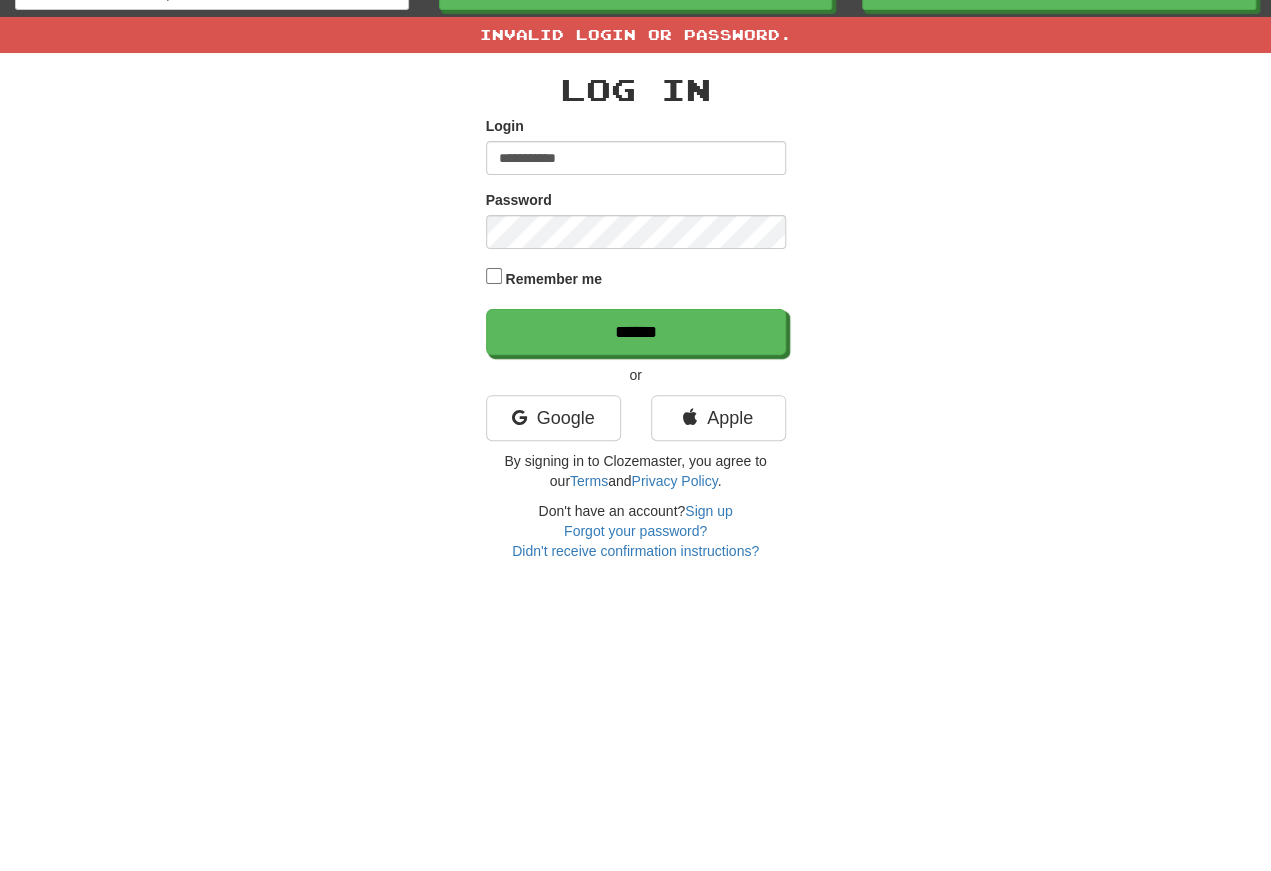 click on "******" at bounding box center (636, 387) 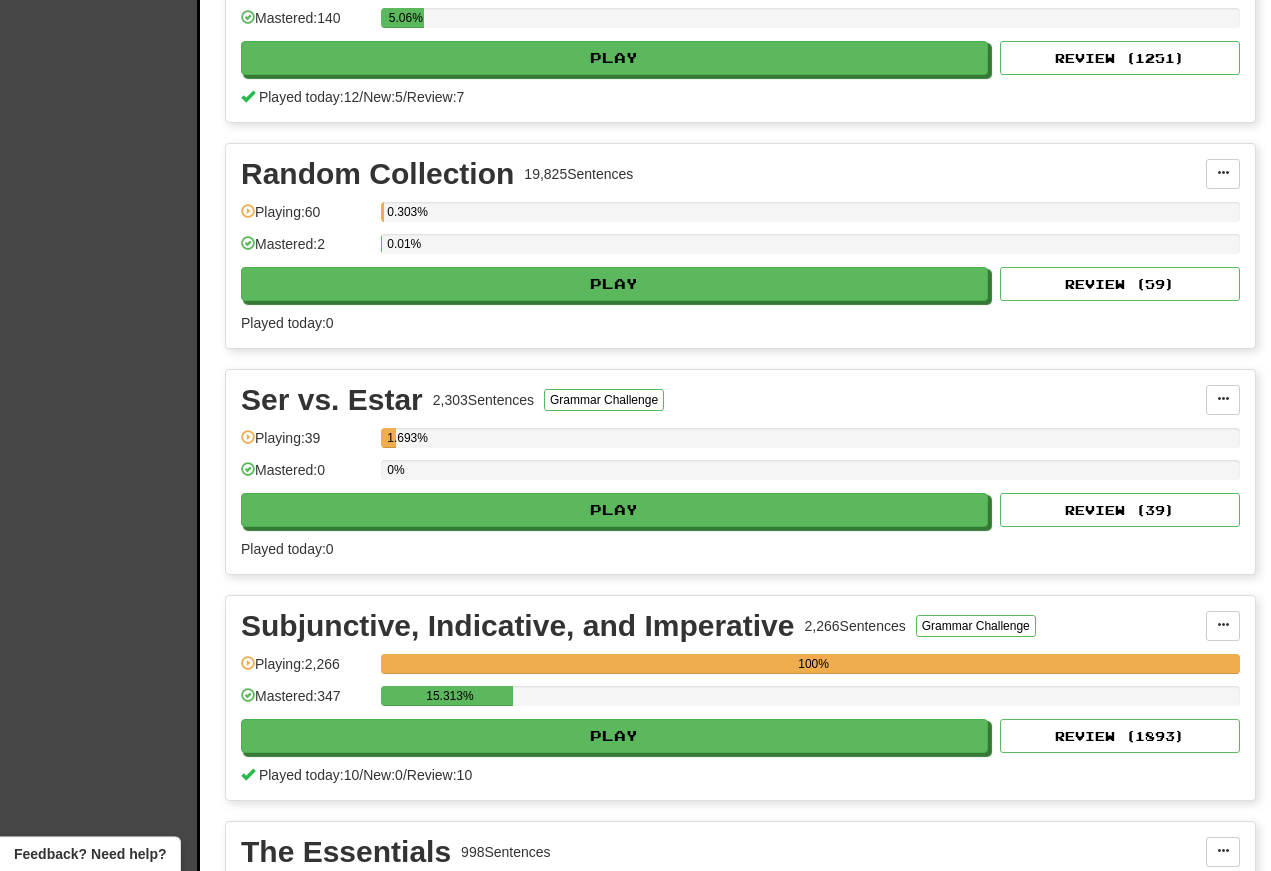 scroll, scrollTop: 7090, scrollLeft: 0, axis: vertical 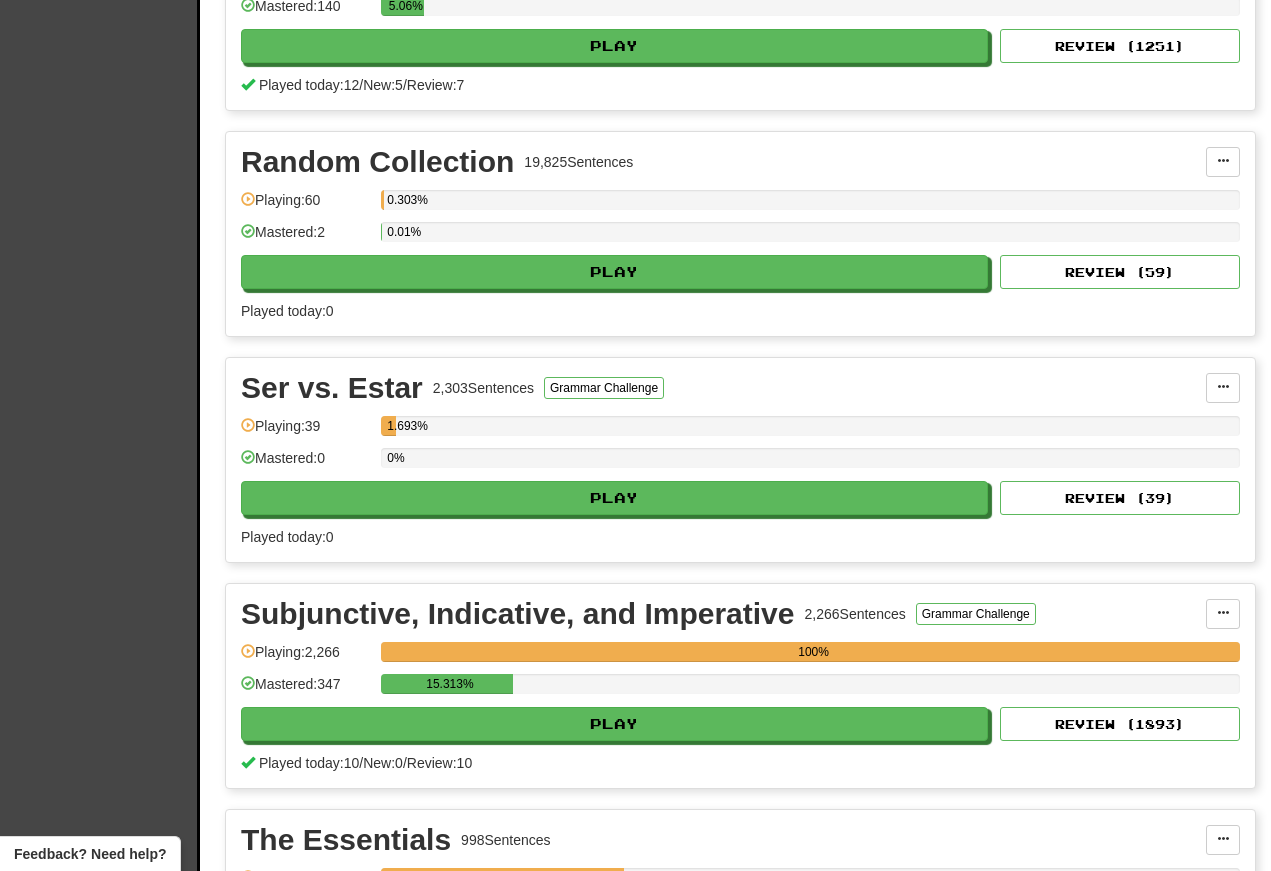 click on "Play" at bounding box center [614, 724] 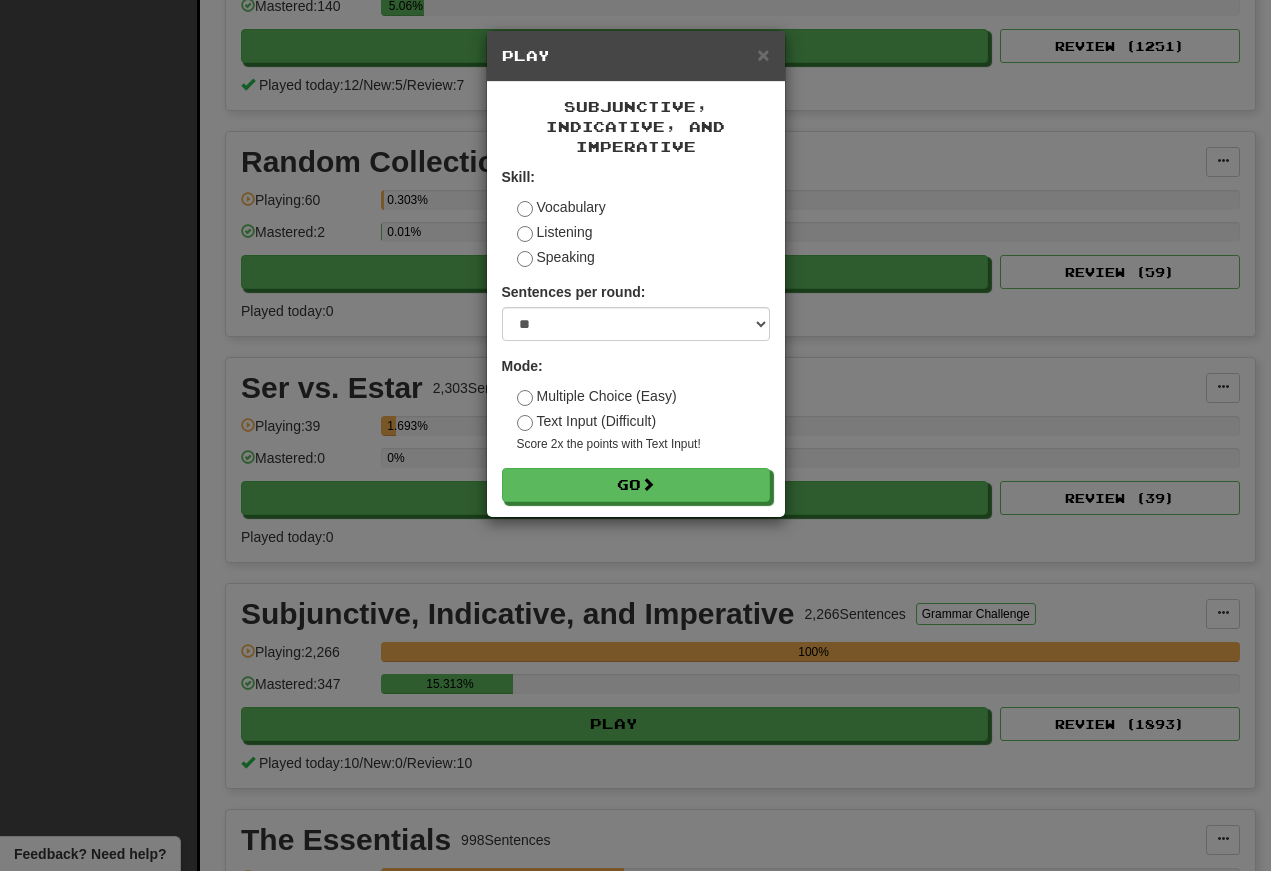 click on "Go" at bounding box center [636, 485] 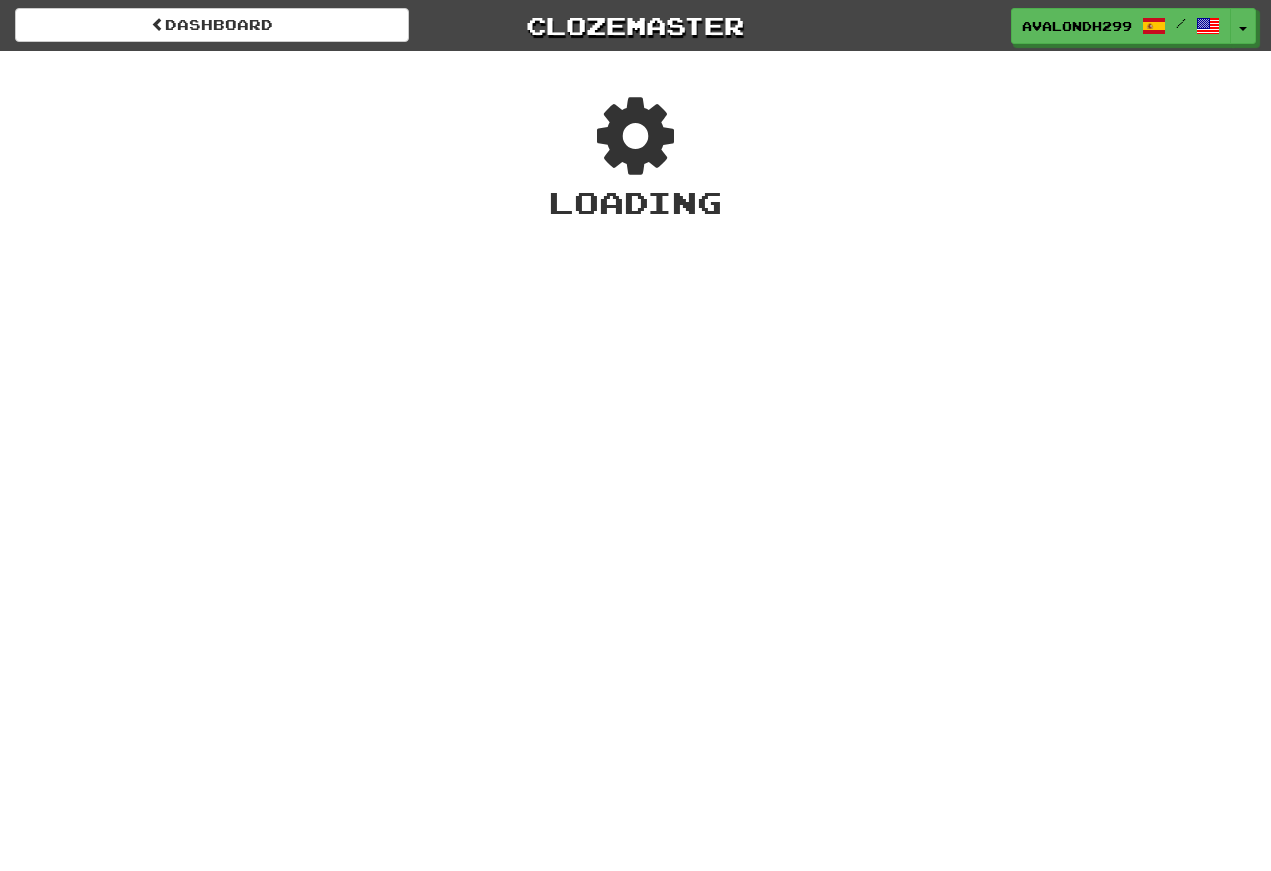 scroll, scrollTop: 0, scrollLeft: 0, axis: both 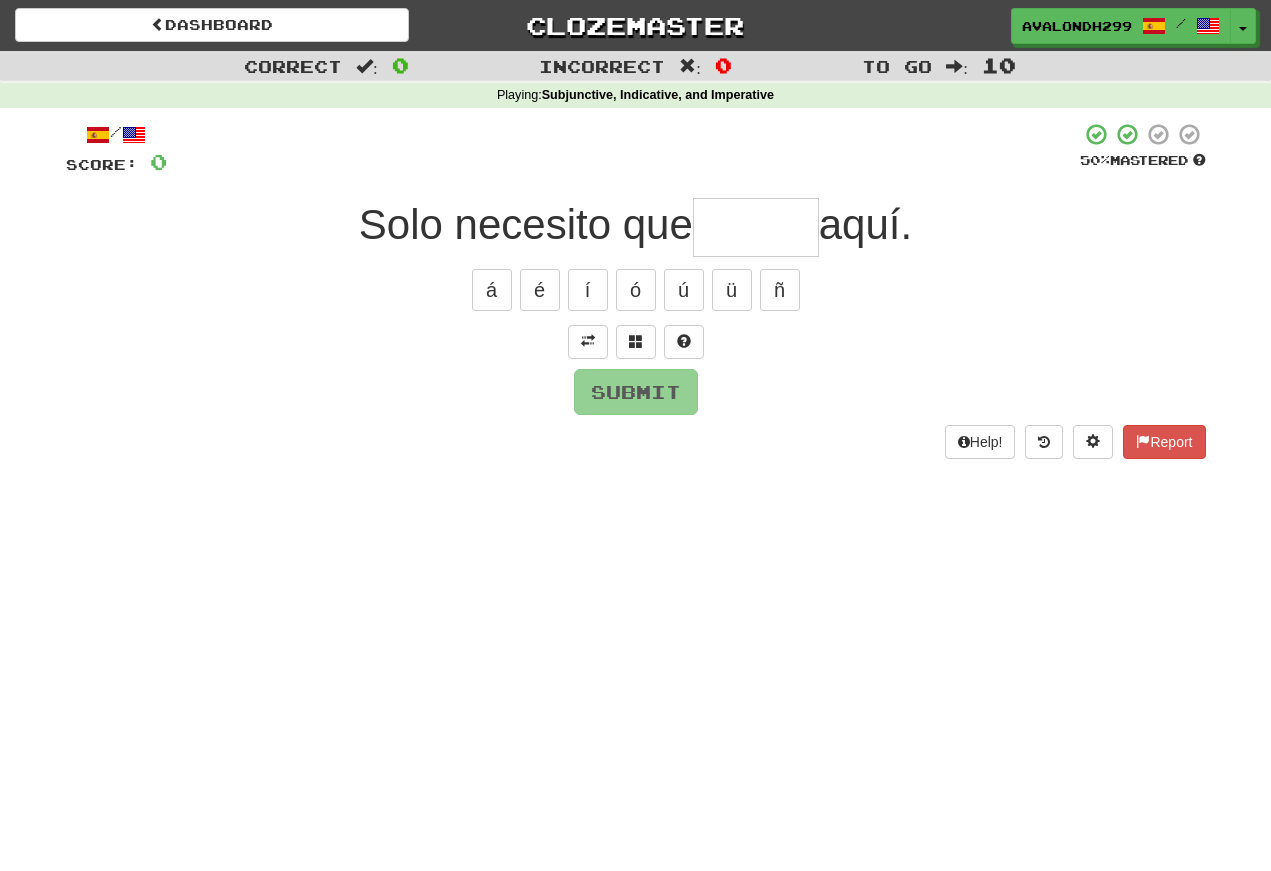 click at bounding box center (588, 341) 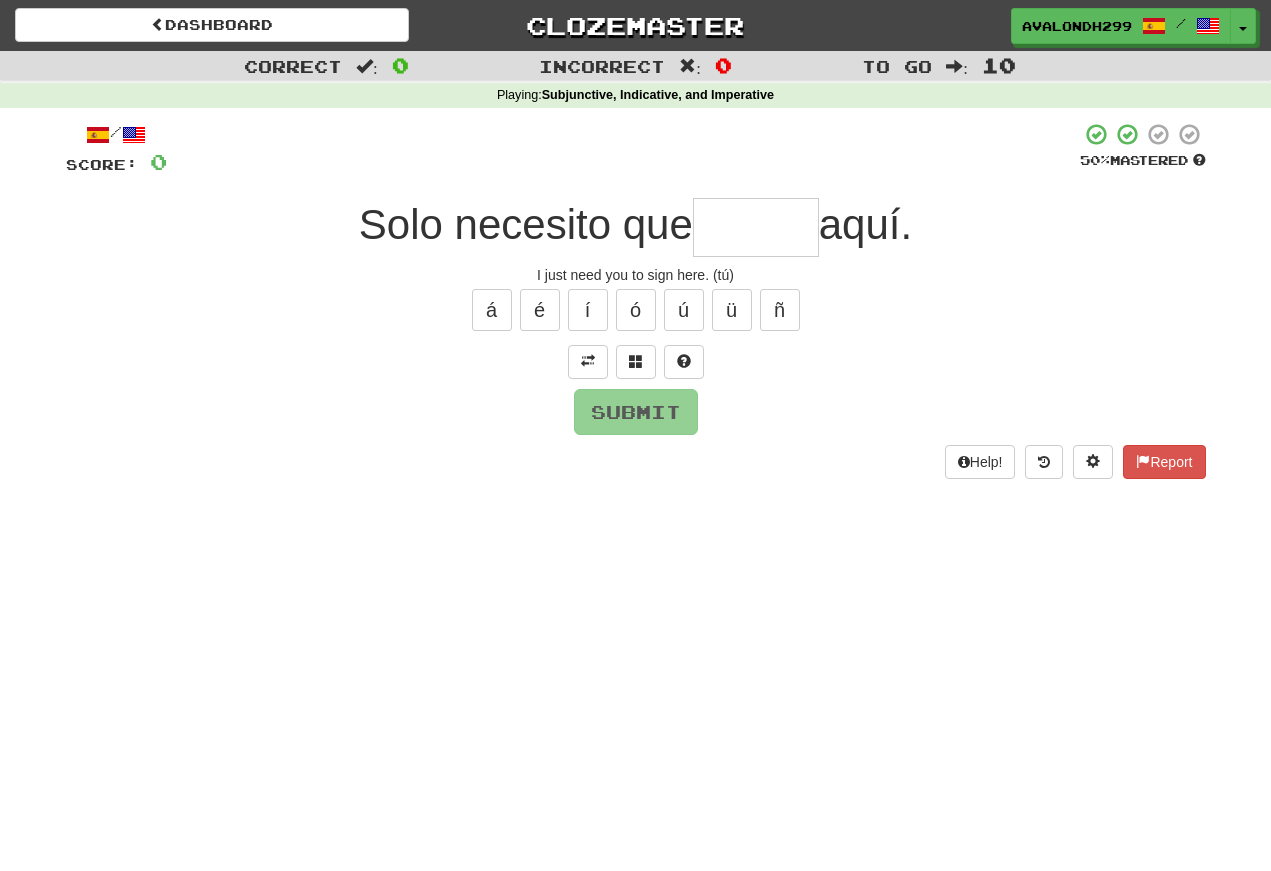 click at bounding box center [756, 227] 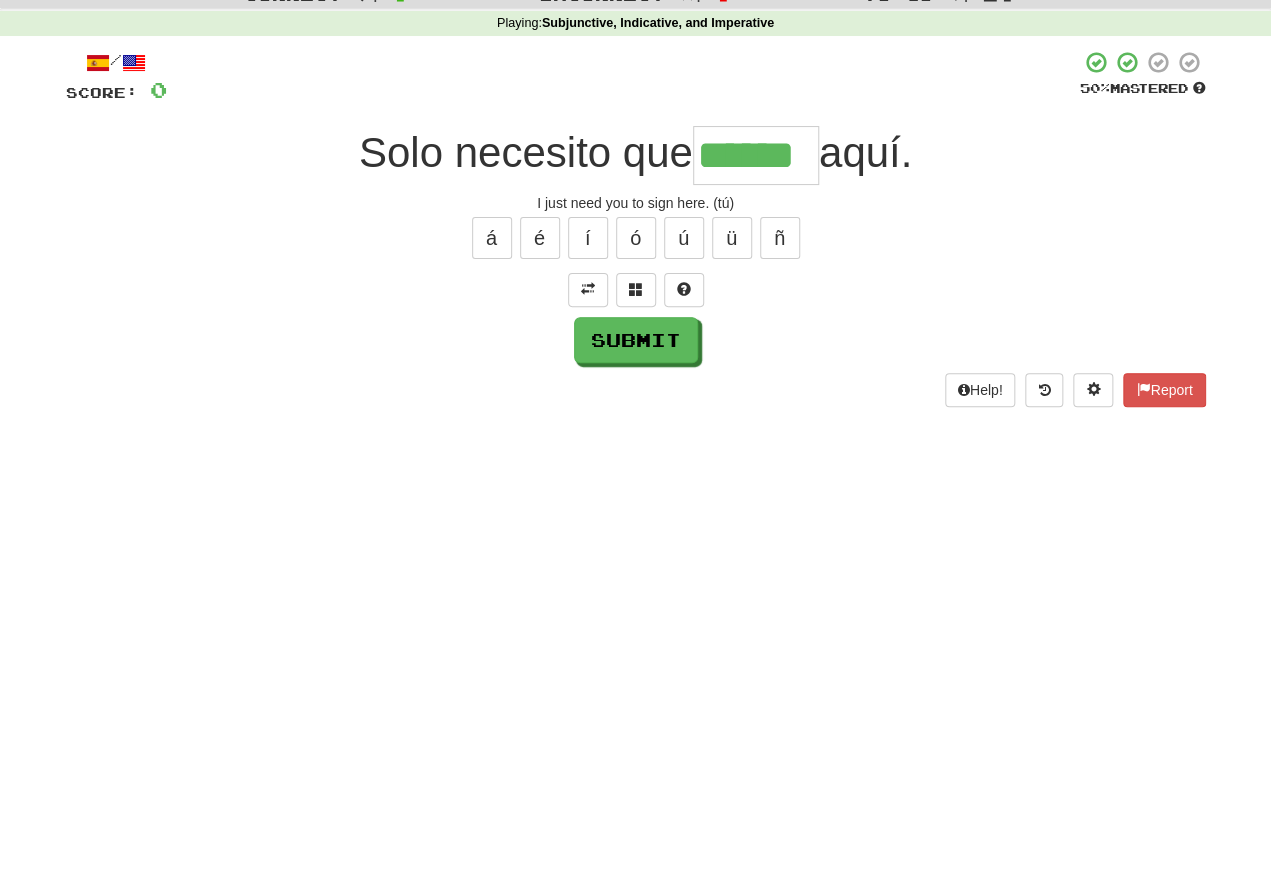 type on "******" 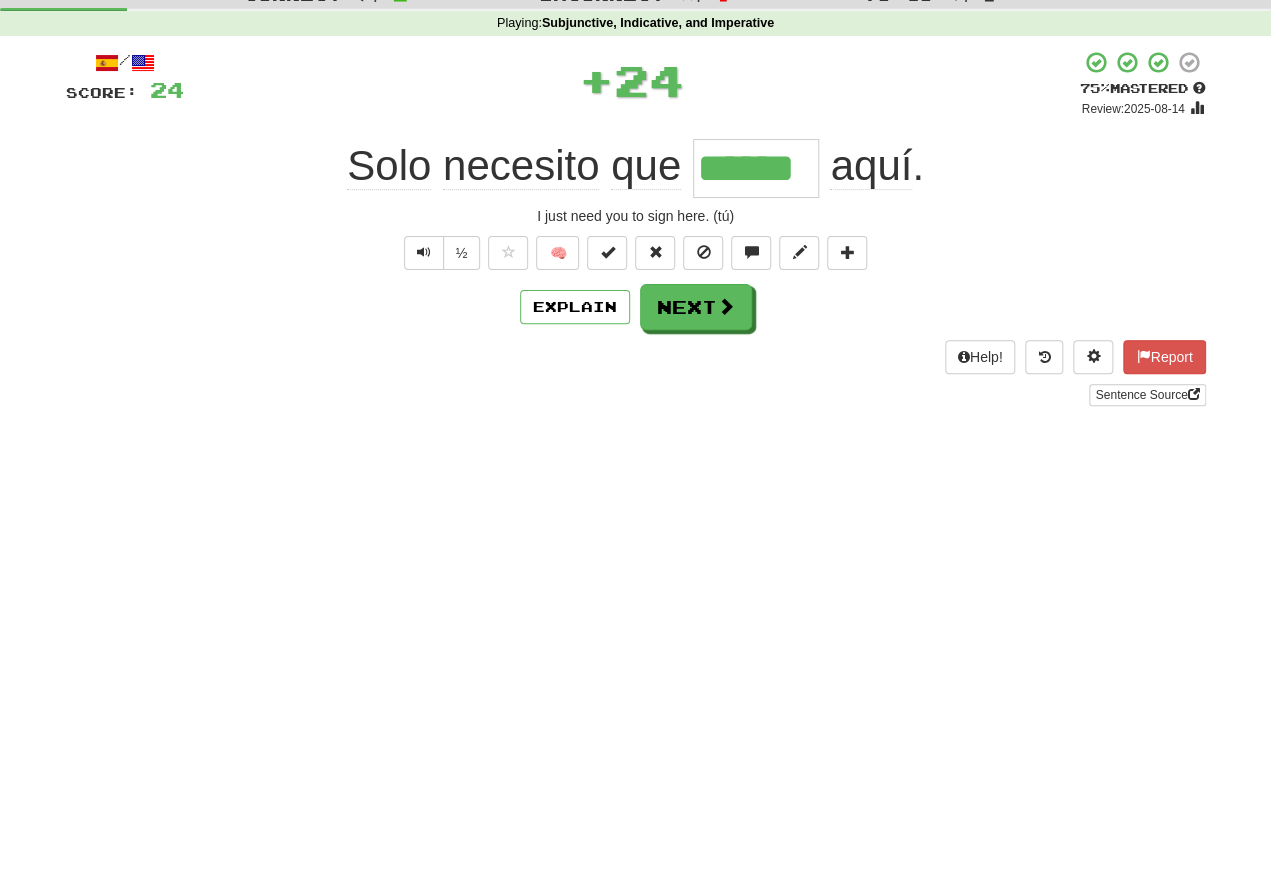 scroll, scrollTop: 72, scrollLeft: 0, axis: vertical 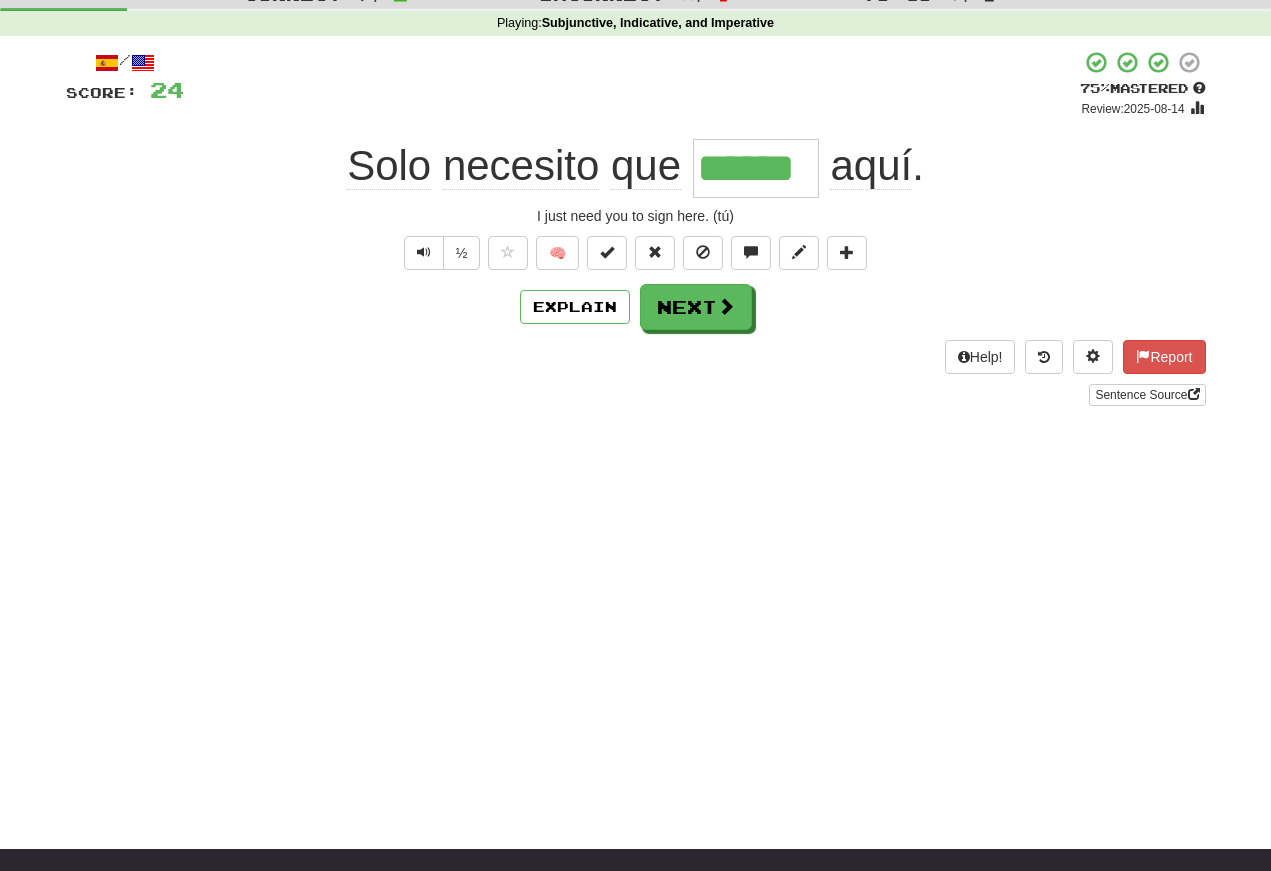 click at bounding box center [424, 252] 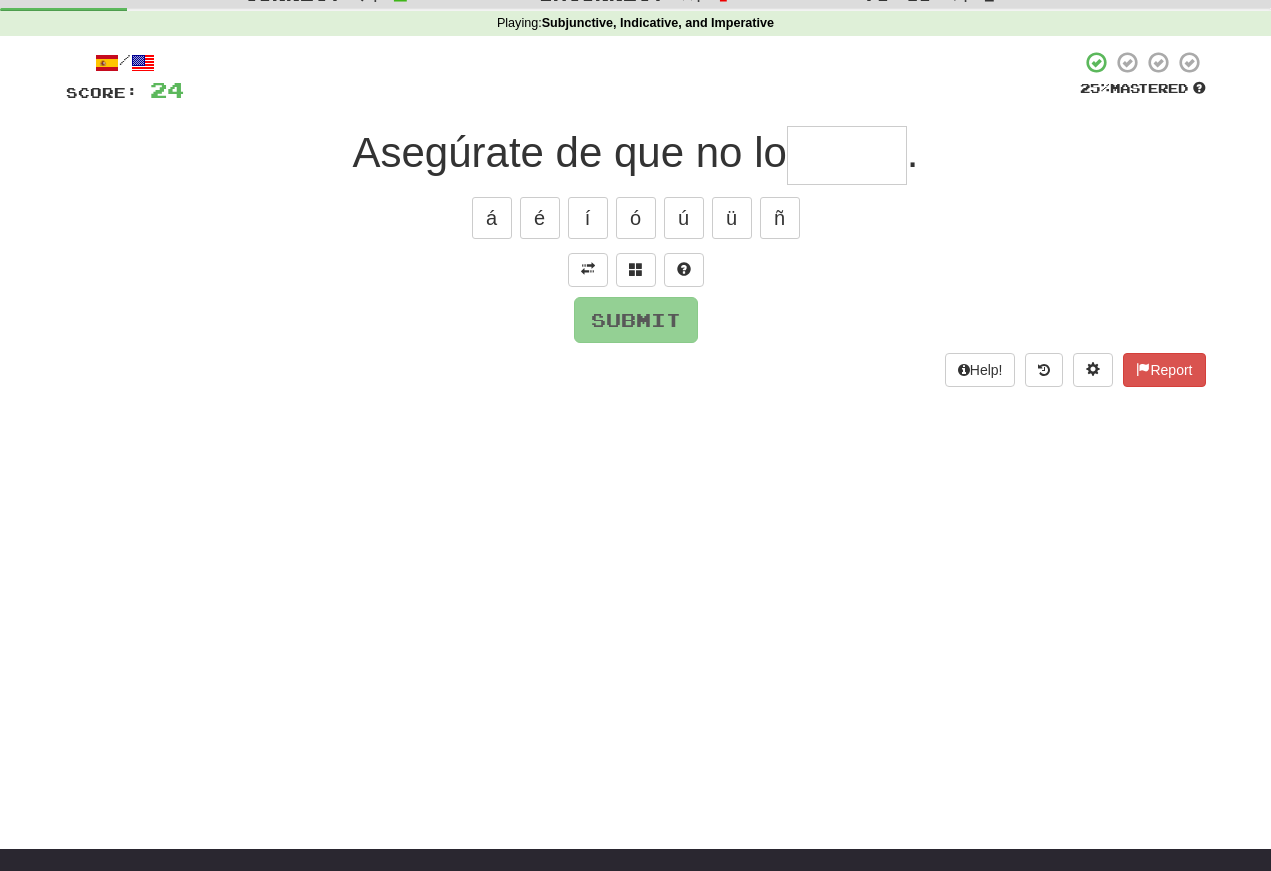 scroll, scrollTop: 72, scrollLeft: 0, axis: vertical 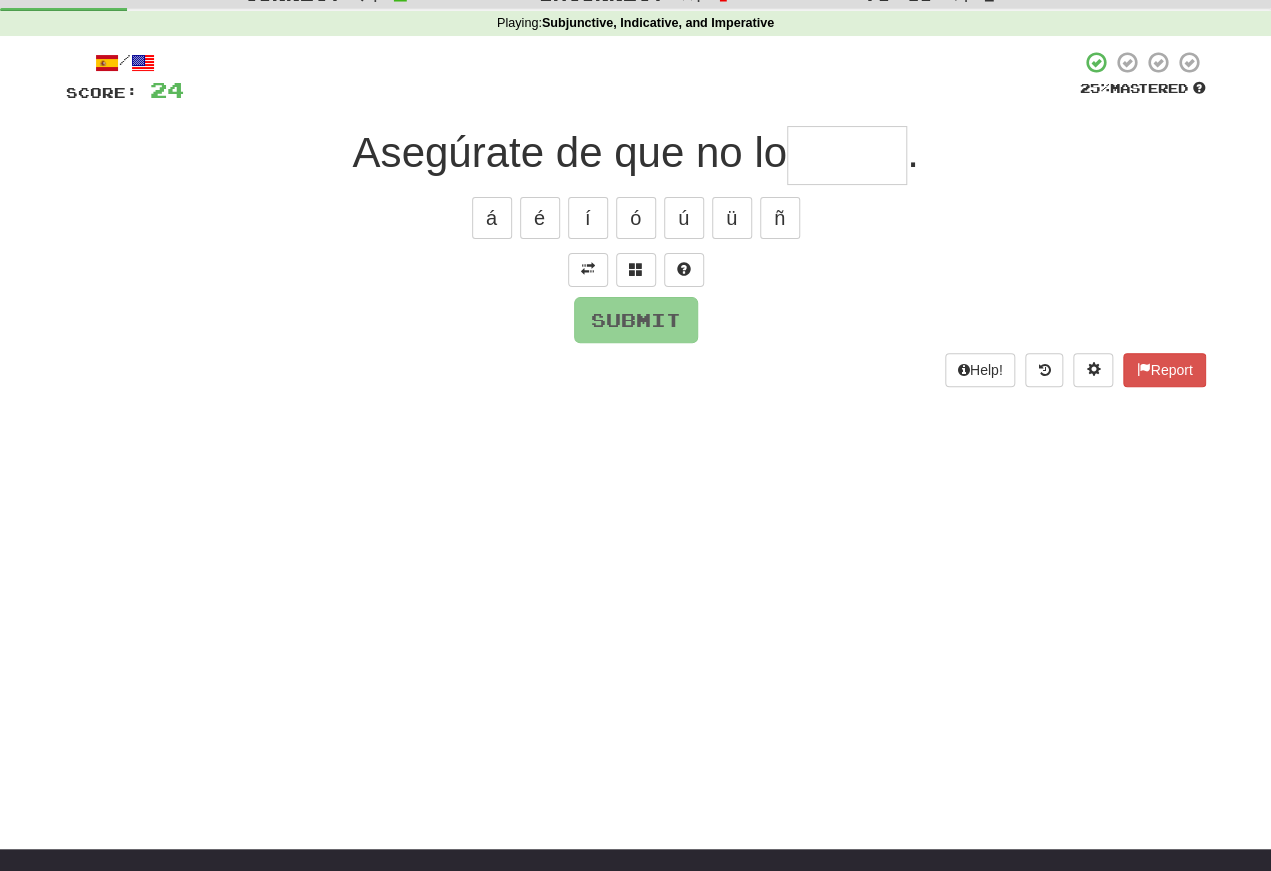 click at bounding box center (588, 269) 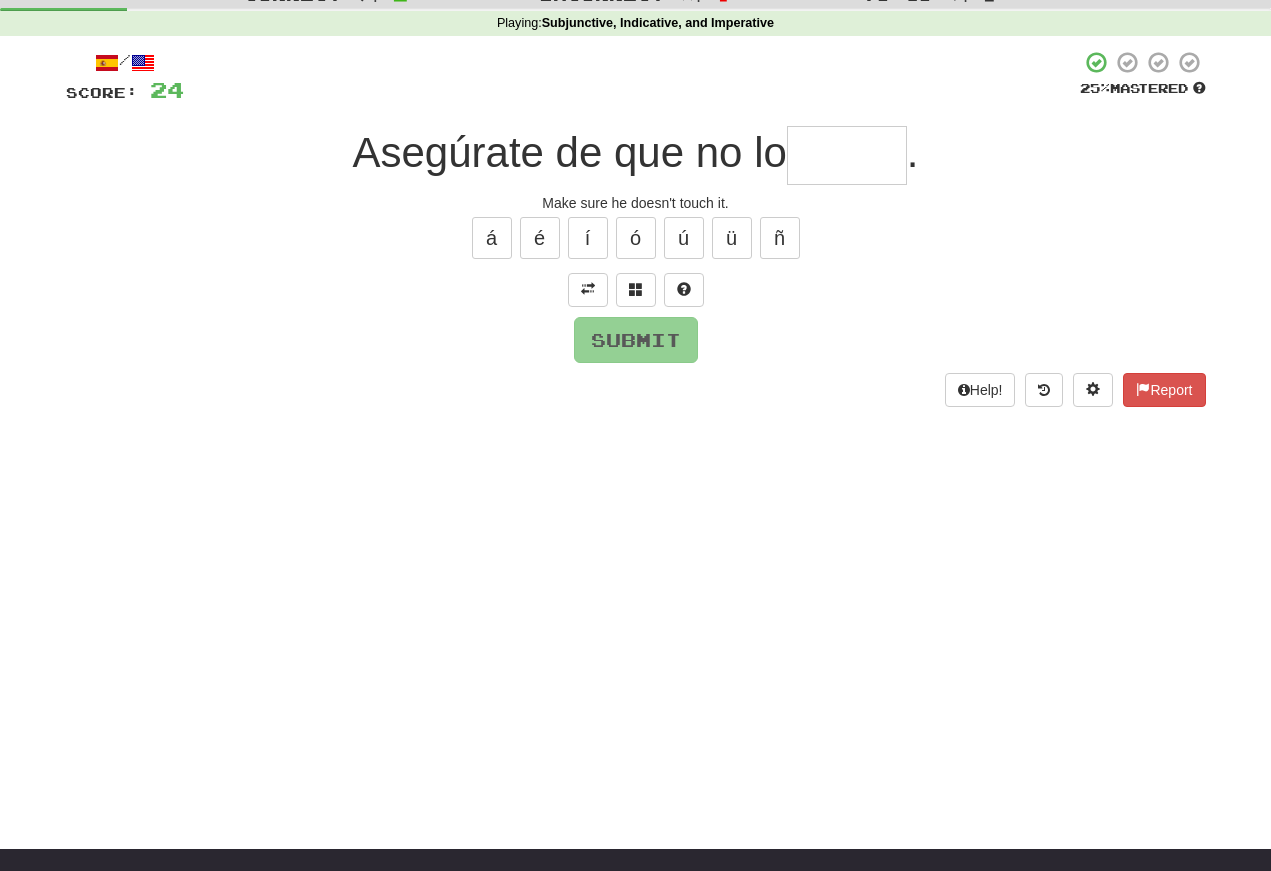 scroll, scrollTop: 72, scrollLeft: 0, axis: vertical 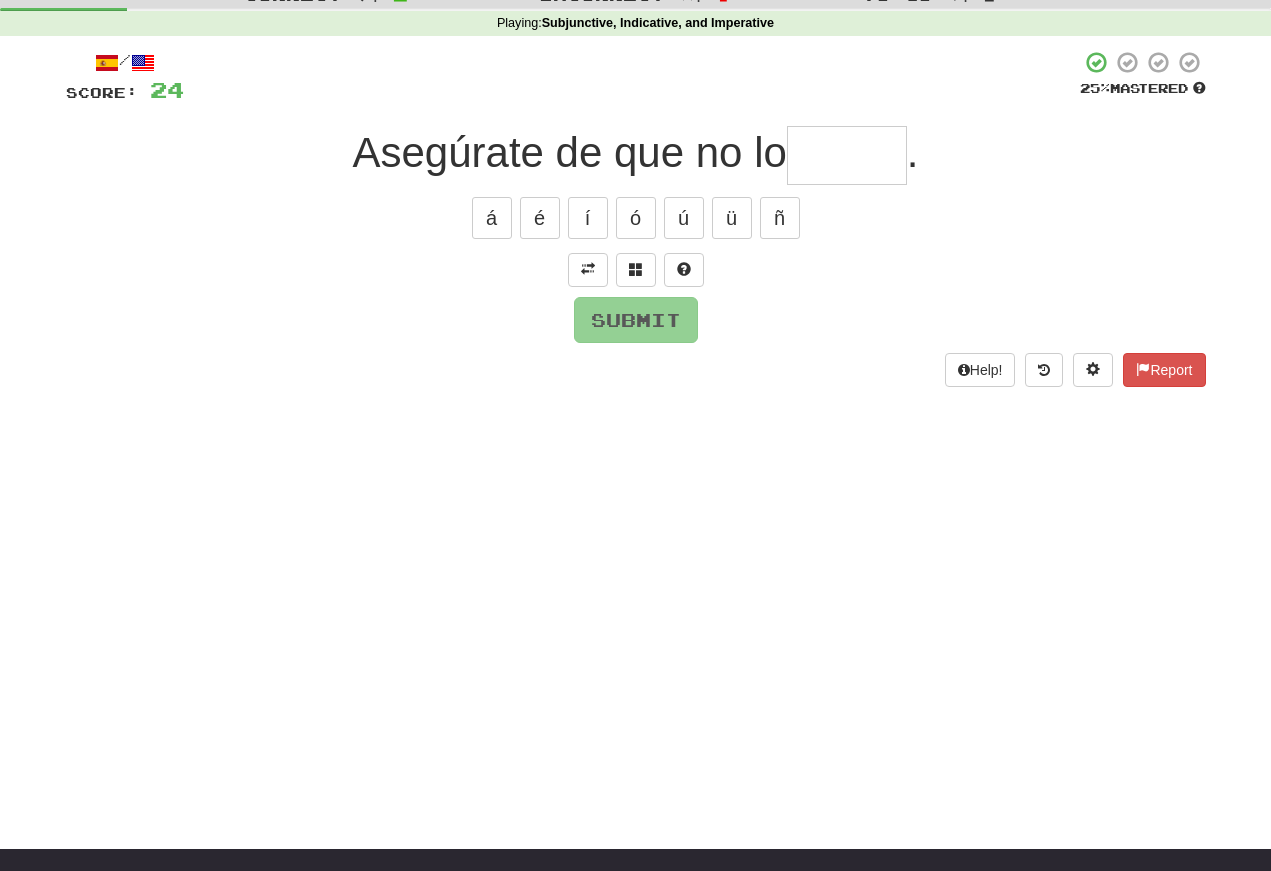 click at bounding box center [588, 269] 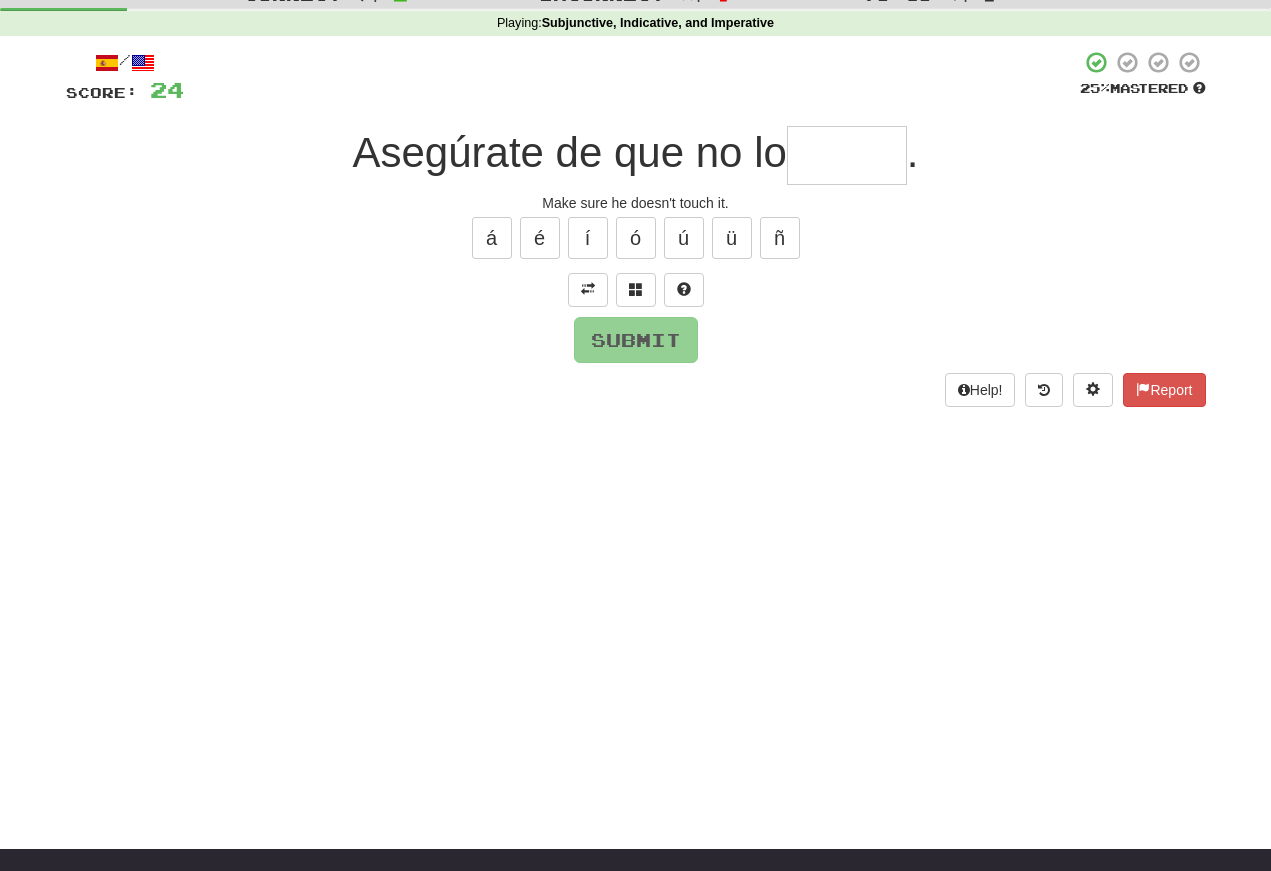click at bounding box center (588, 289) 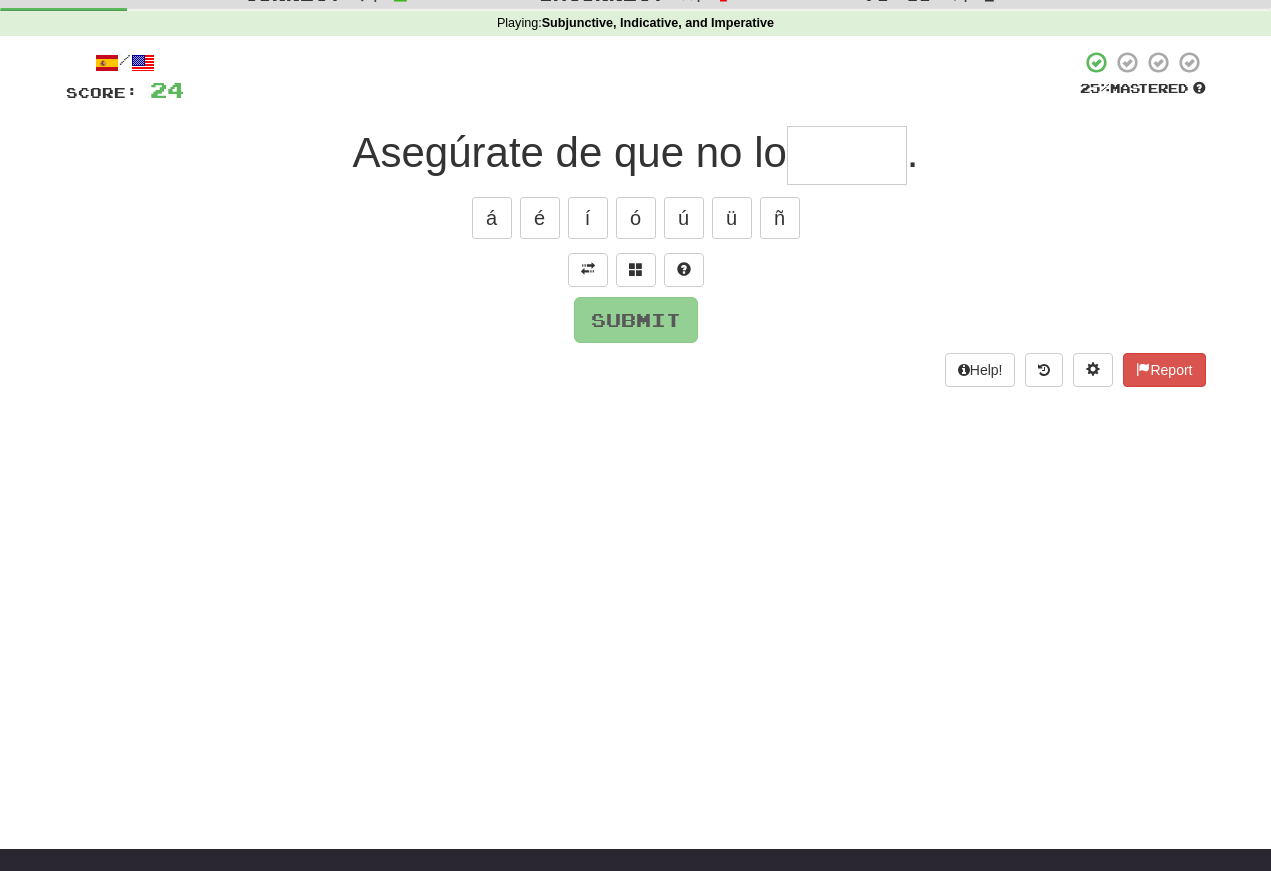 click at bounding box center (588, 270) 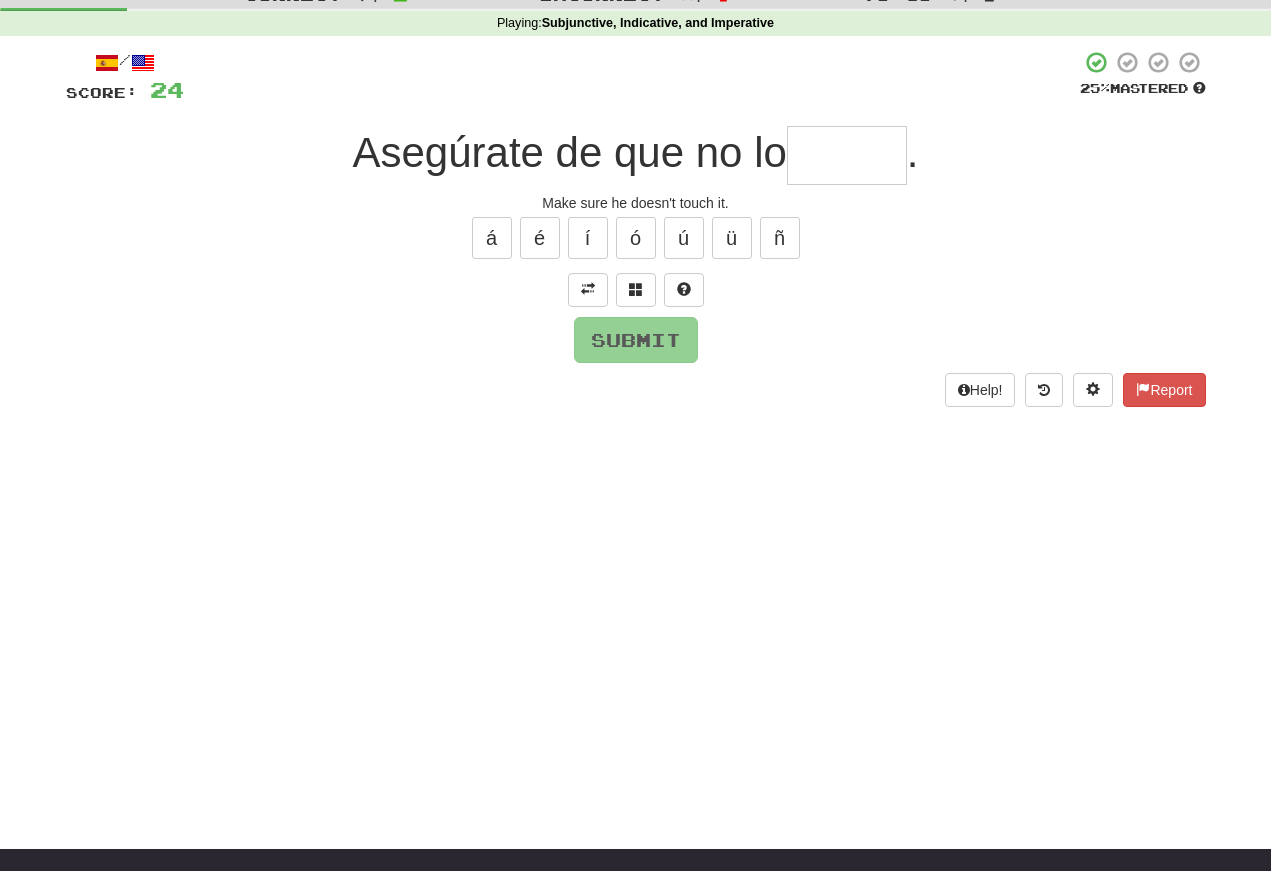click at bounding box center [588, 290] 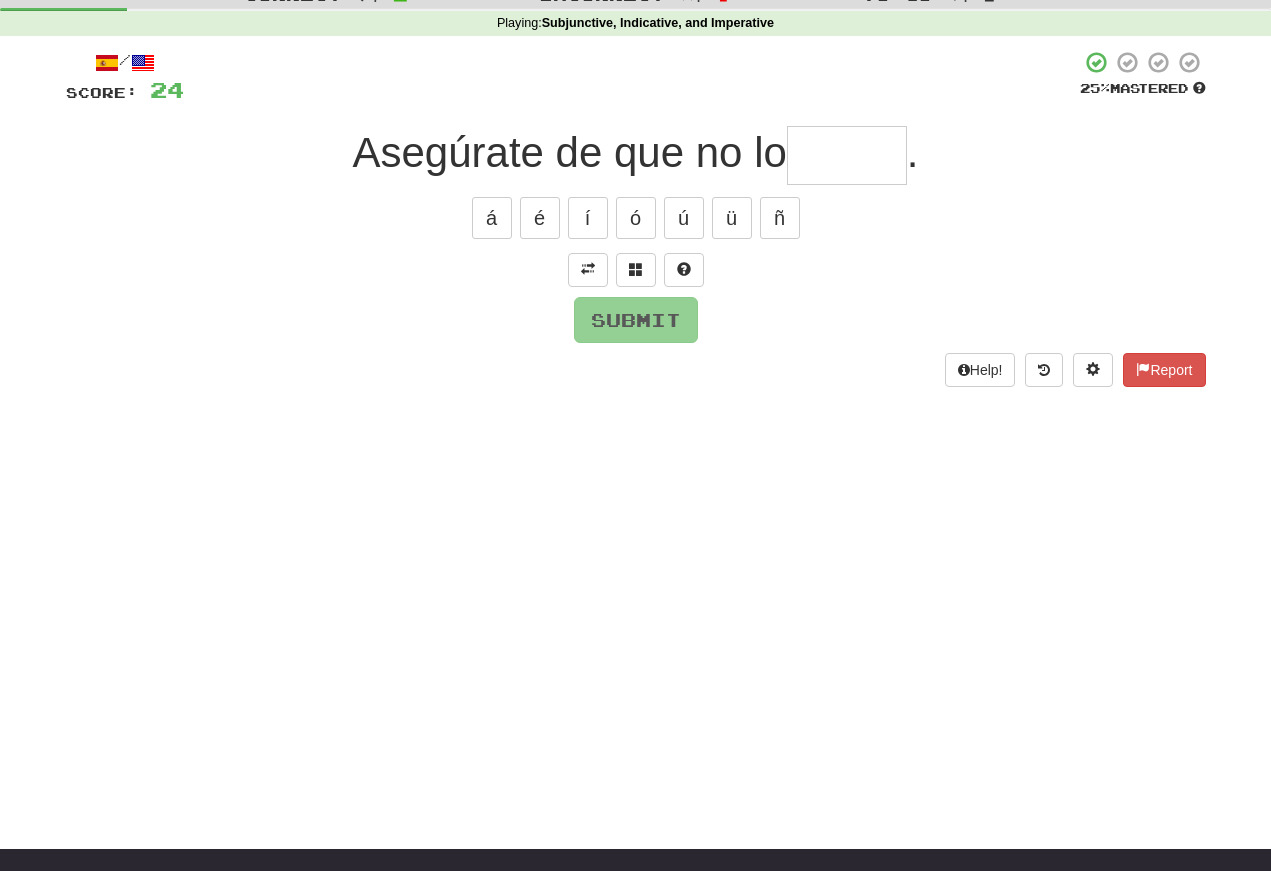 click at bounding box center (588, 270) 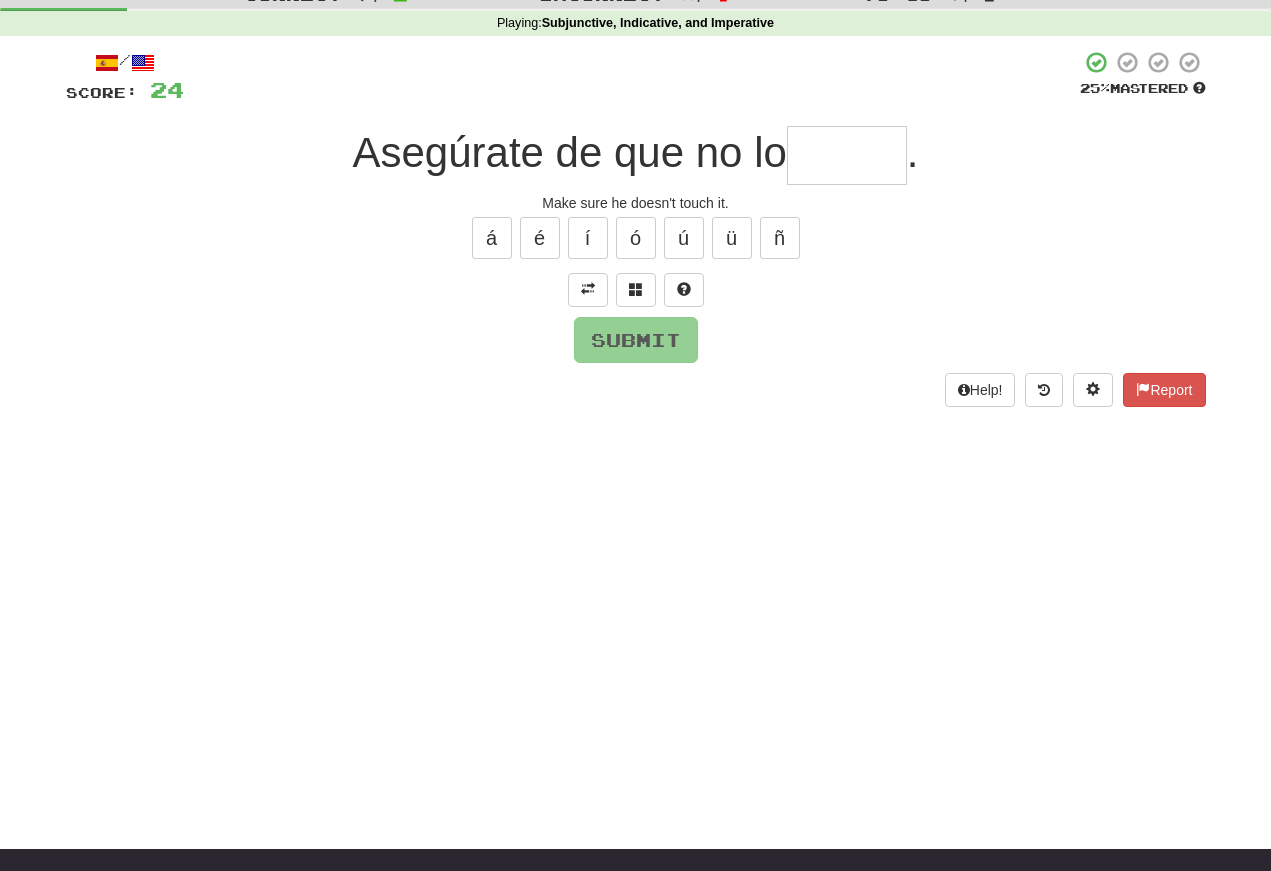 click at bounding box center [847, 155] 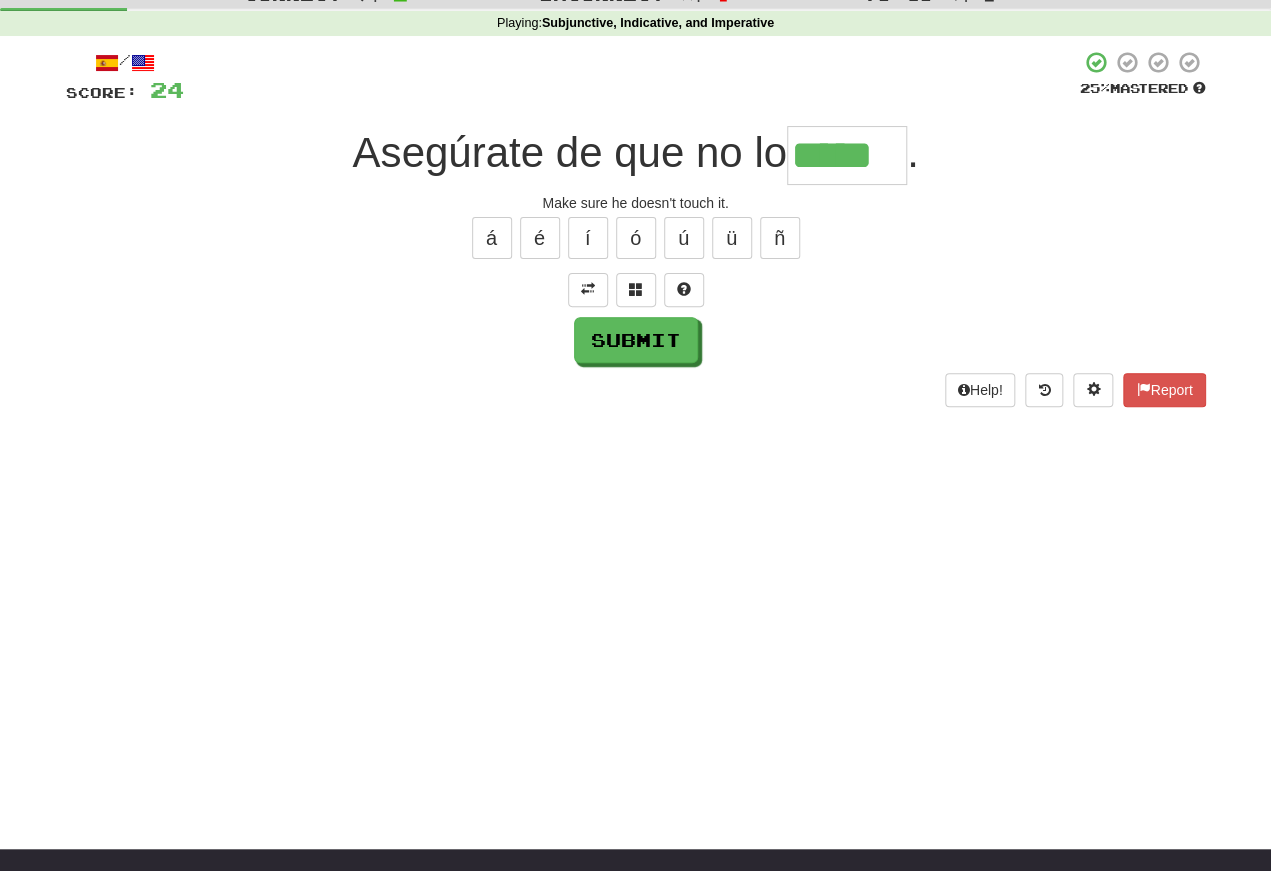 type on "*****" 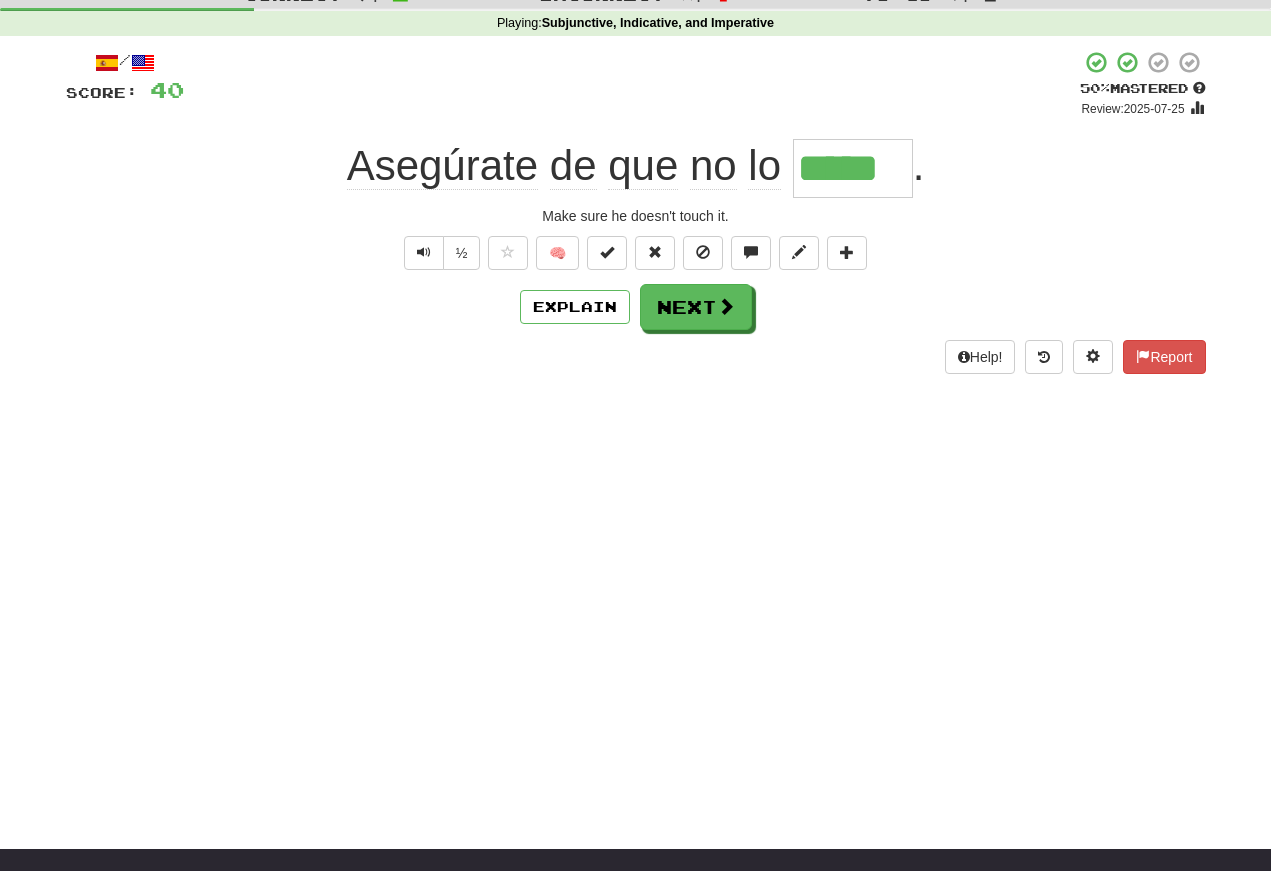 click at bounding box center (424, 252) 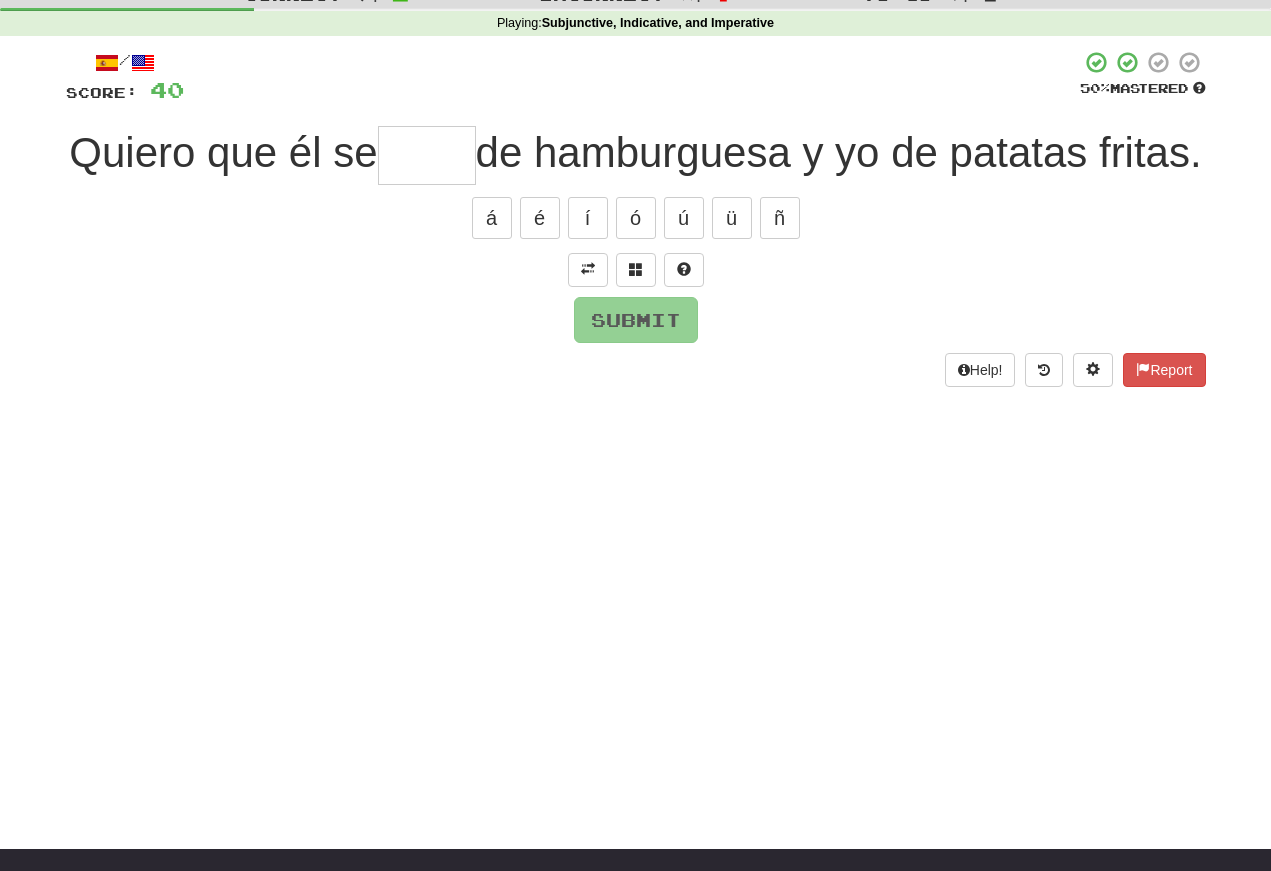 scroll, scrollTop: 72, scrollLeft: 0, axis: vertical 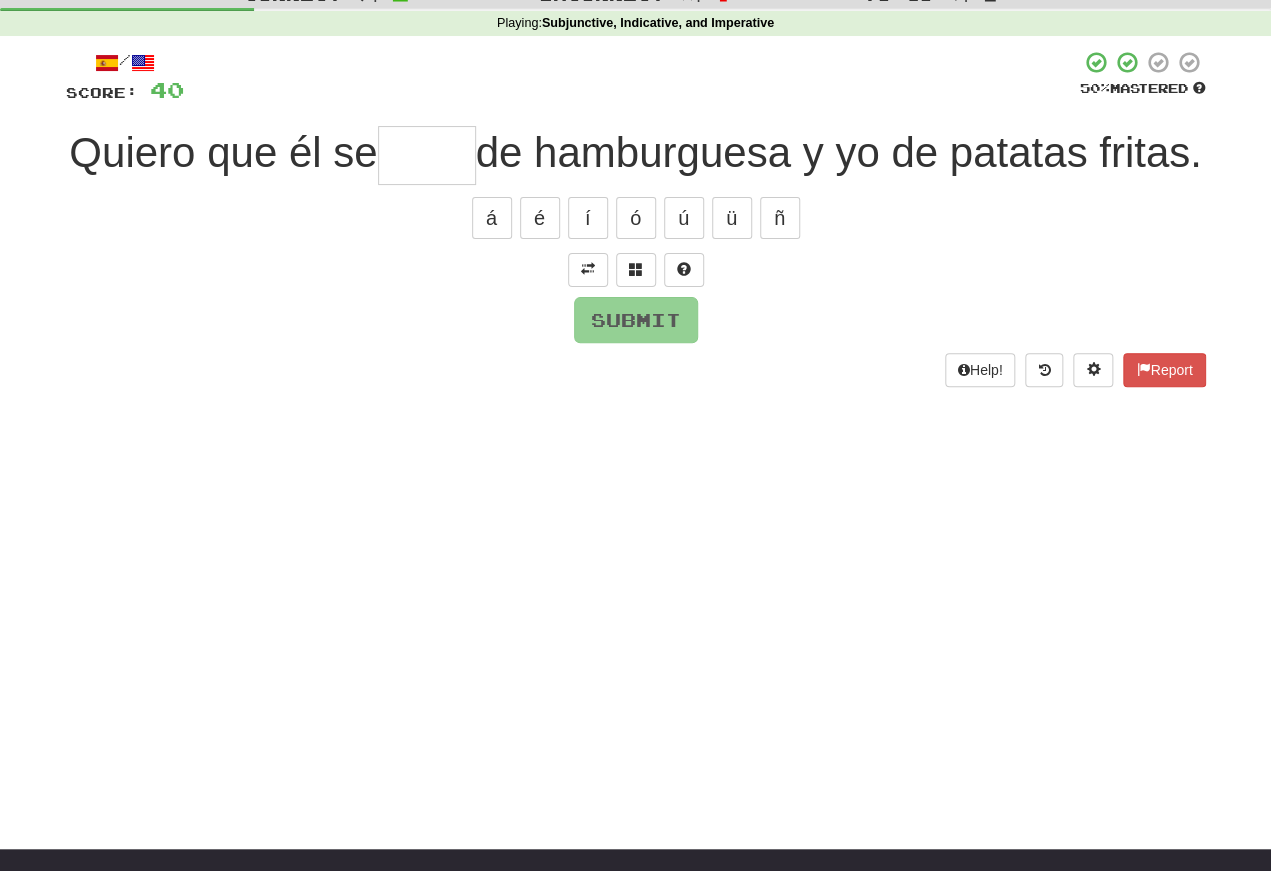 click on "á" at bounding box center (492, 218) 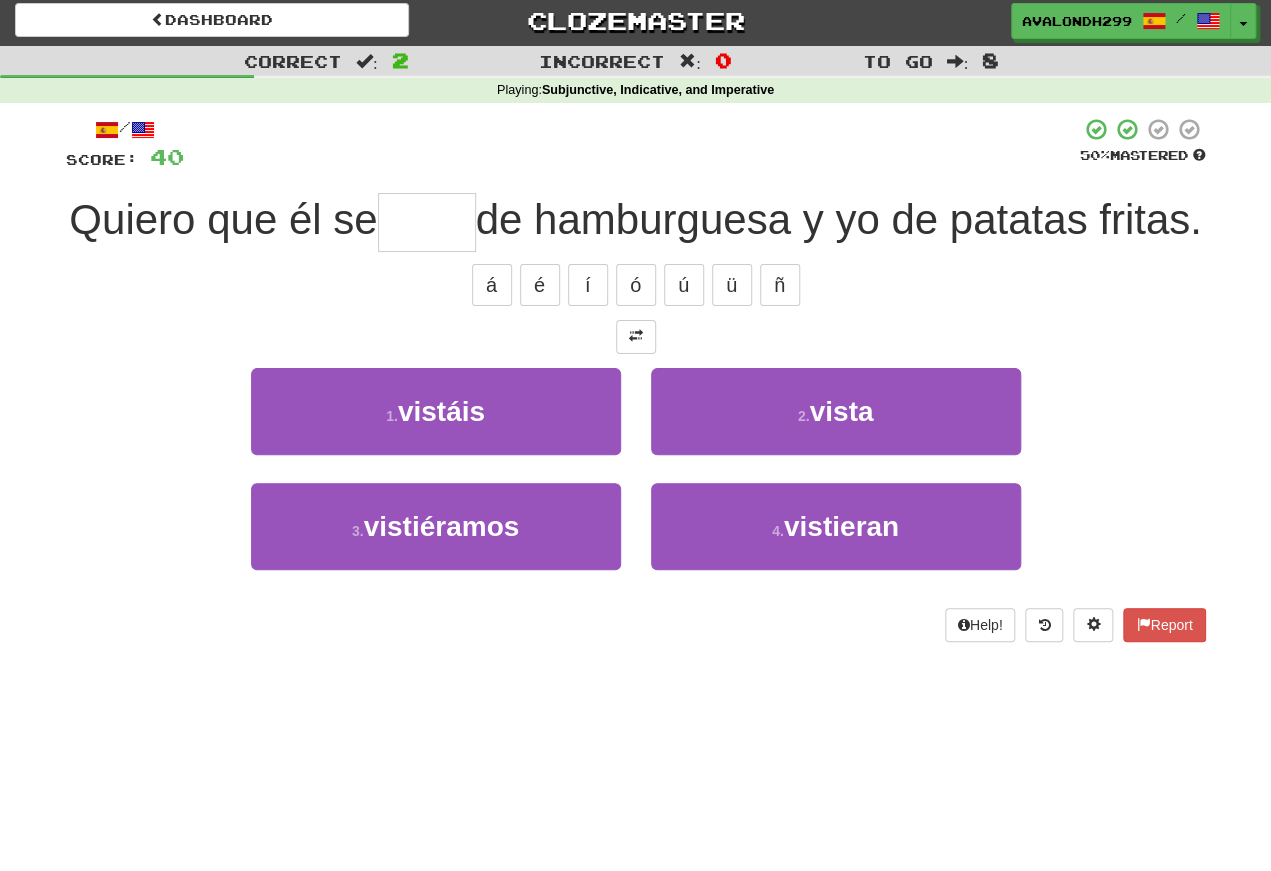 scroll, scrollTop: 0, scrollLeft: 0, axis: both 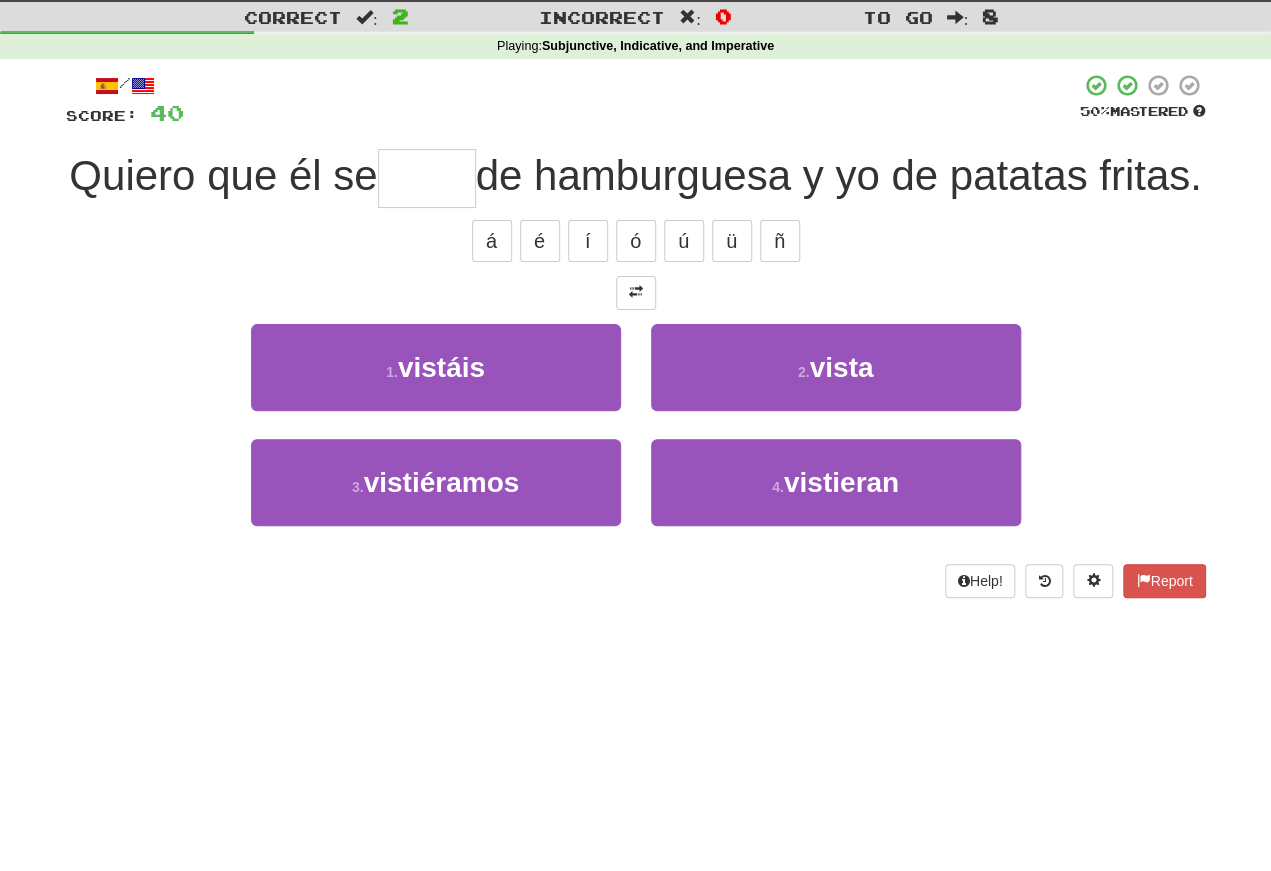 click at bounding box center (636, 341) 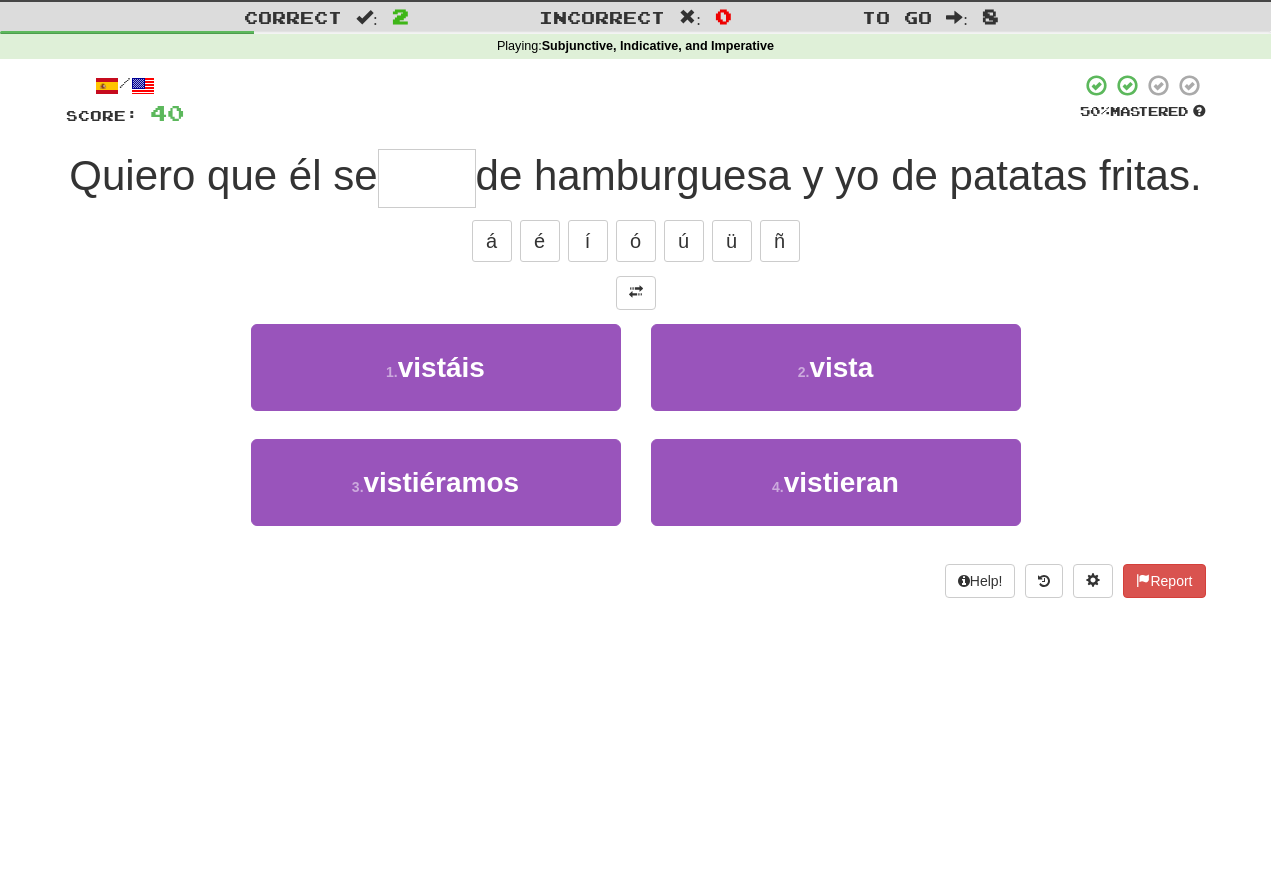 click on "/  Score:   40 50 %  Mastered Quiero que él se   de hamburguesa y yo de patatas fritas. á é í ó ú ü ñ 1 .  vistáis 2 .  vista 3 .  vistiéramos 4 .  vistieran  Help!  Report" at bounding box center [636, 335] 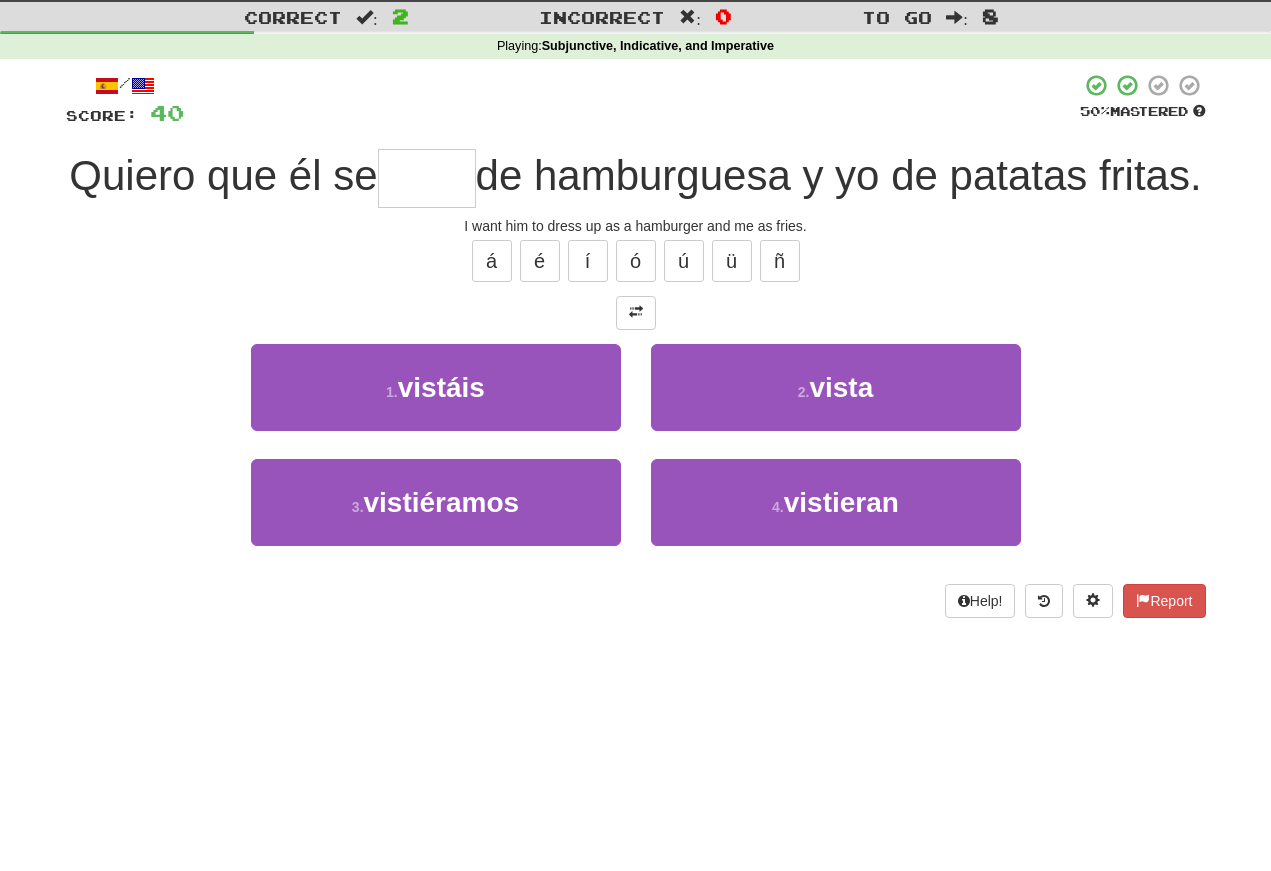 click at bounding box center [427, 178] 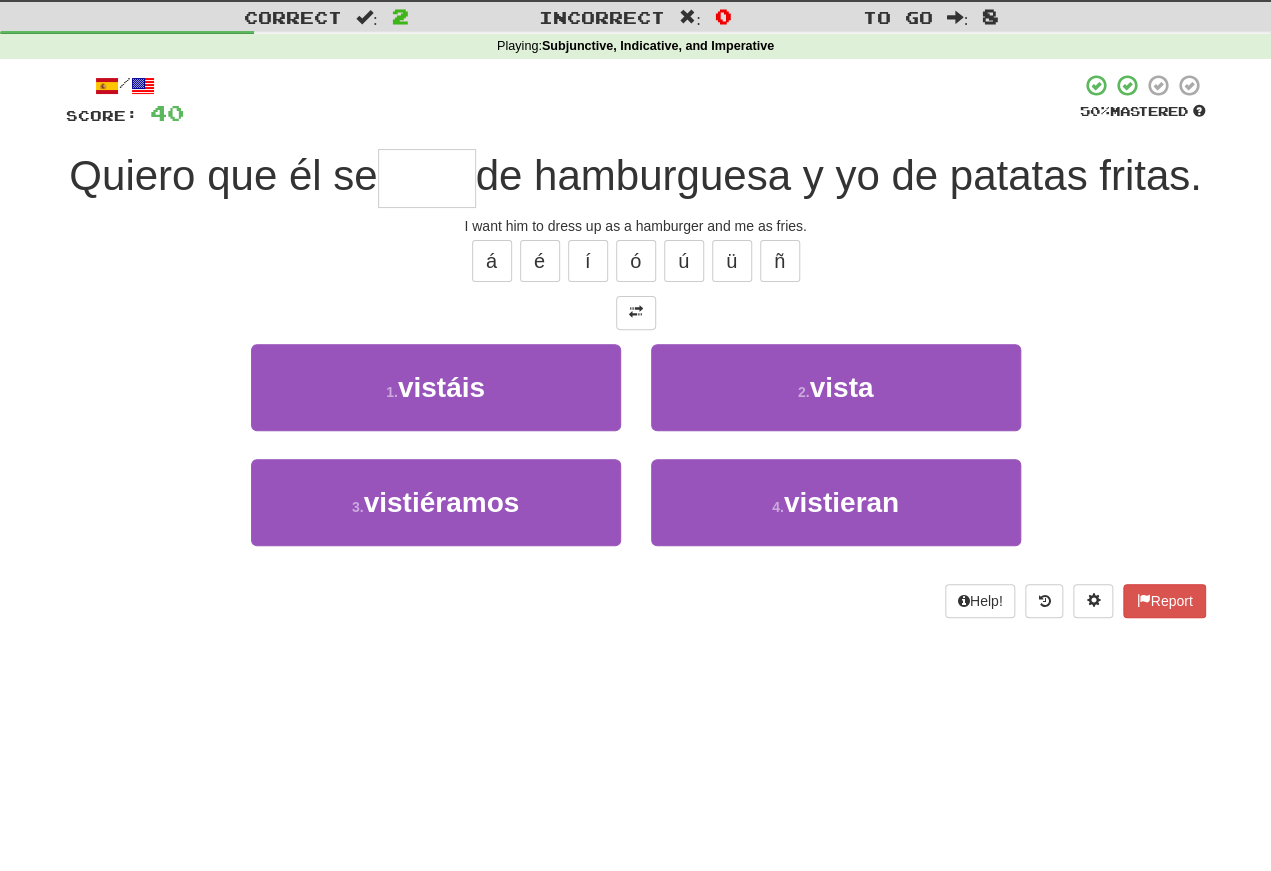 type on "*" 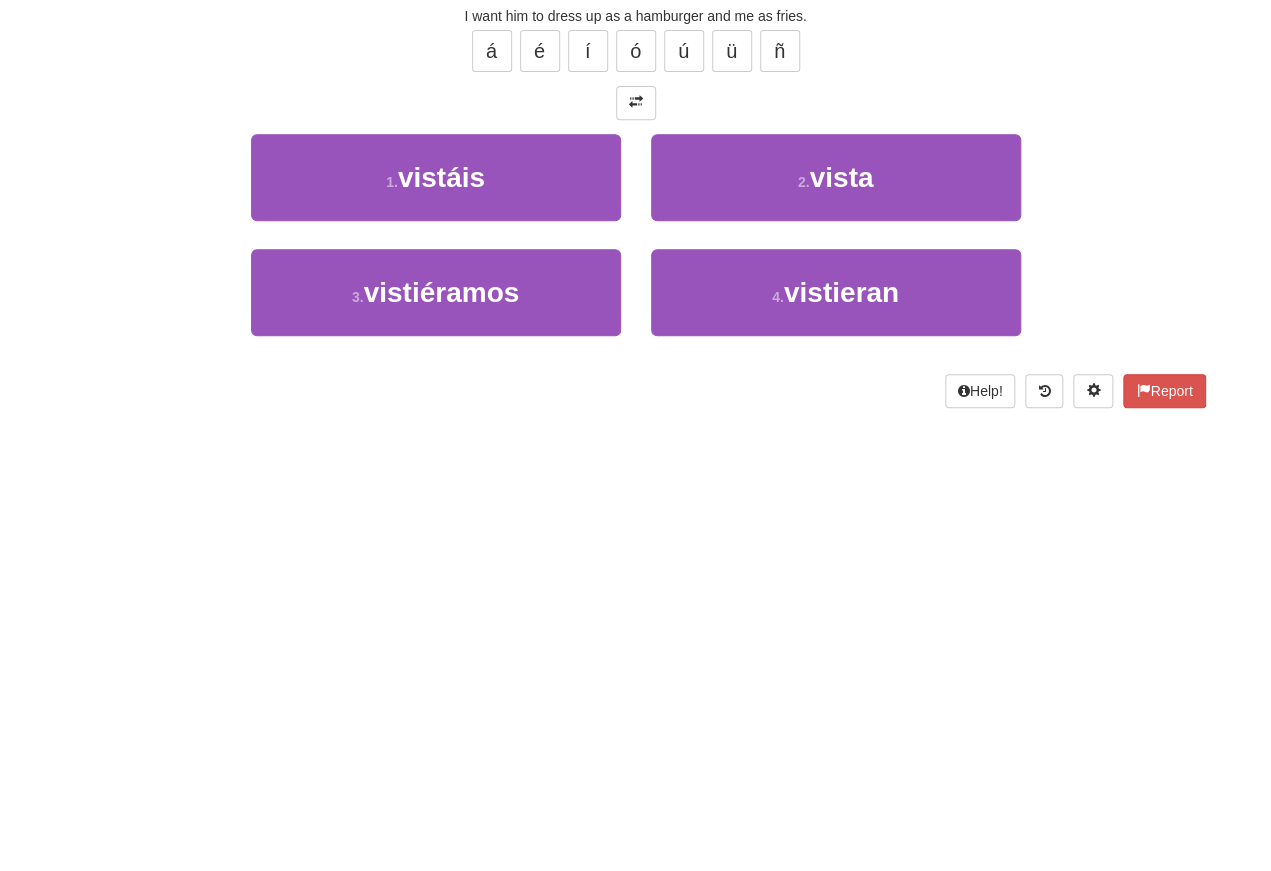type on "*****" 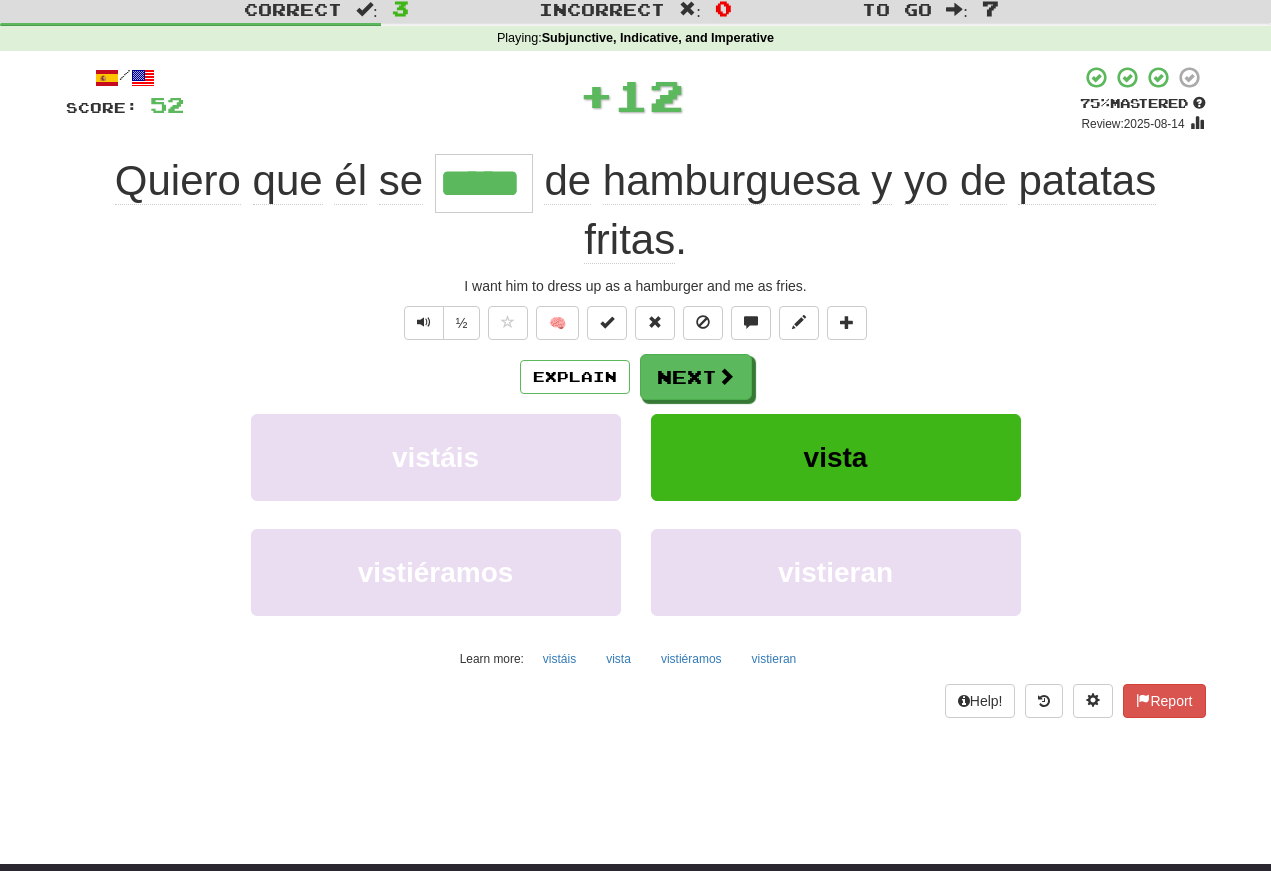 scroll, scrollTop: 57, scrollLeft: 0, axis: vertical 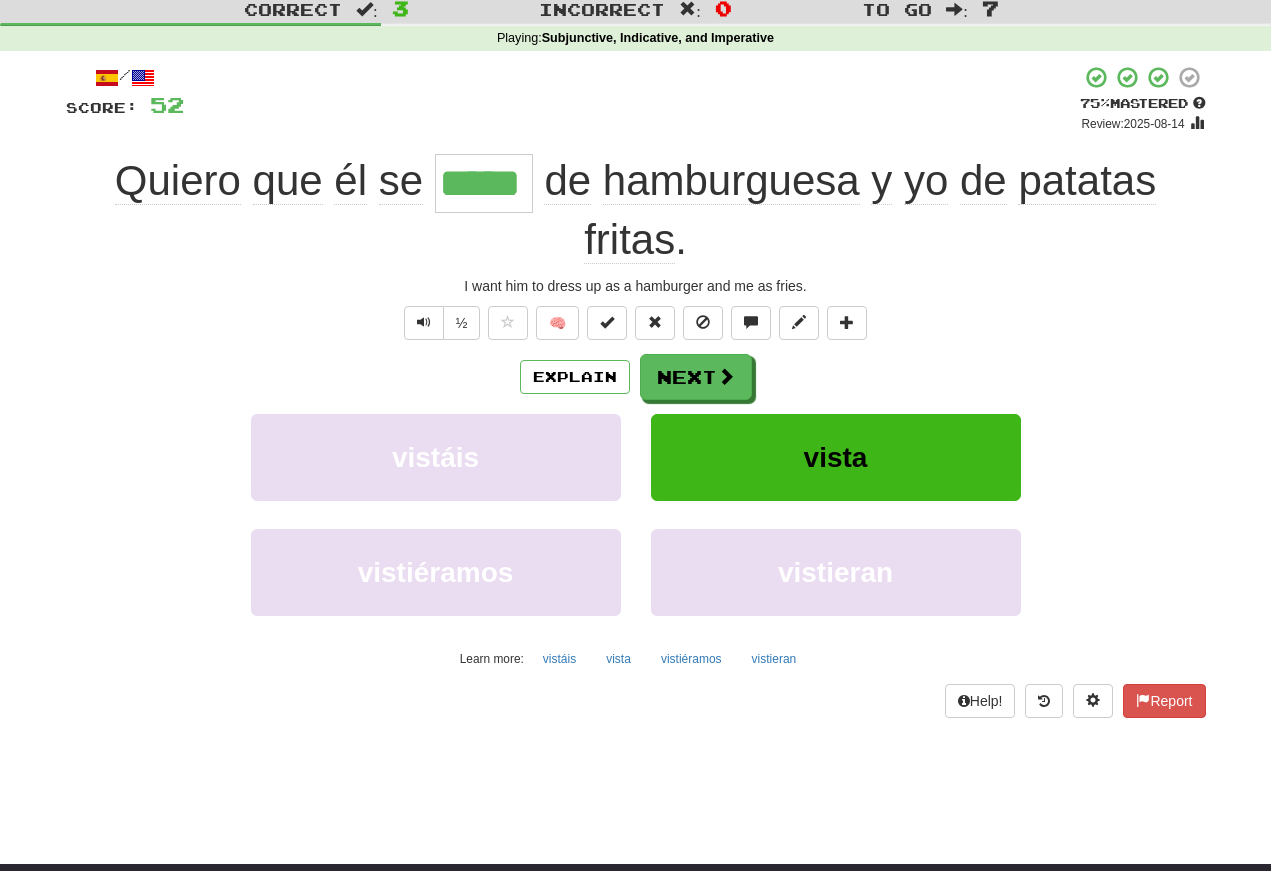 click at bounding box center (424, 322) 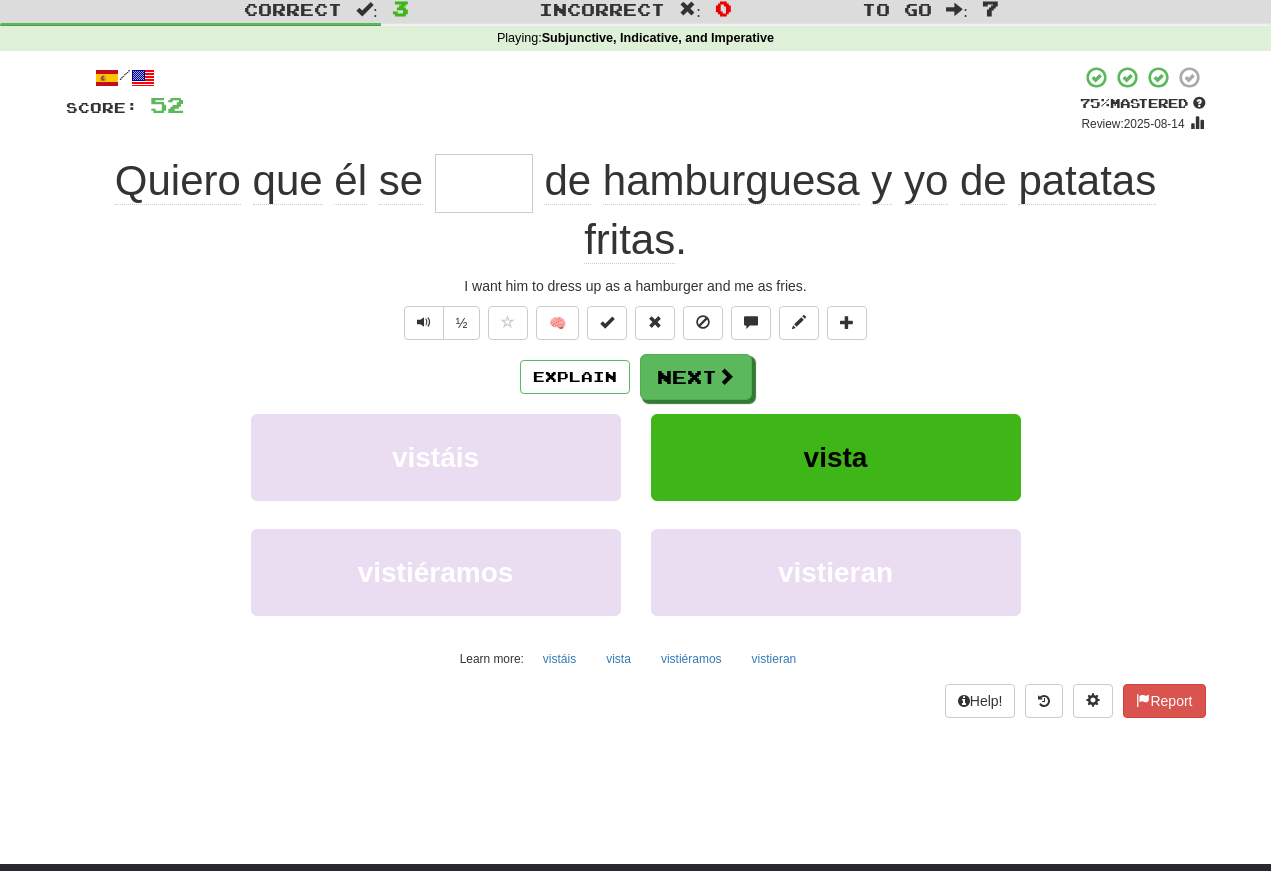 scroll, scrollTop: 57, scrollLeft: 0, axis: vertical 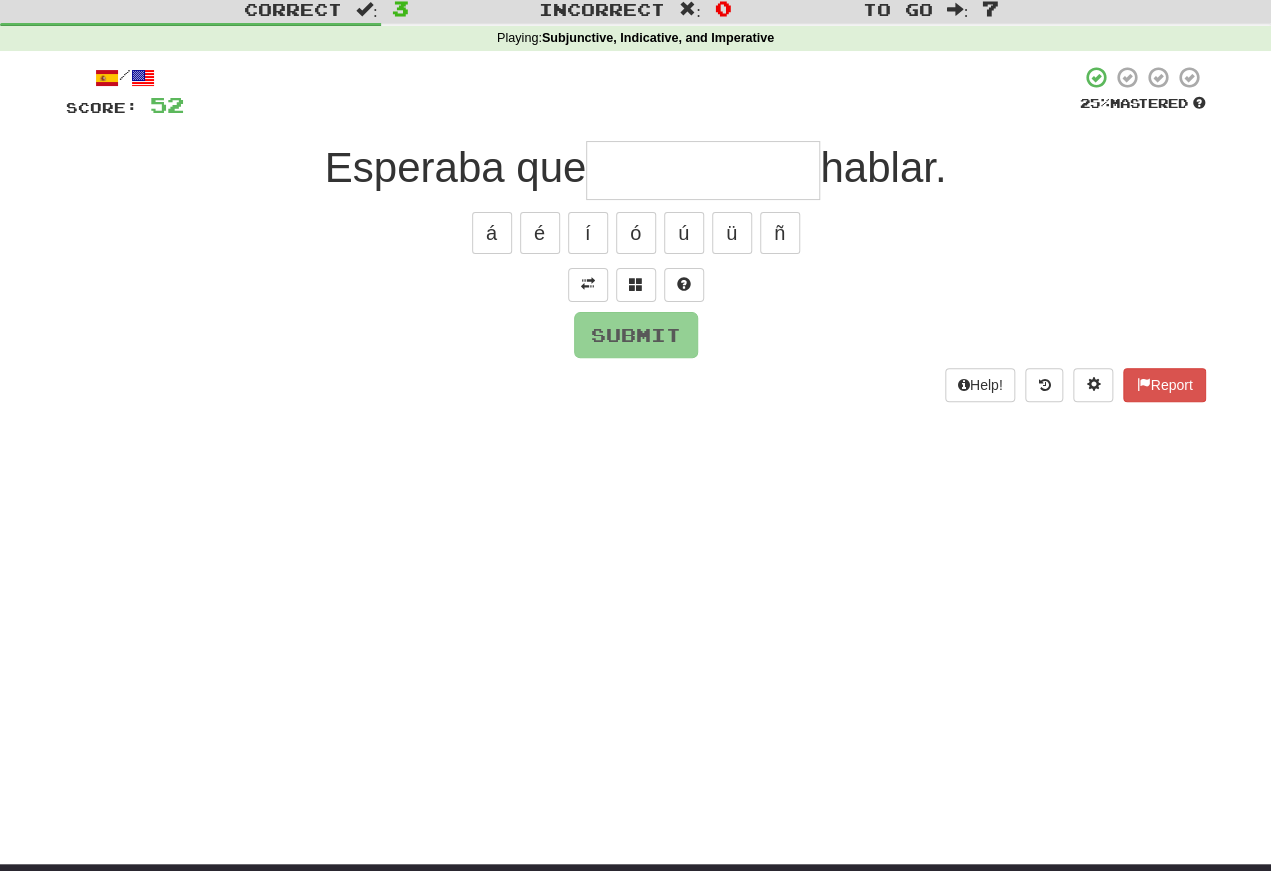 click at bounding box center [588, 285] 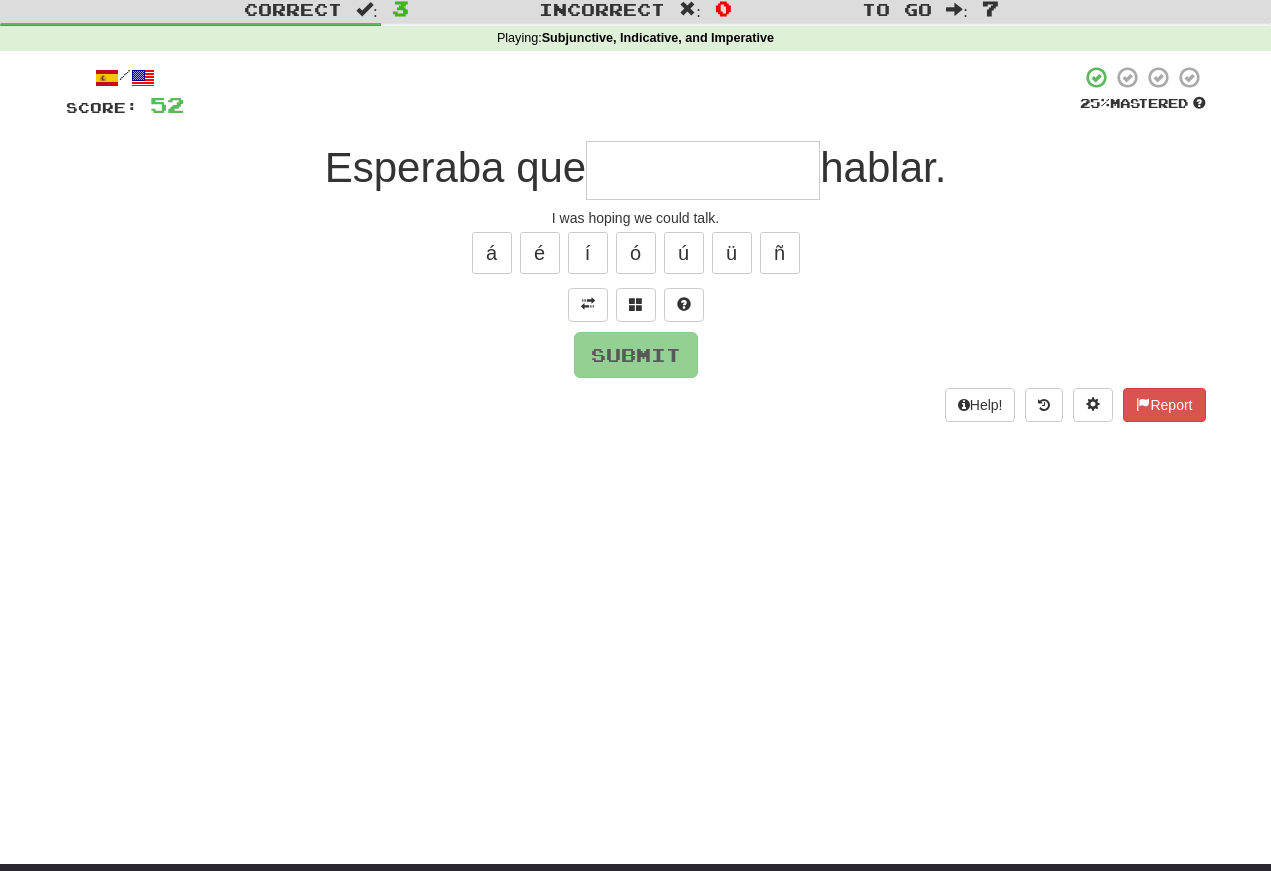click at bounding box center (703, 170) 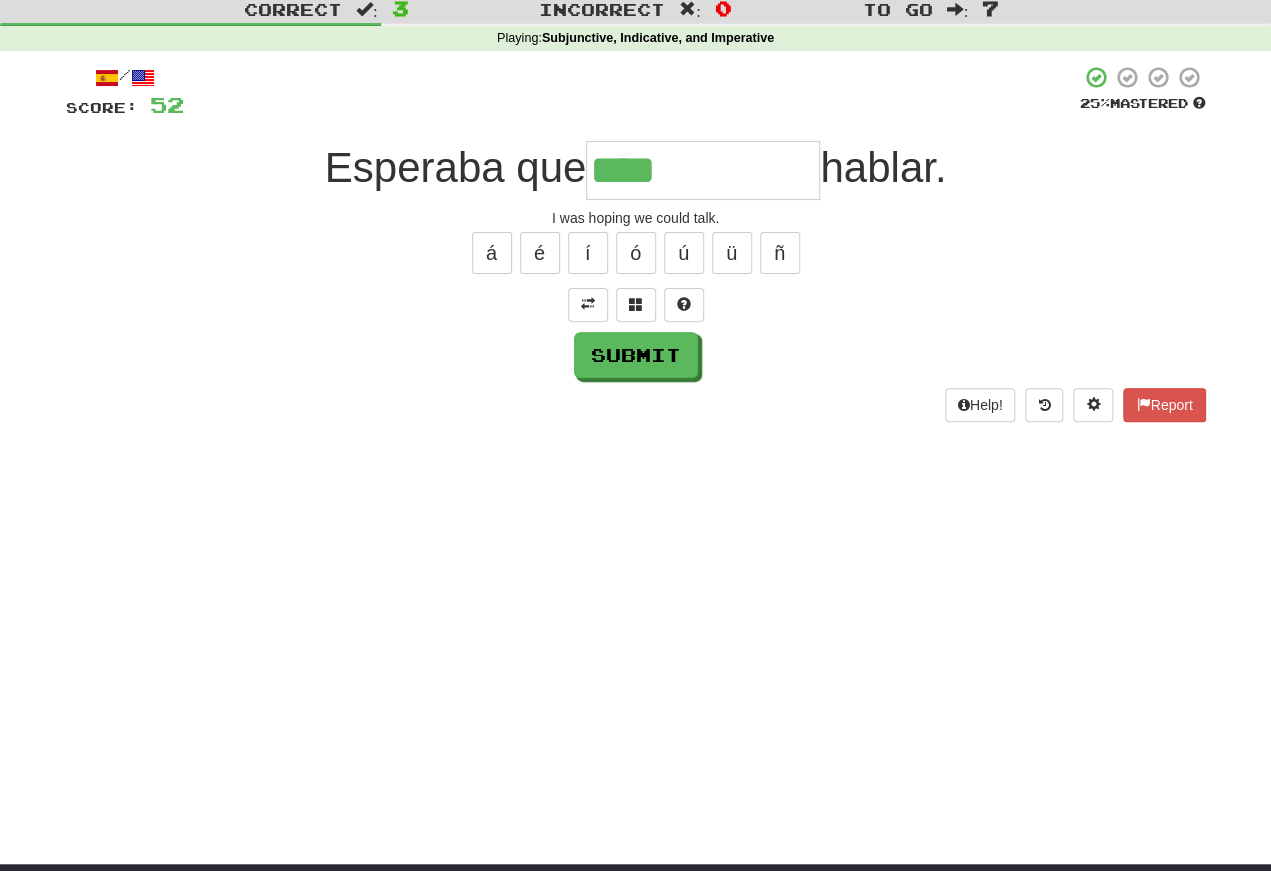 click on "é" at bounding box center (540, 253) 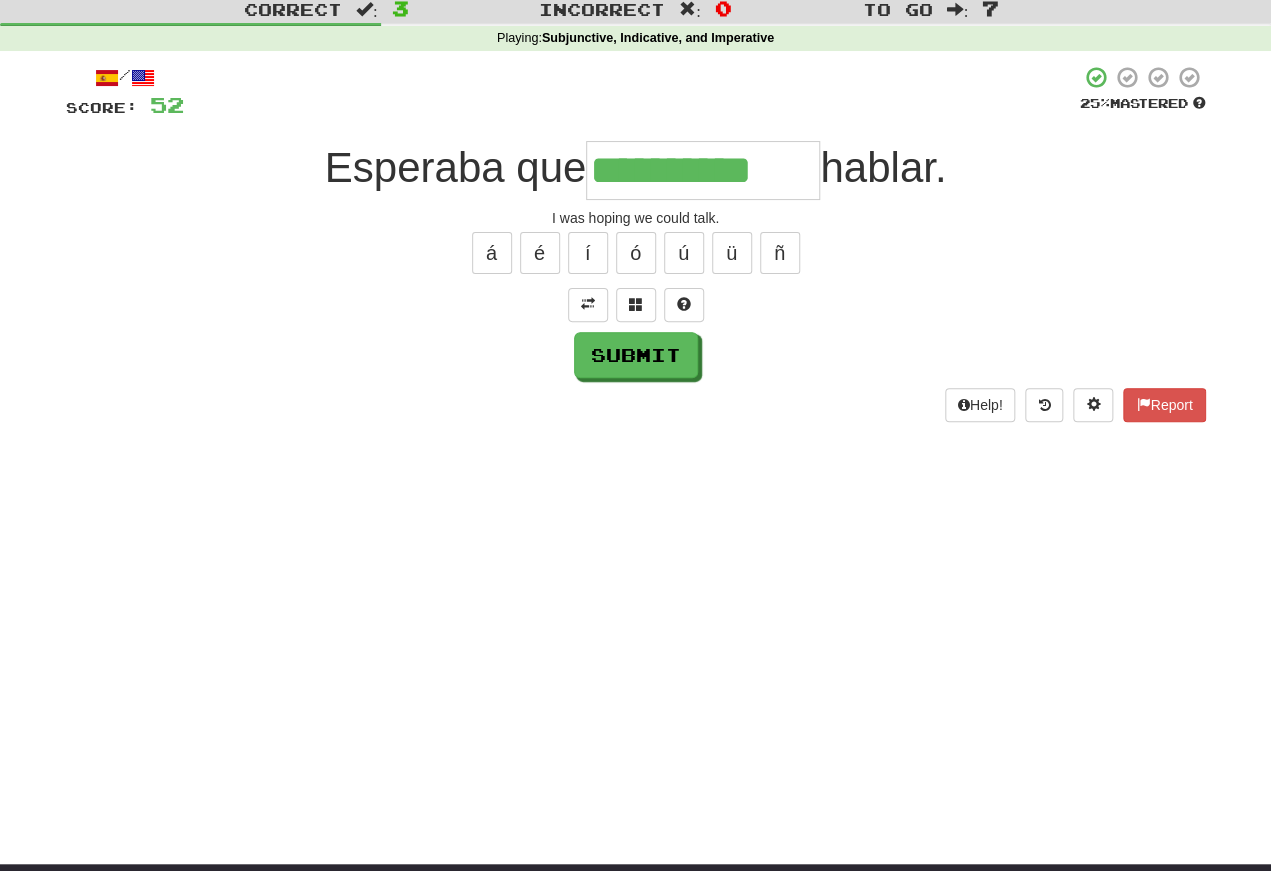 type on "**********" 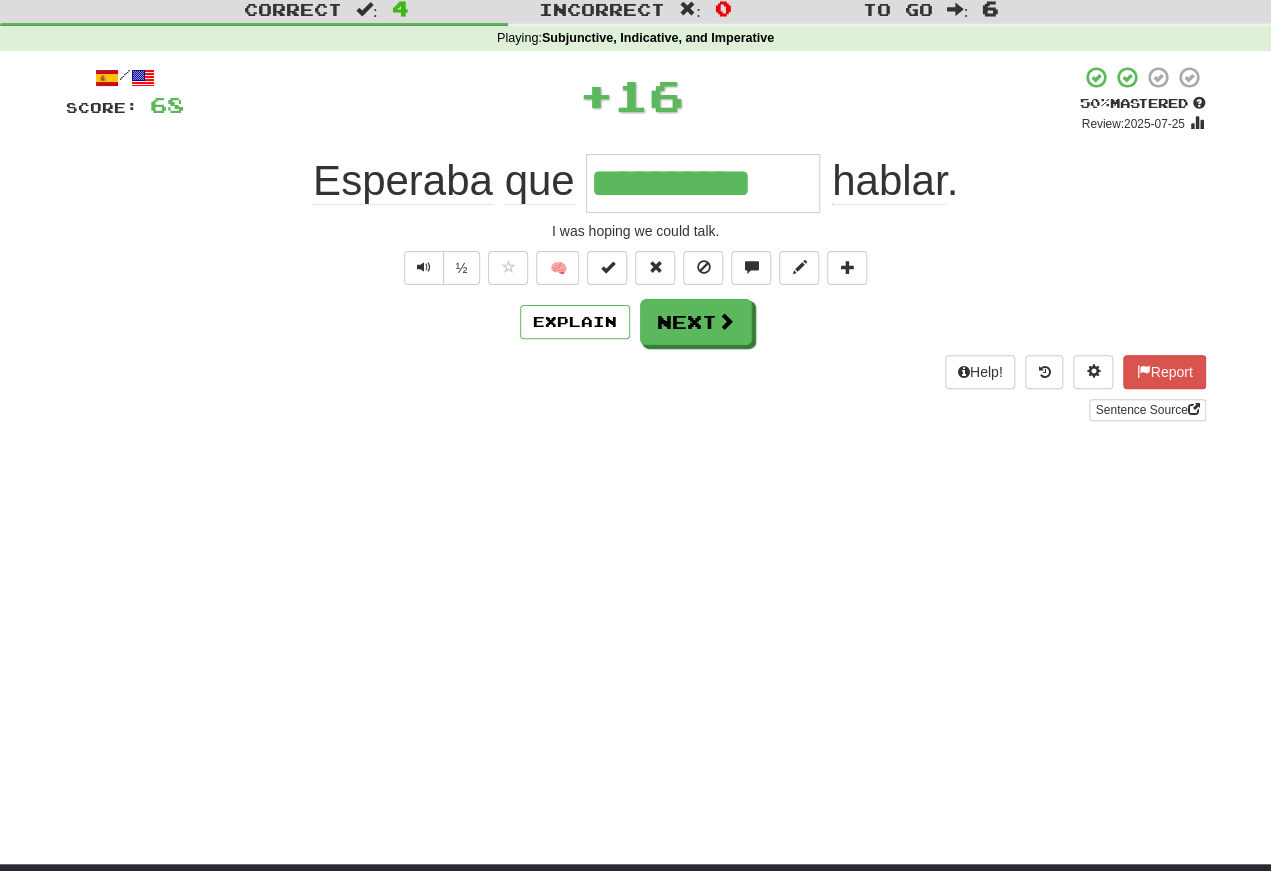 scroll, scrollTop: 57, scrollLeft: 0, axis: vertical 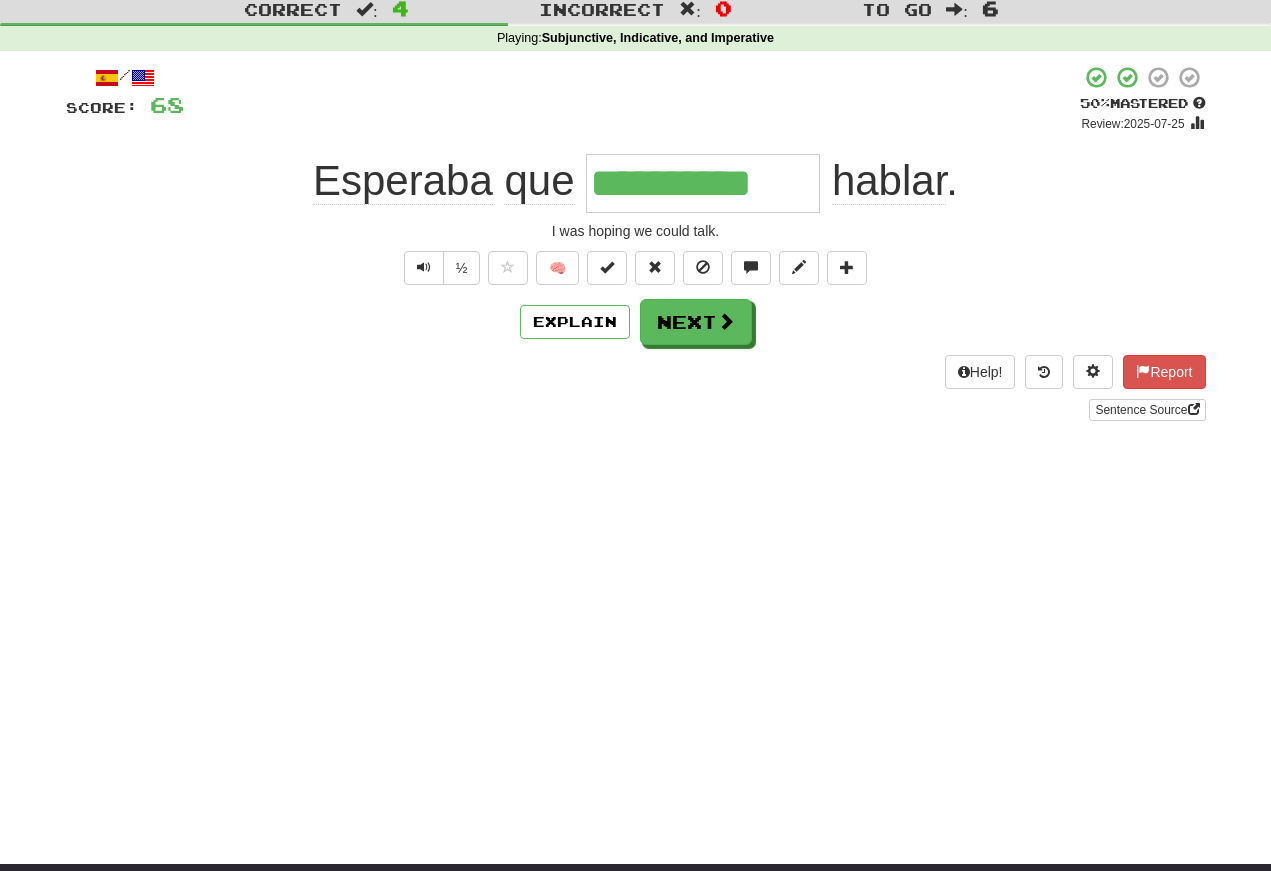 click on "Sentence Source" at bounding box center (636, 410) 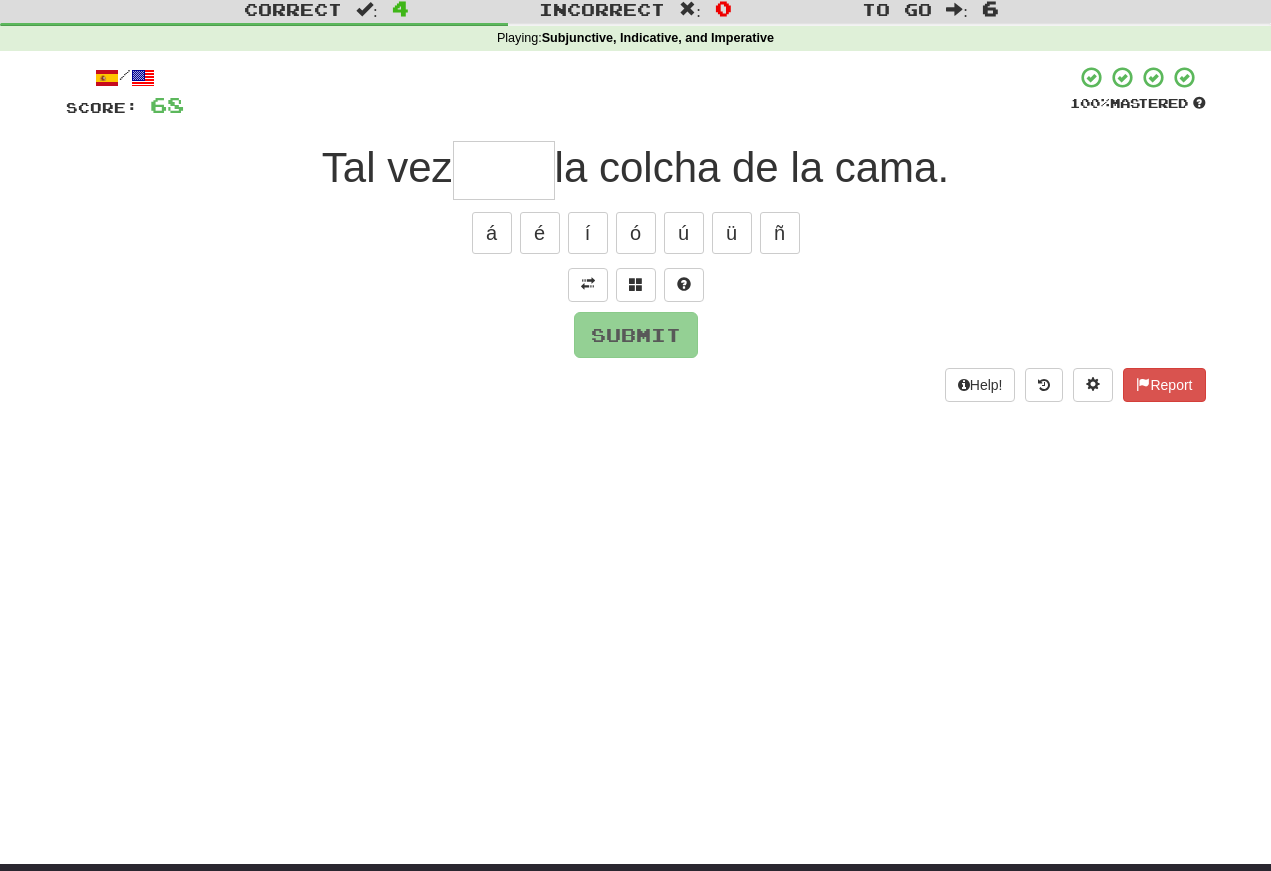 scroll, scrollTop: 57, scrollLeft: 0, axis: vertical 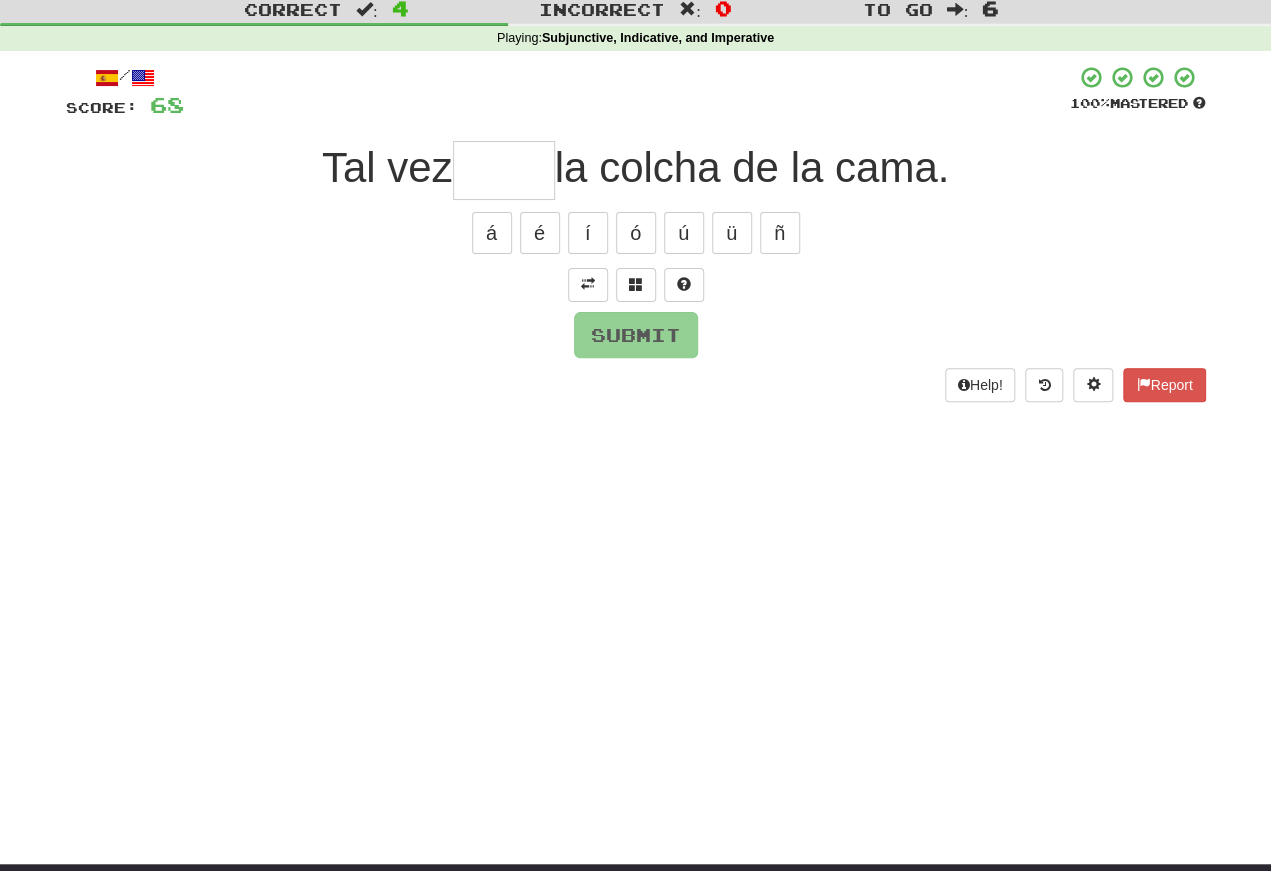 click at bounding box center (588, 285) 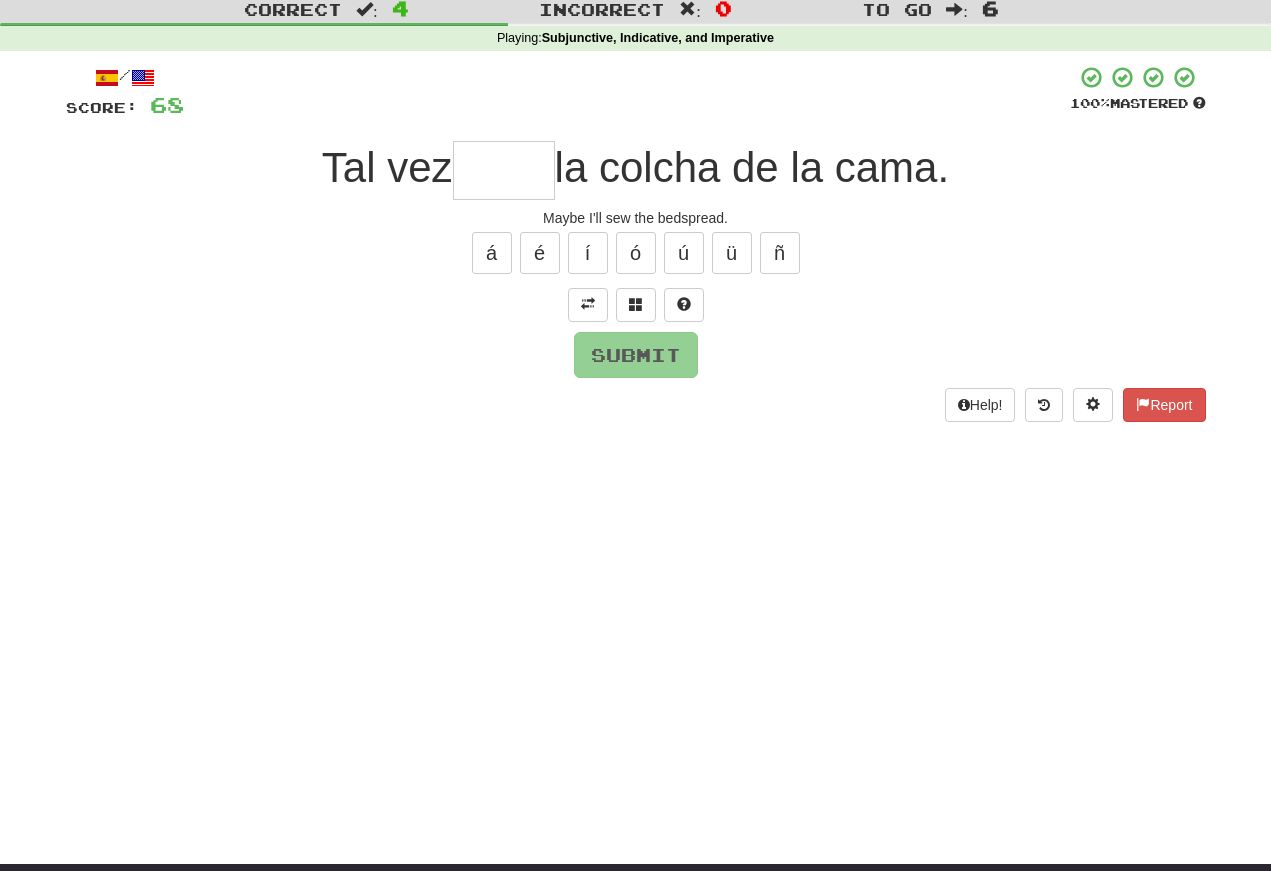 click at bounding box center [504, 170] 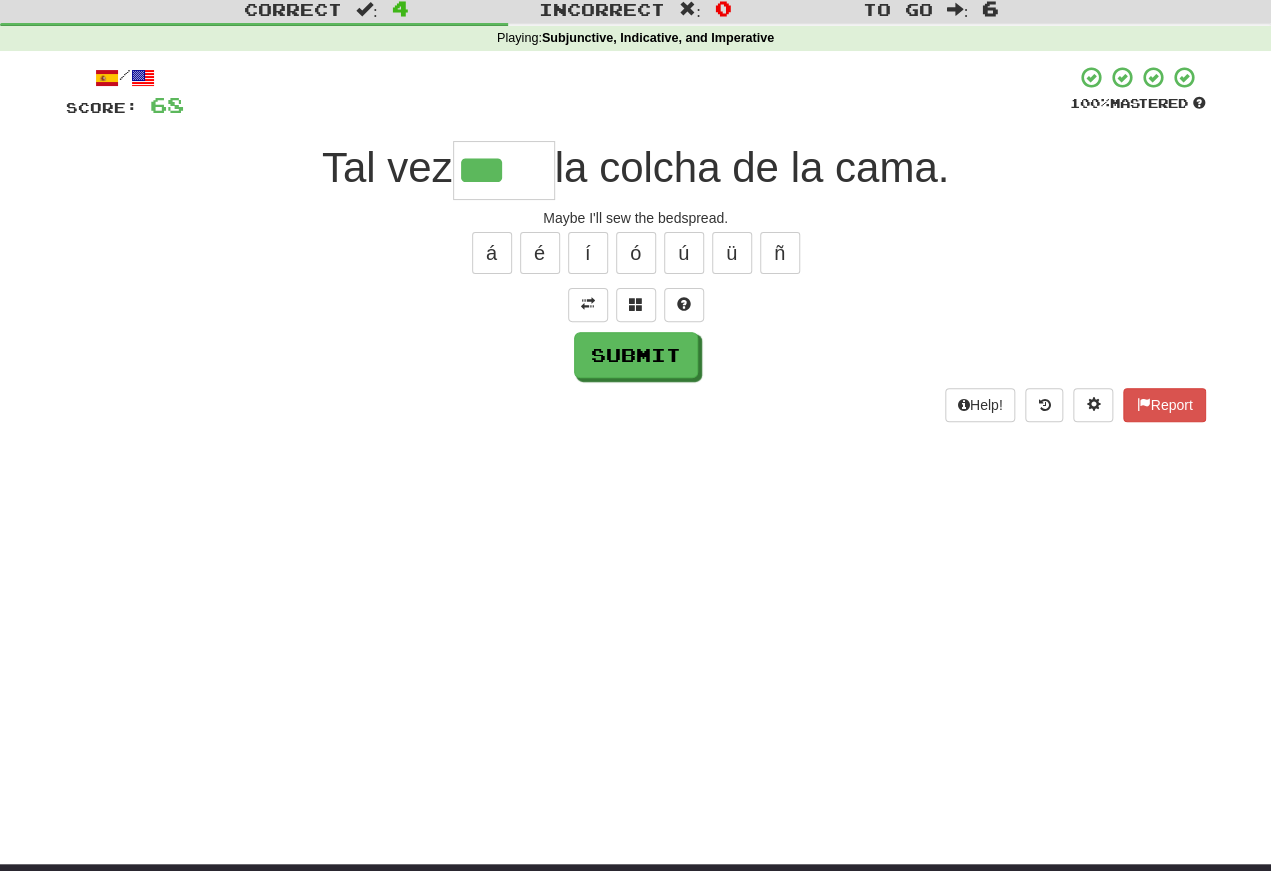 click on "ó" at bounding box center [636, 253] 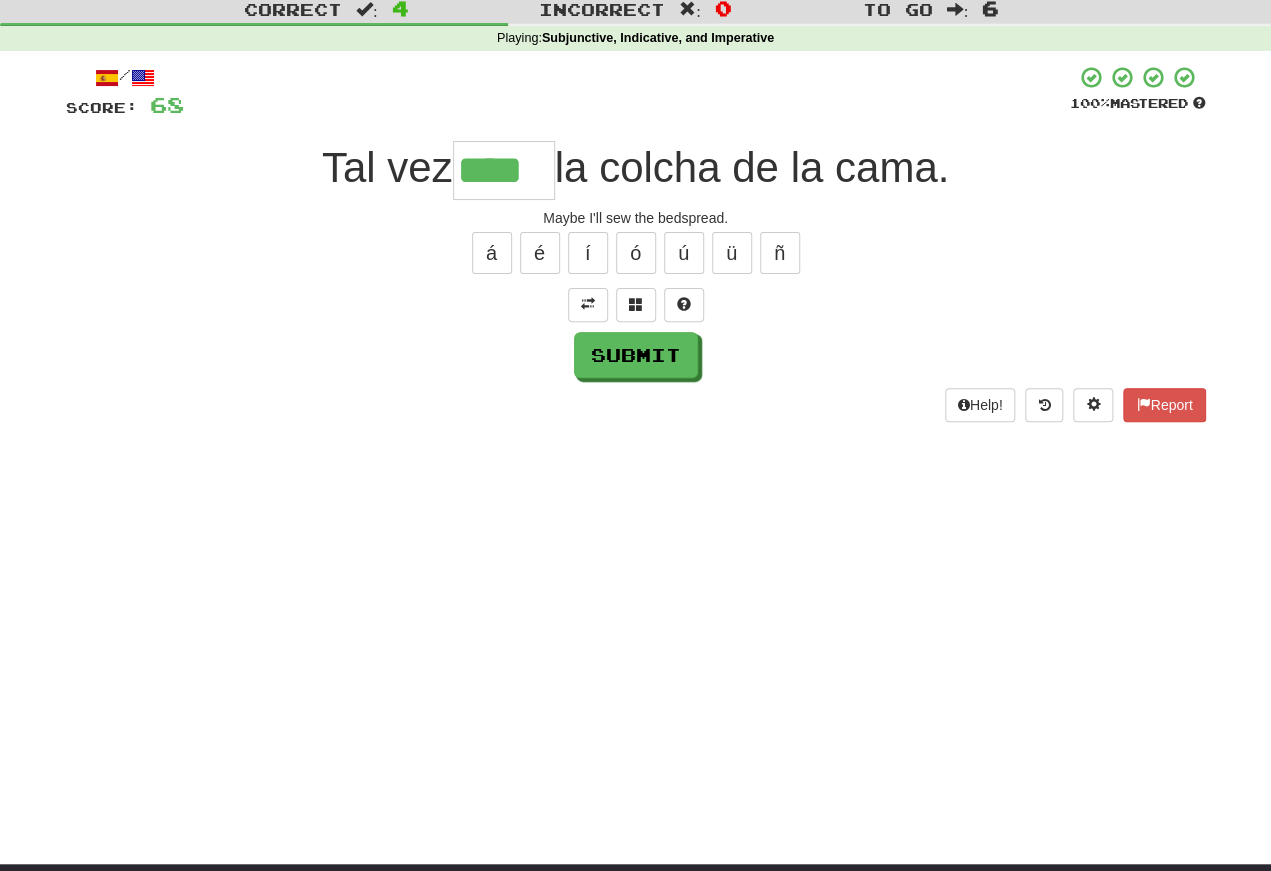 type on "****" 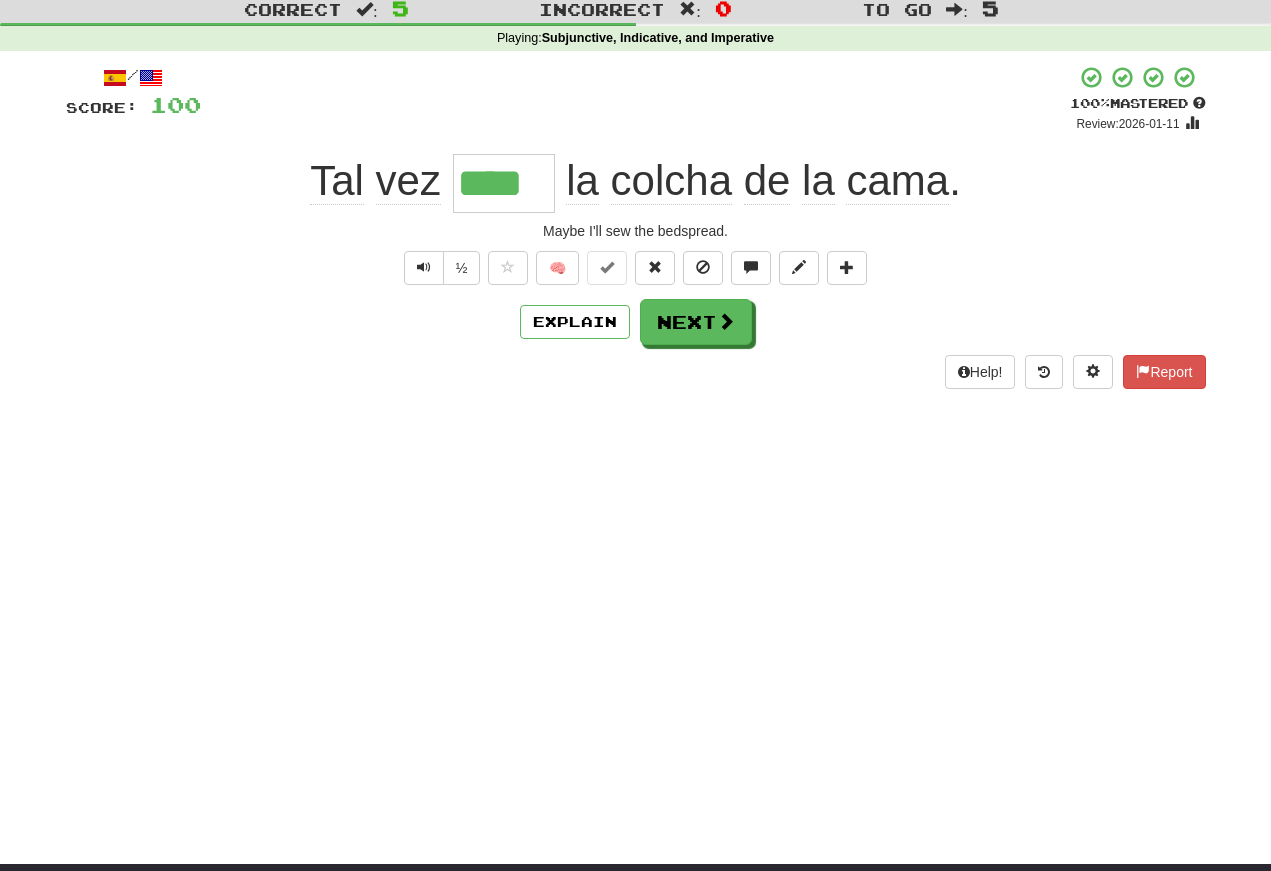 click at bounding box center (424, 267) 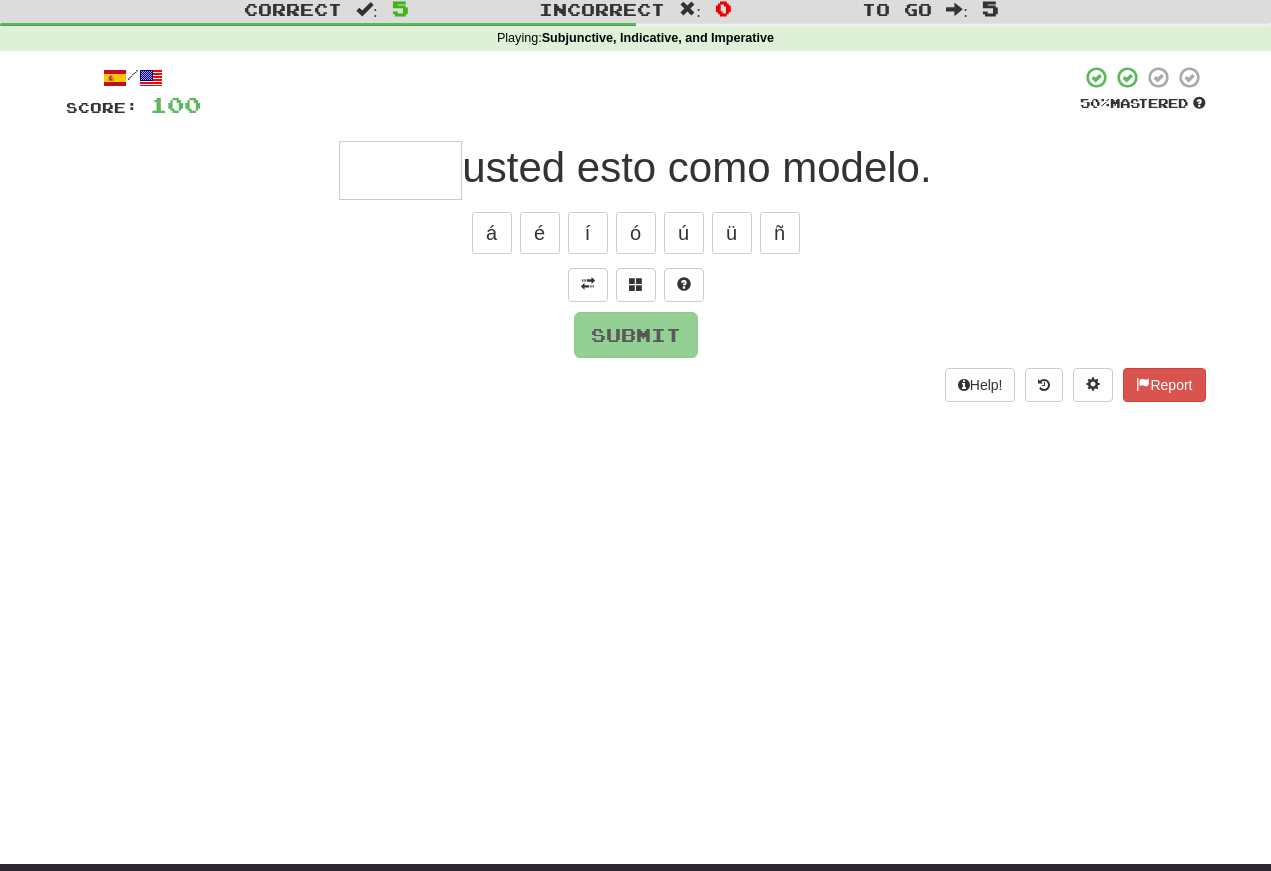 scroll, scrollTop: 57, scrollLeft: 0, axis: vertical 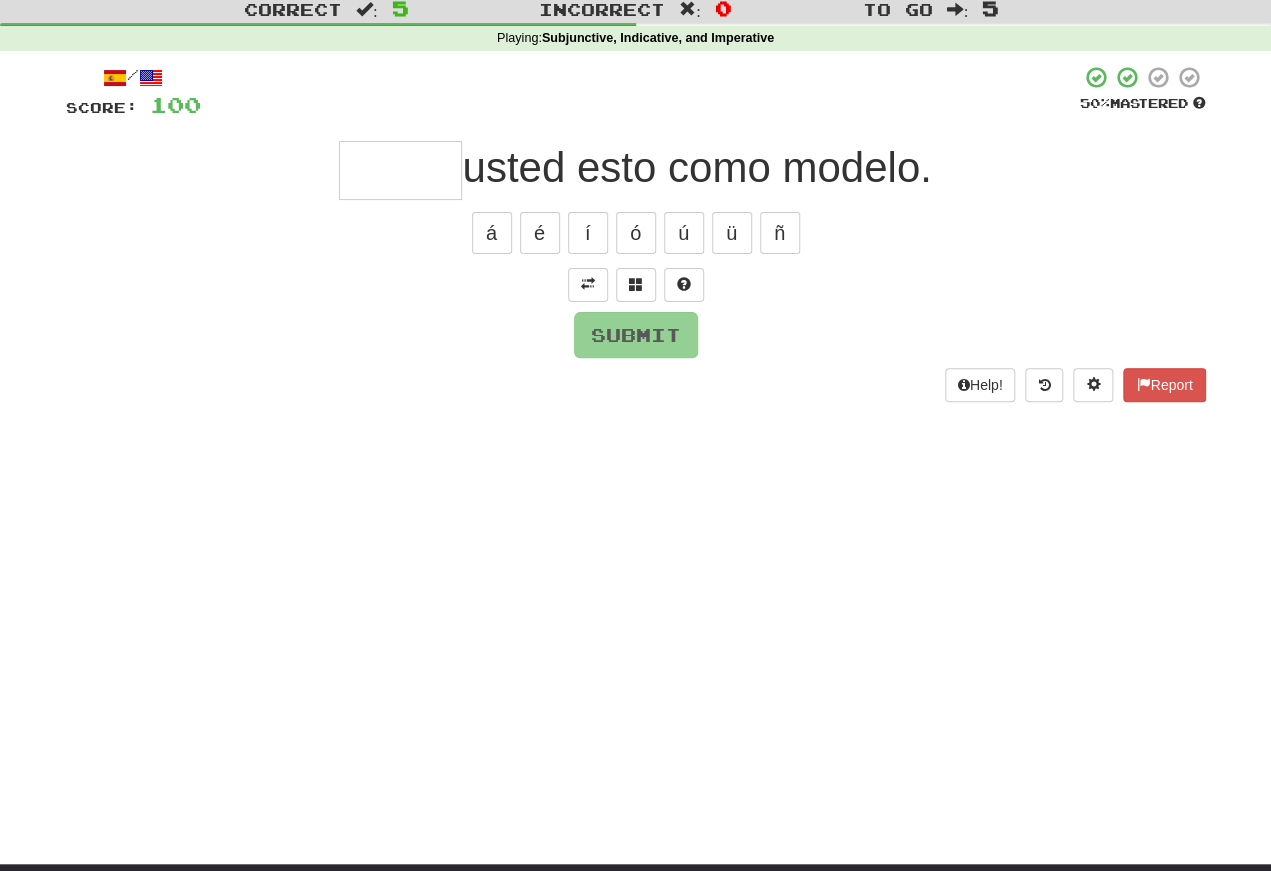 click at bounding box center (588, 284) 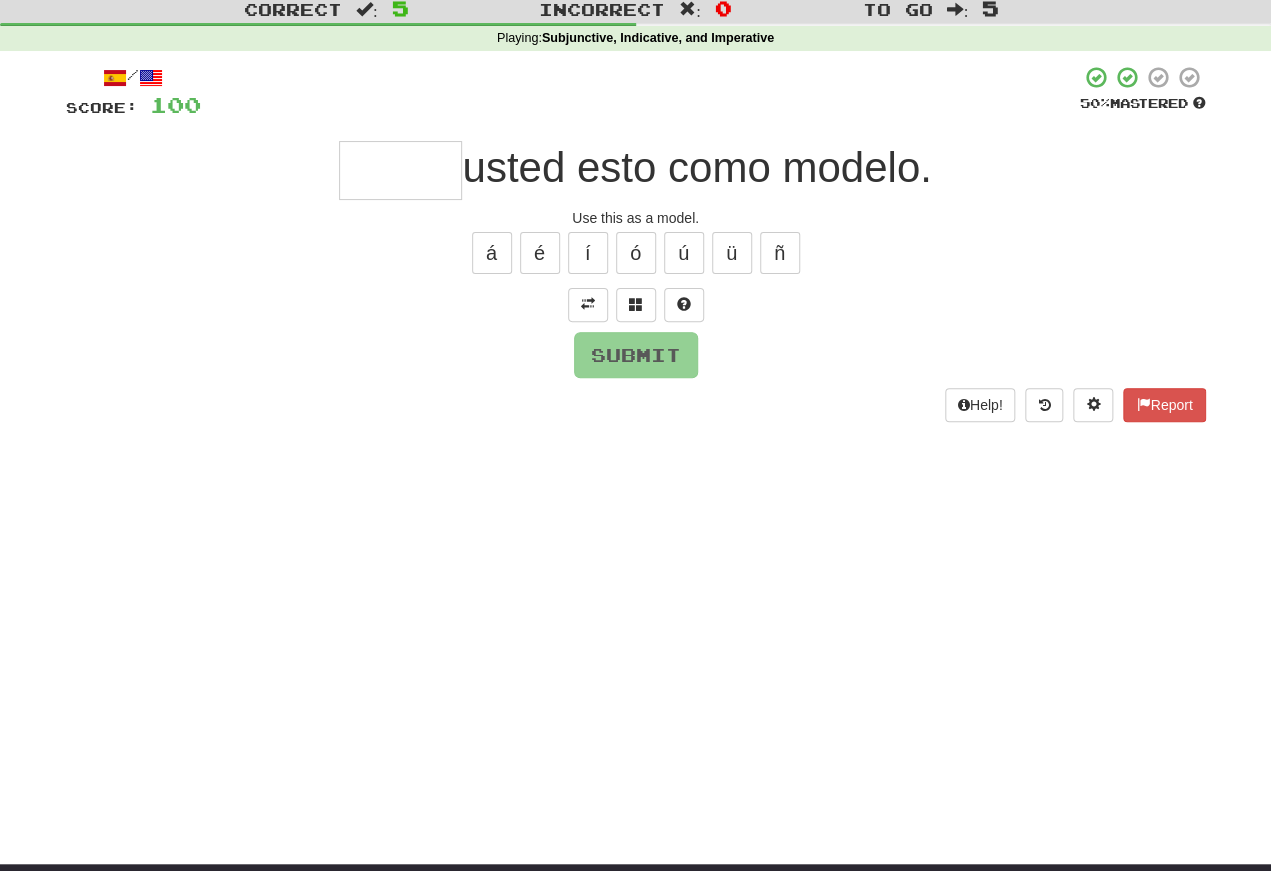 scroll, scrollTop: 57, scrollLeft: 0, axis: vertical 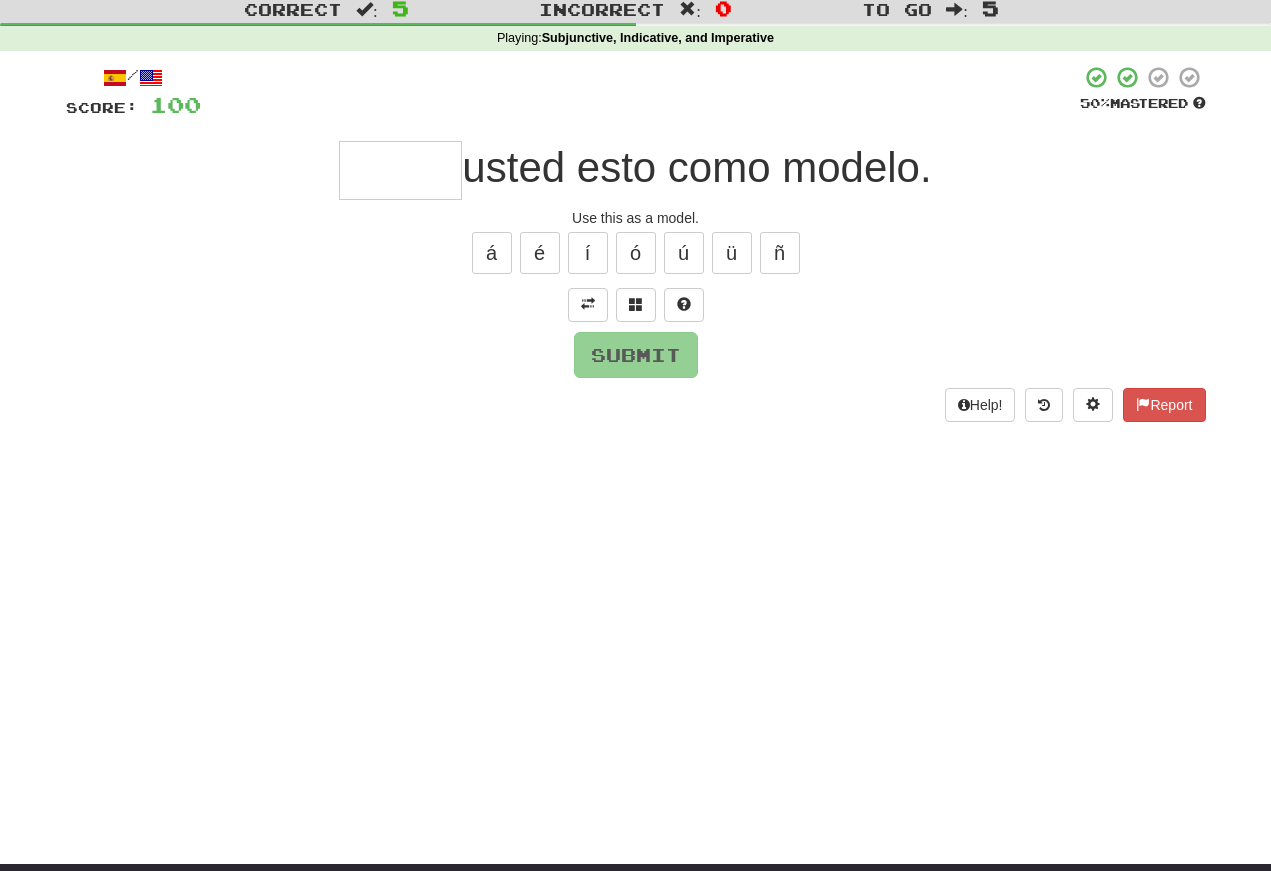 click at bounding box center [400, 170] 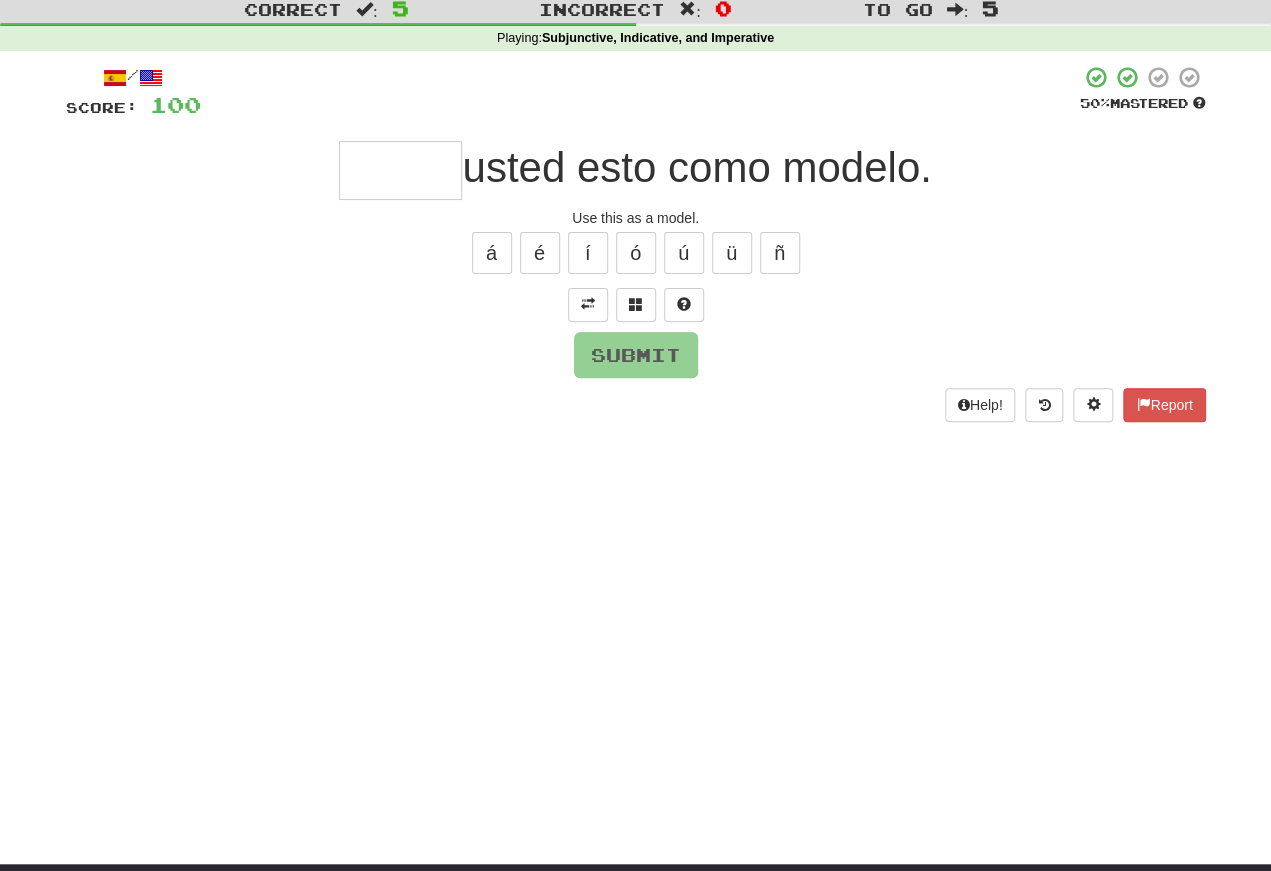 type on "*" 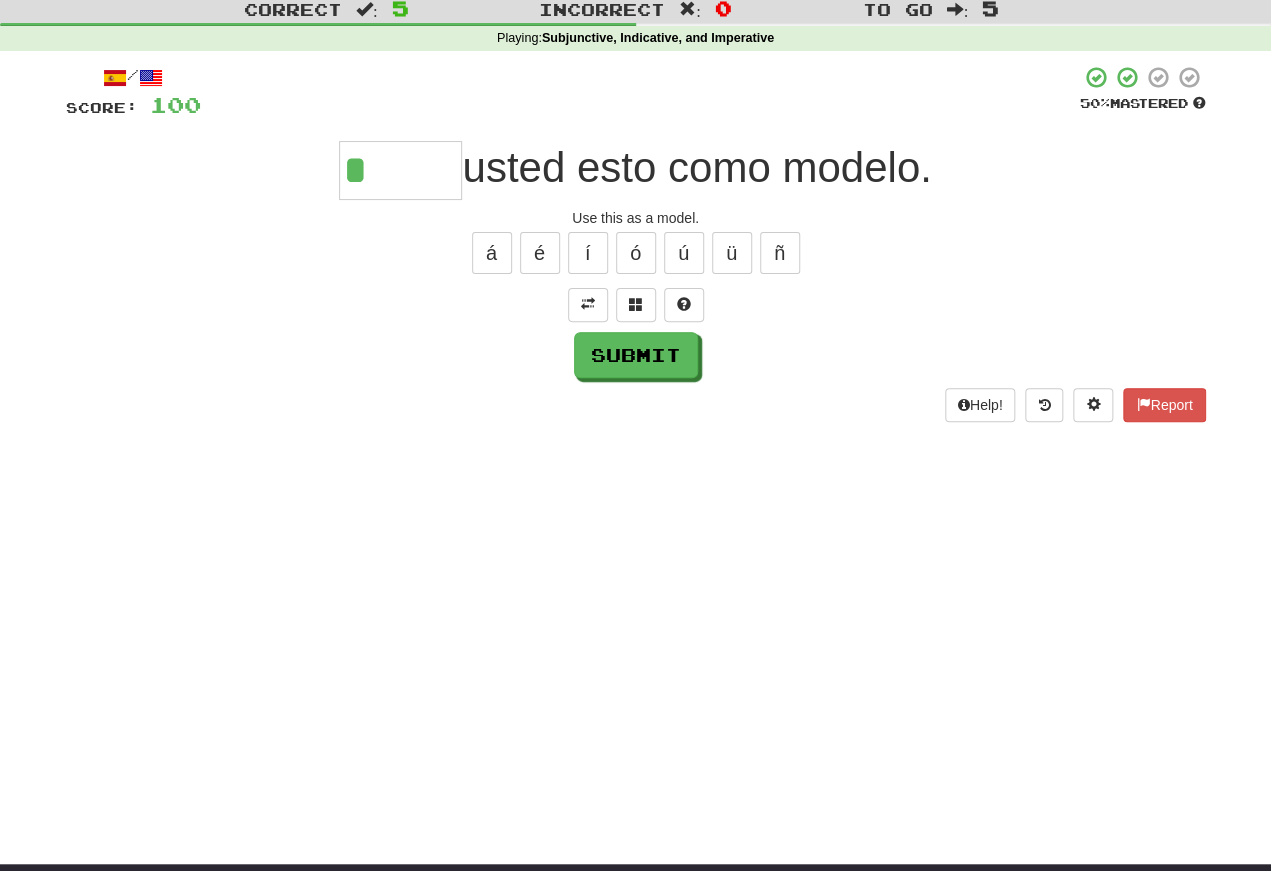 click on "/  Score:   100 50 %  Mastered *  usted esto como modelo. Use this as a model. á é í ó ú ü ñ Submit  Help!  Report" at bounding box center [636, 243] 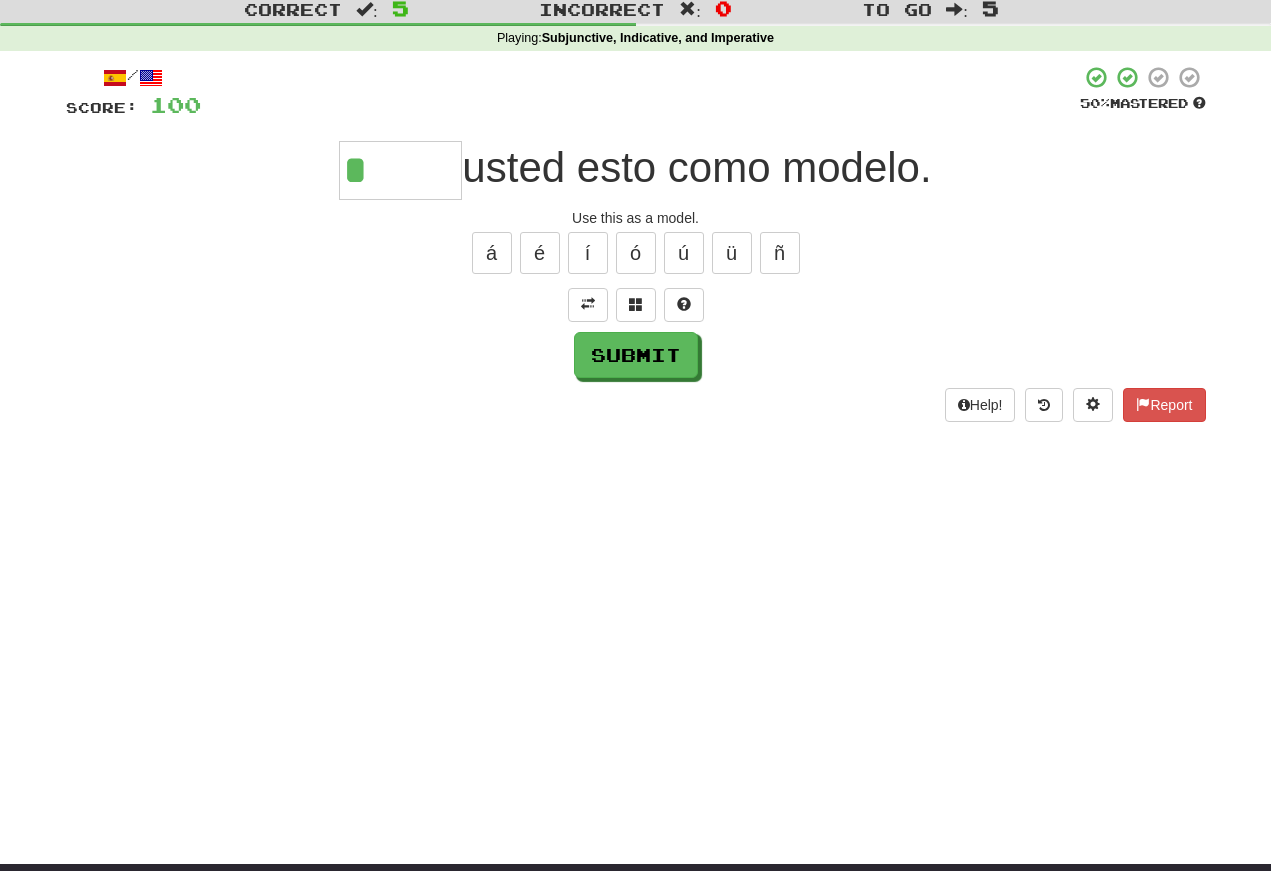click on "*" at bounding box center [400, 170] 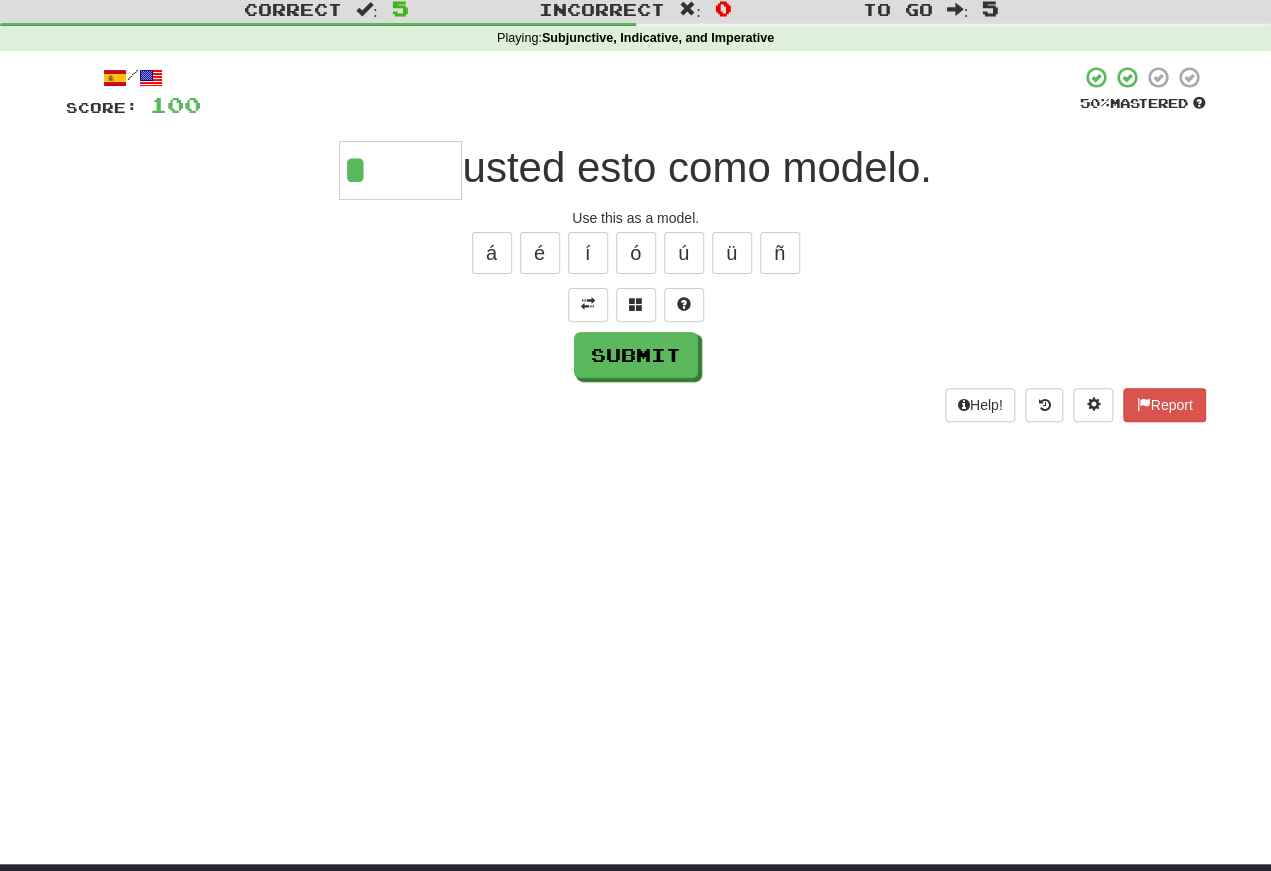 click on "ó" at bounding box center (636, 253) 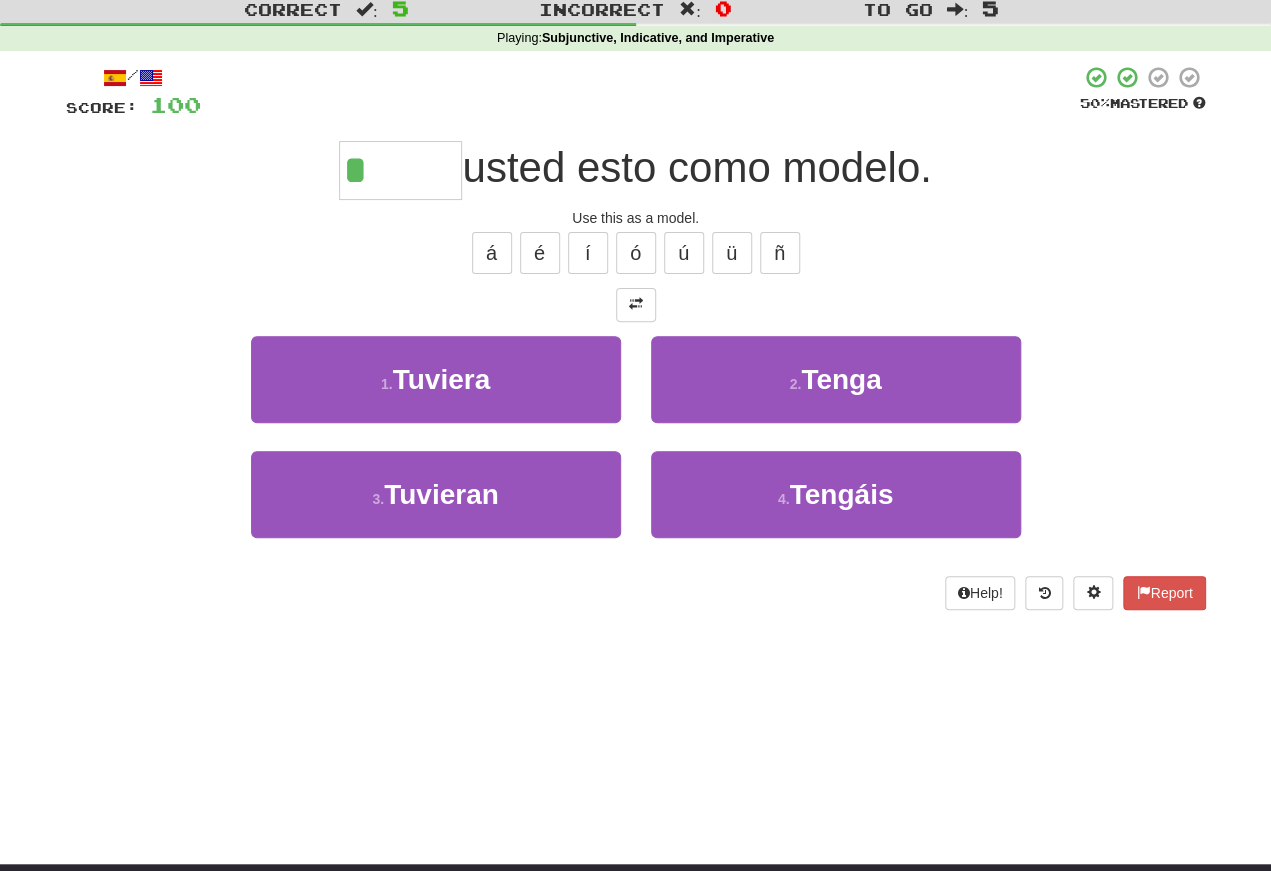 click on "2 .  Tenga" at bounding box center (836, 379) 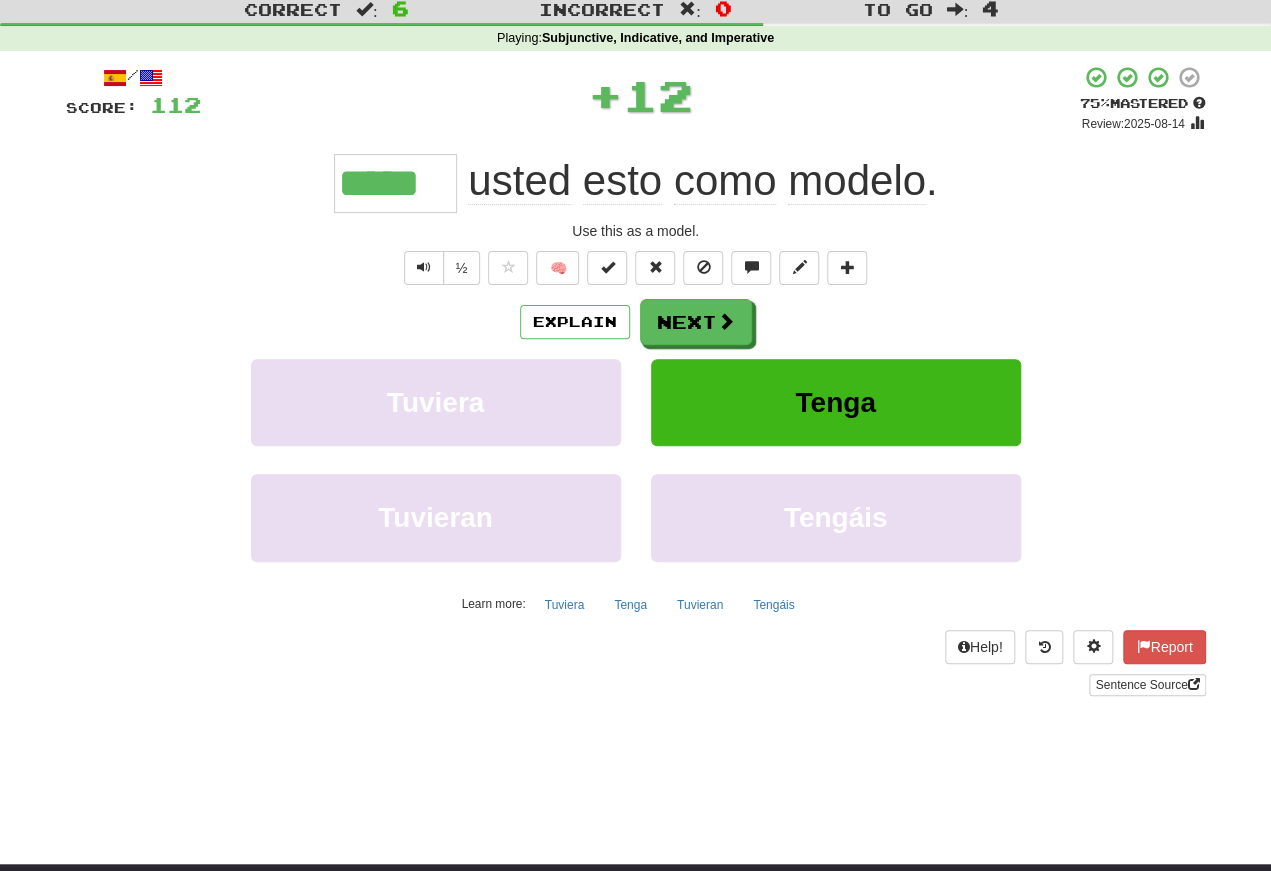 scroll, scrollTop: 57, scrollLeft: 0, axis: vertical 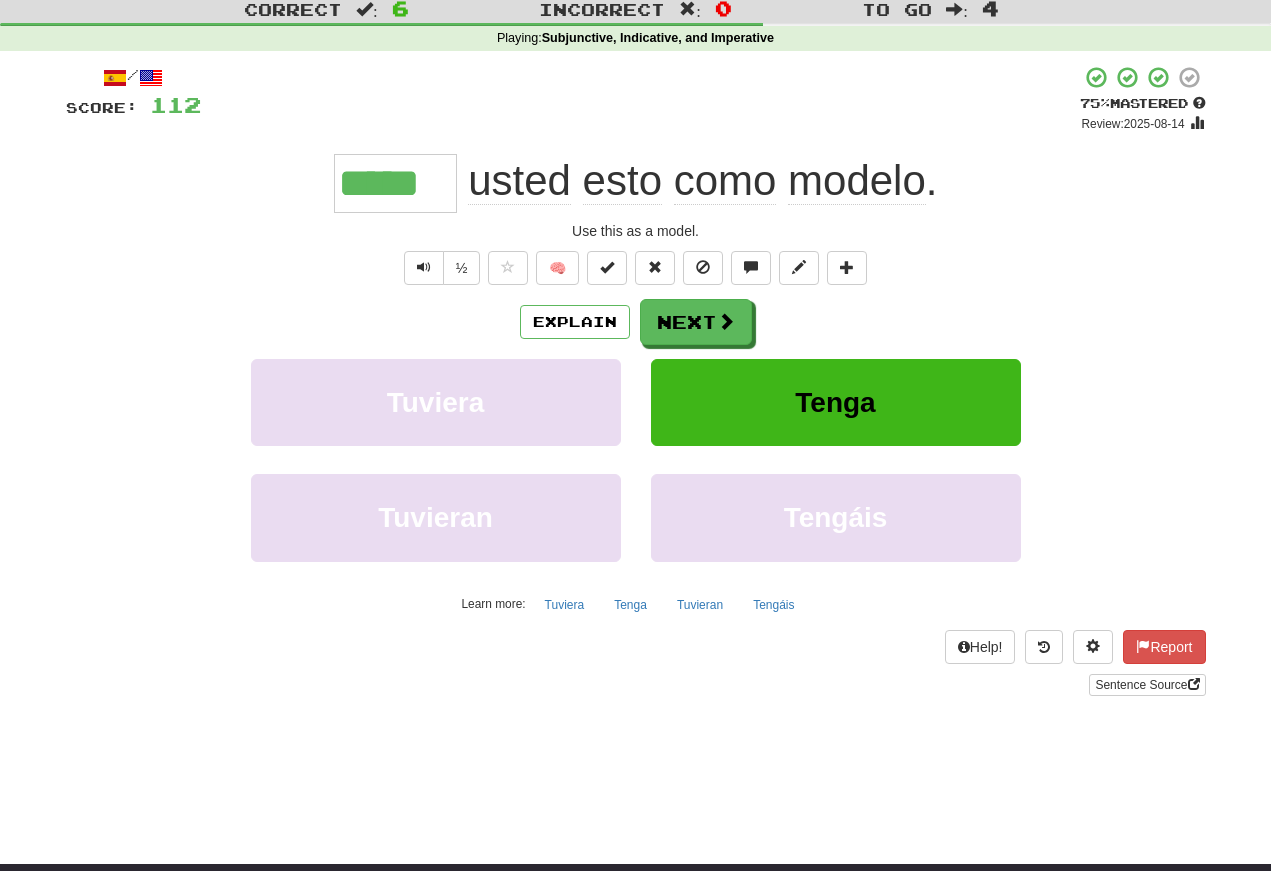click at bounding box center (424, 268) 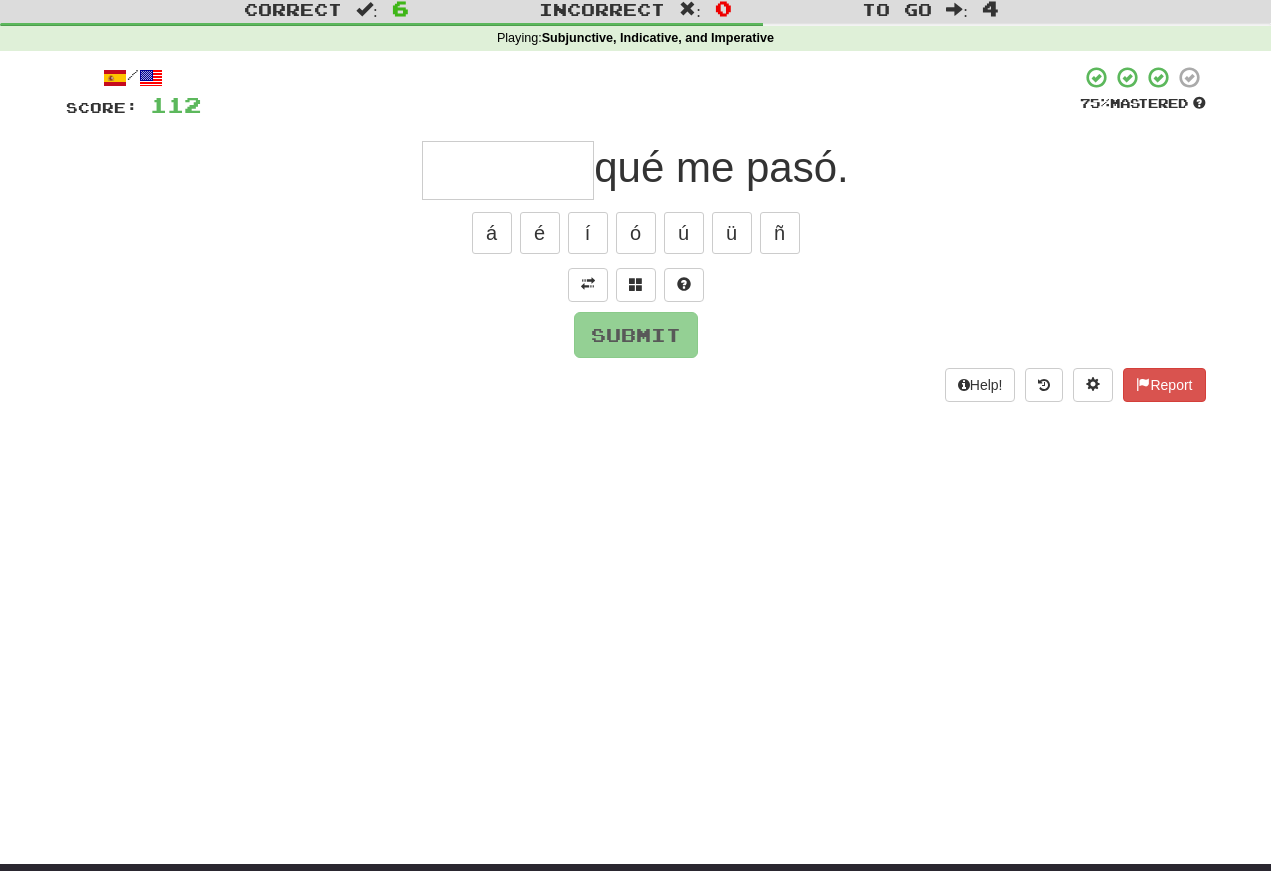 scroll, scrollTop: 57, scrollLeft: 0, axis: vertical 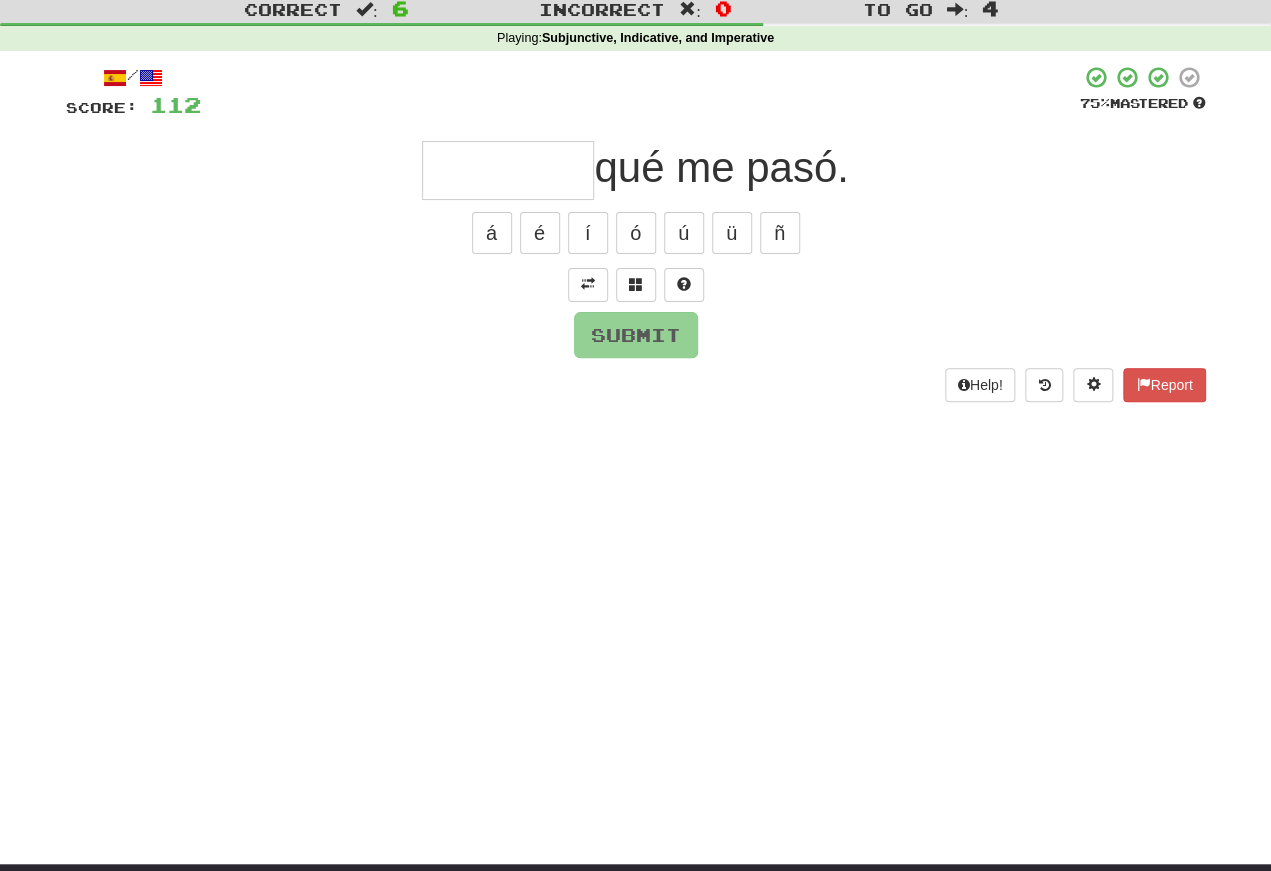 click at bounding box center (588, 284) 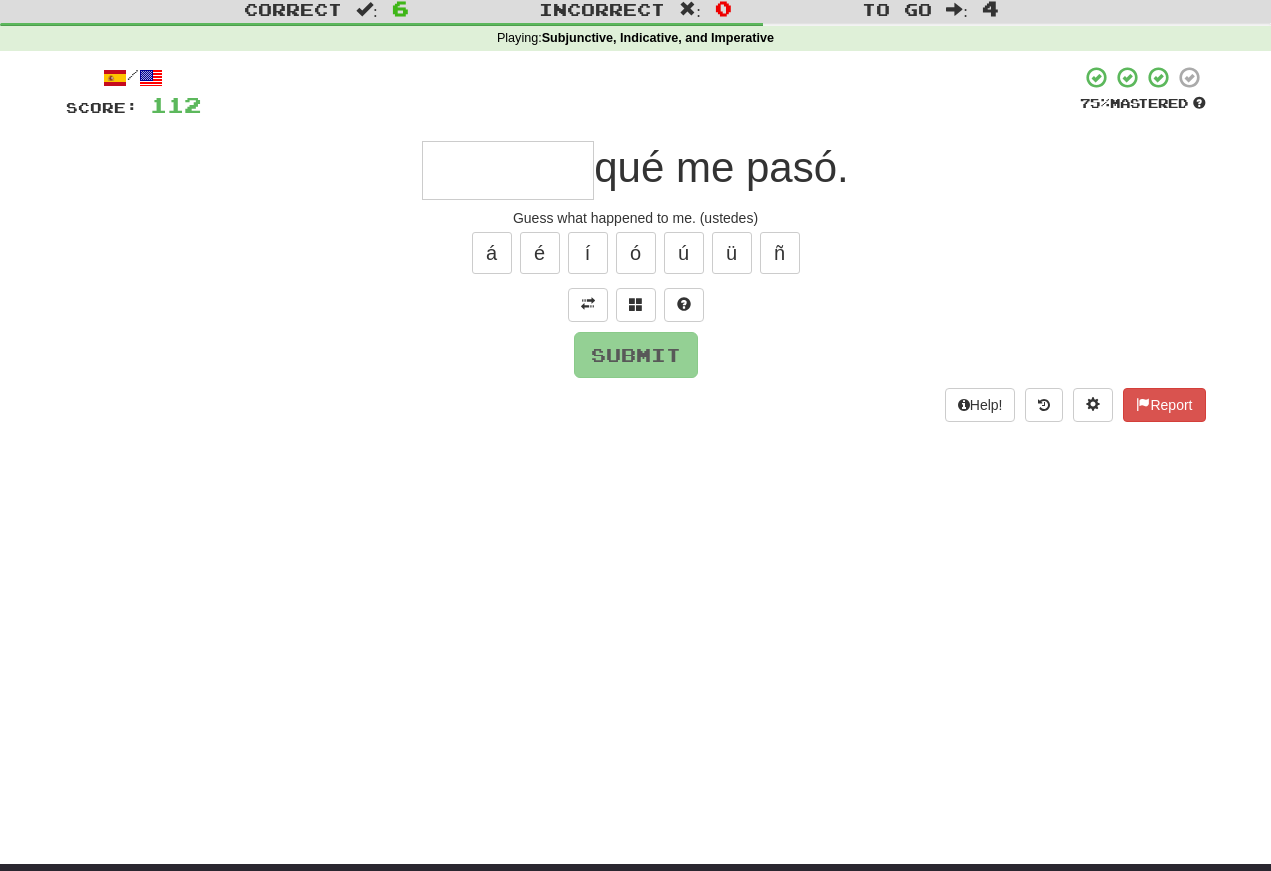 click at bounding box center [508, 170] 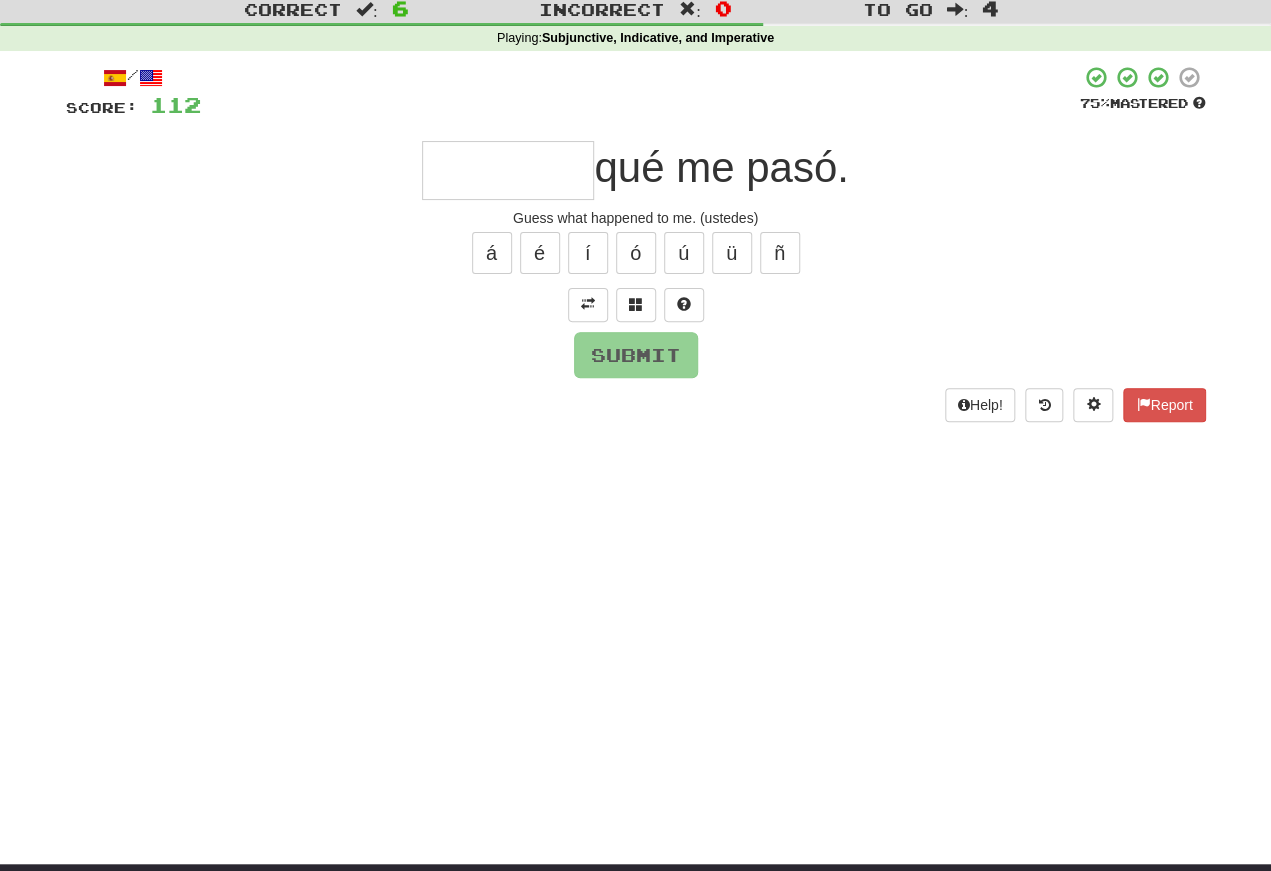 type on "*" 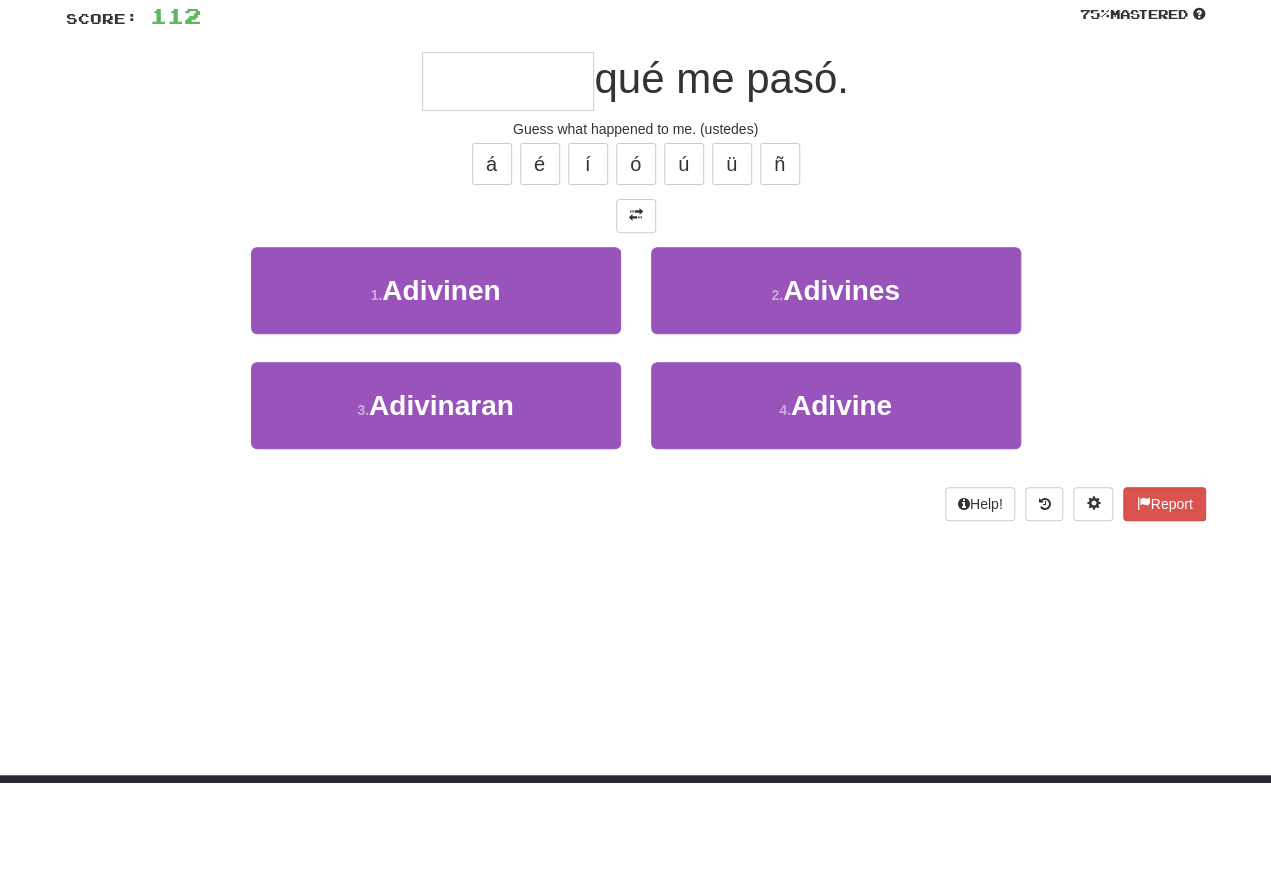 click on "4 .  Adivine" at bounding box center [836, 494] 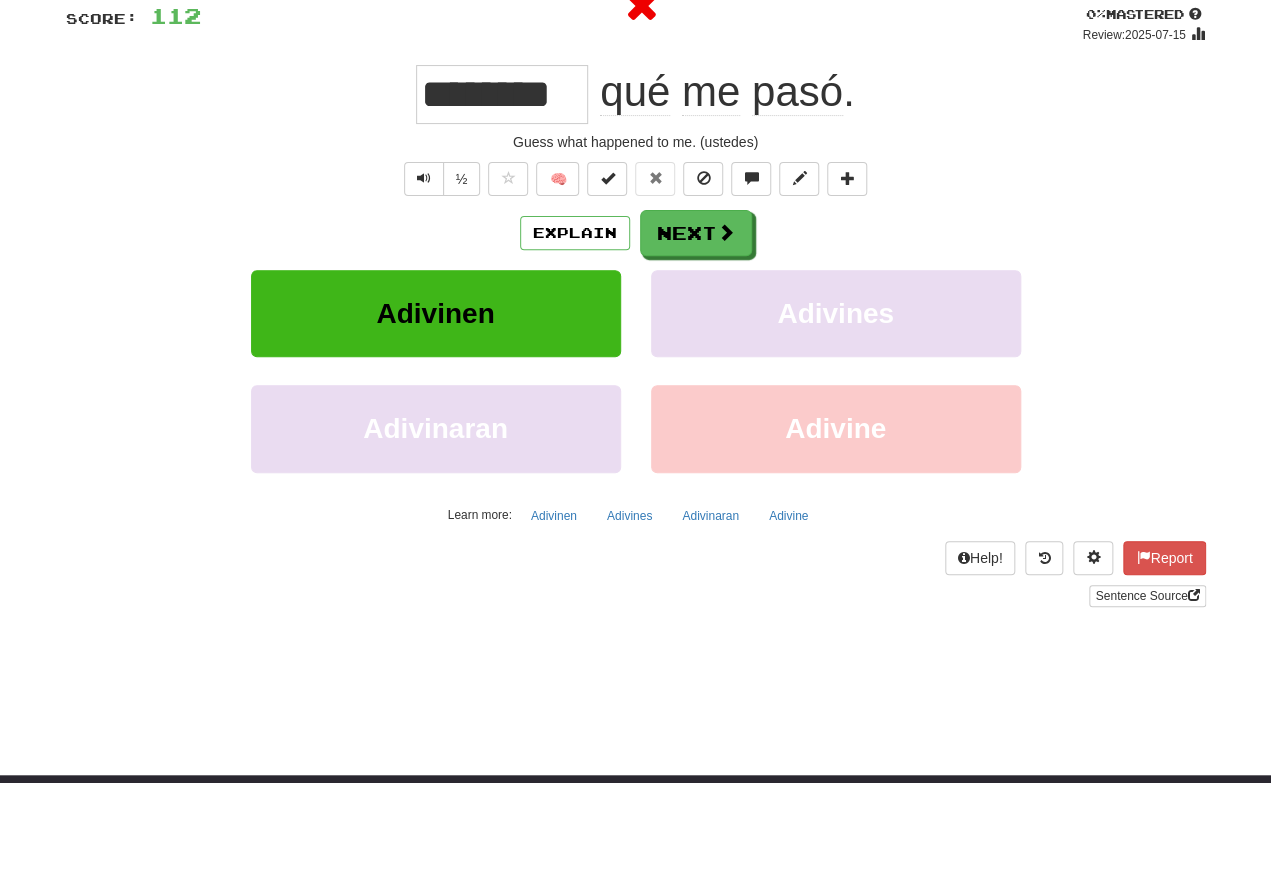 scroll, scrollTop: 145, scrollLeft: 0, axis: vertical 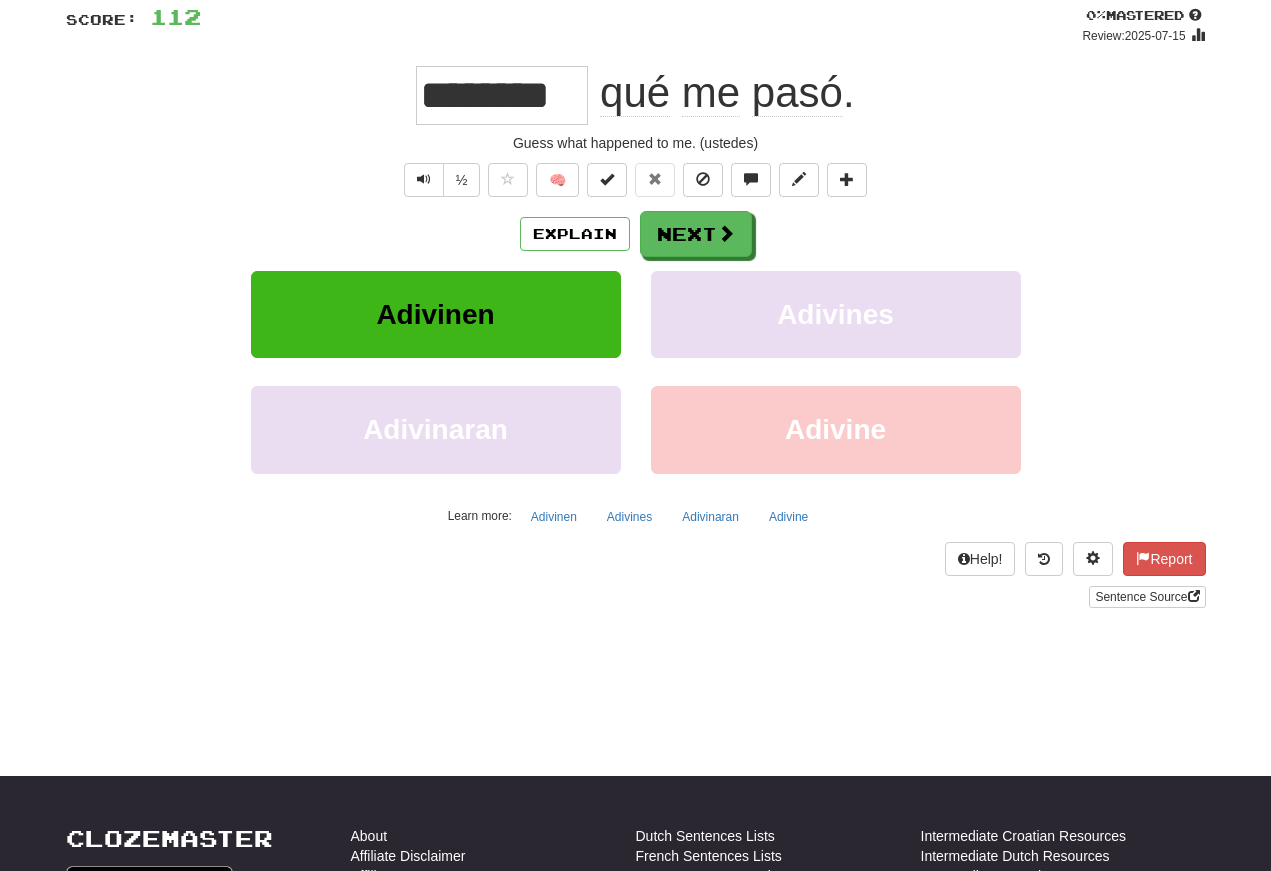 click at bounding box center (424, 179) 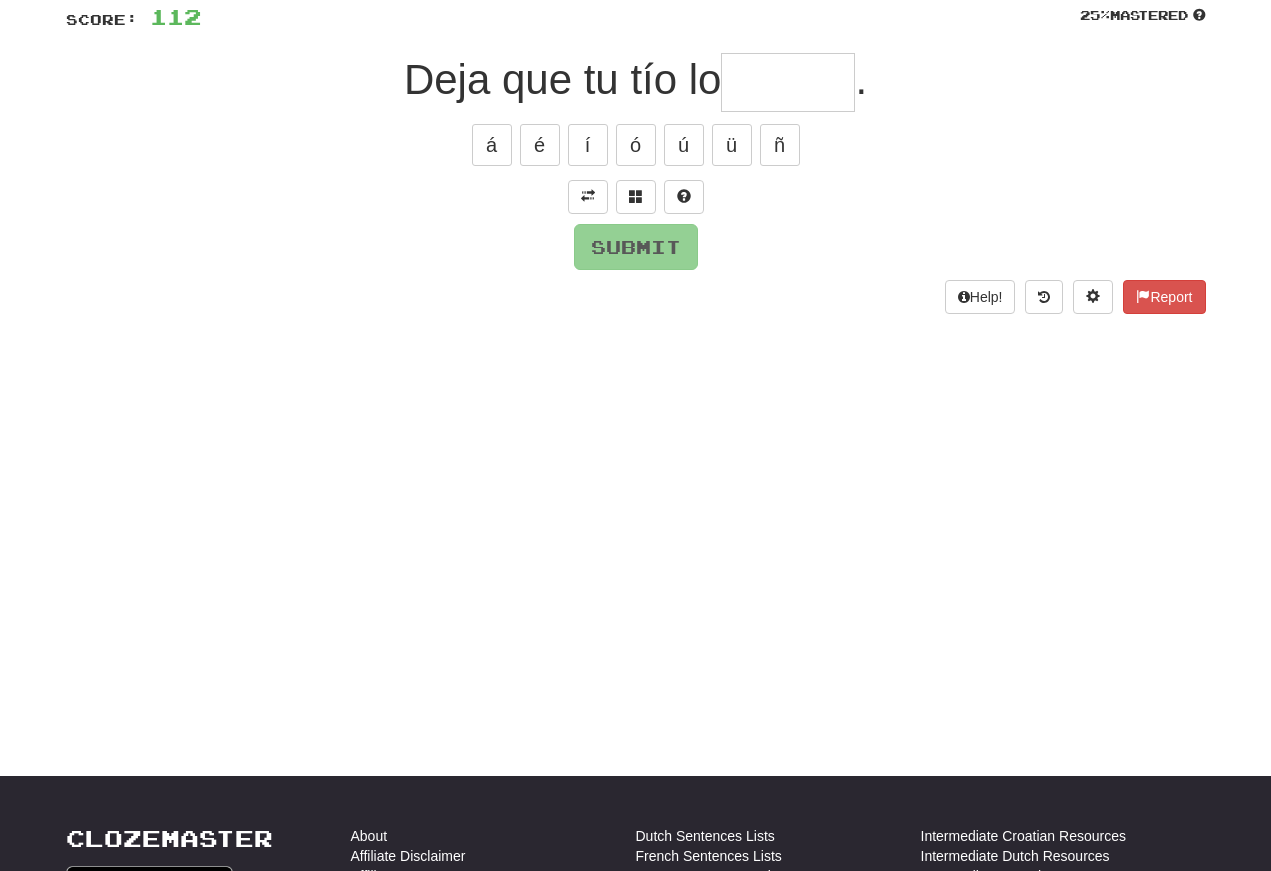 scroll, scrollTop: 145, scrollLeft: 0, axis: vertical 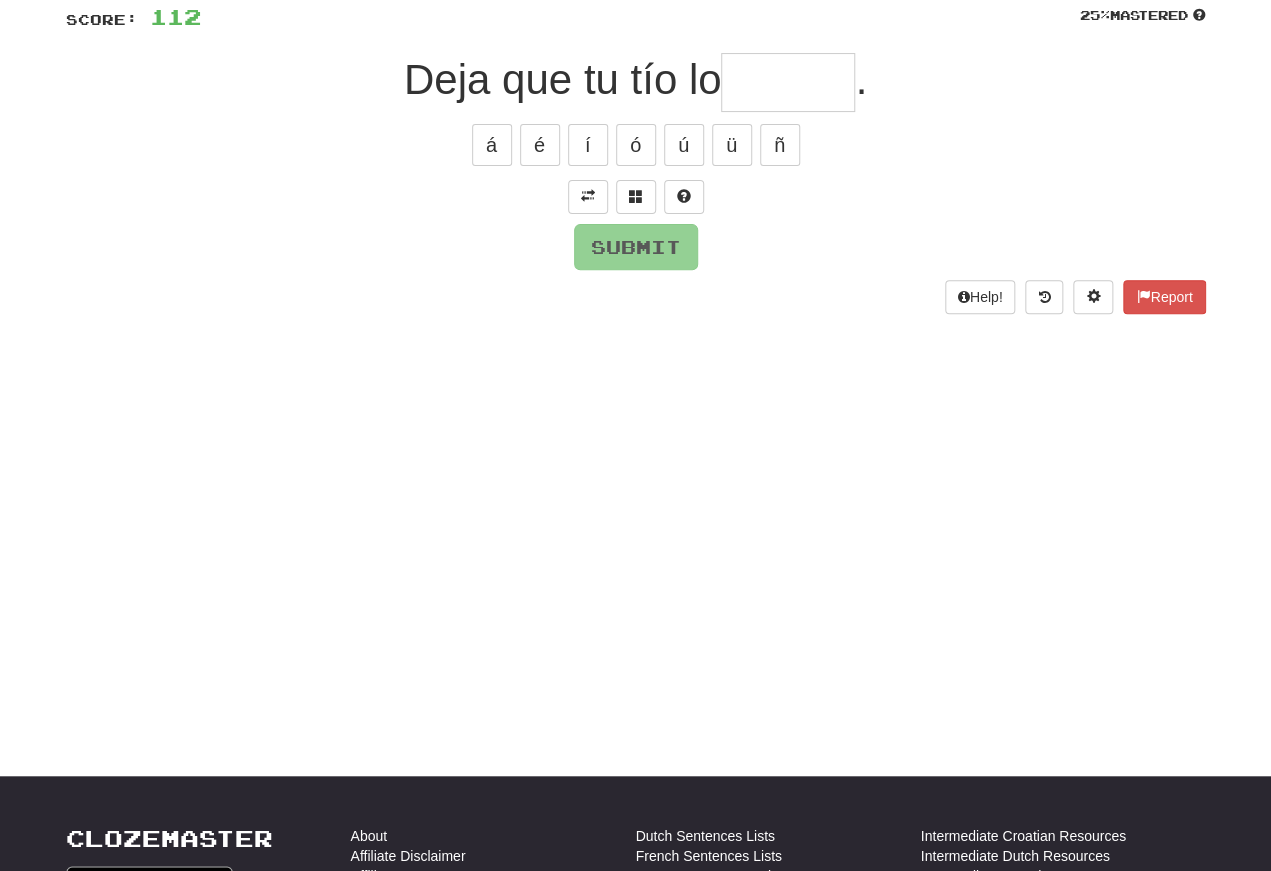 click at bounding box center (588, 196) 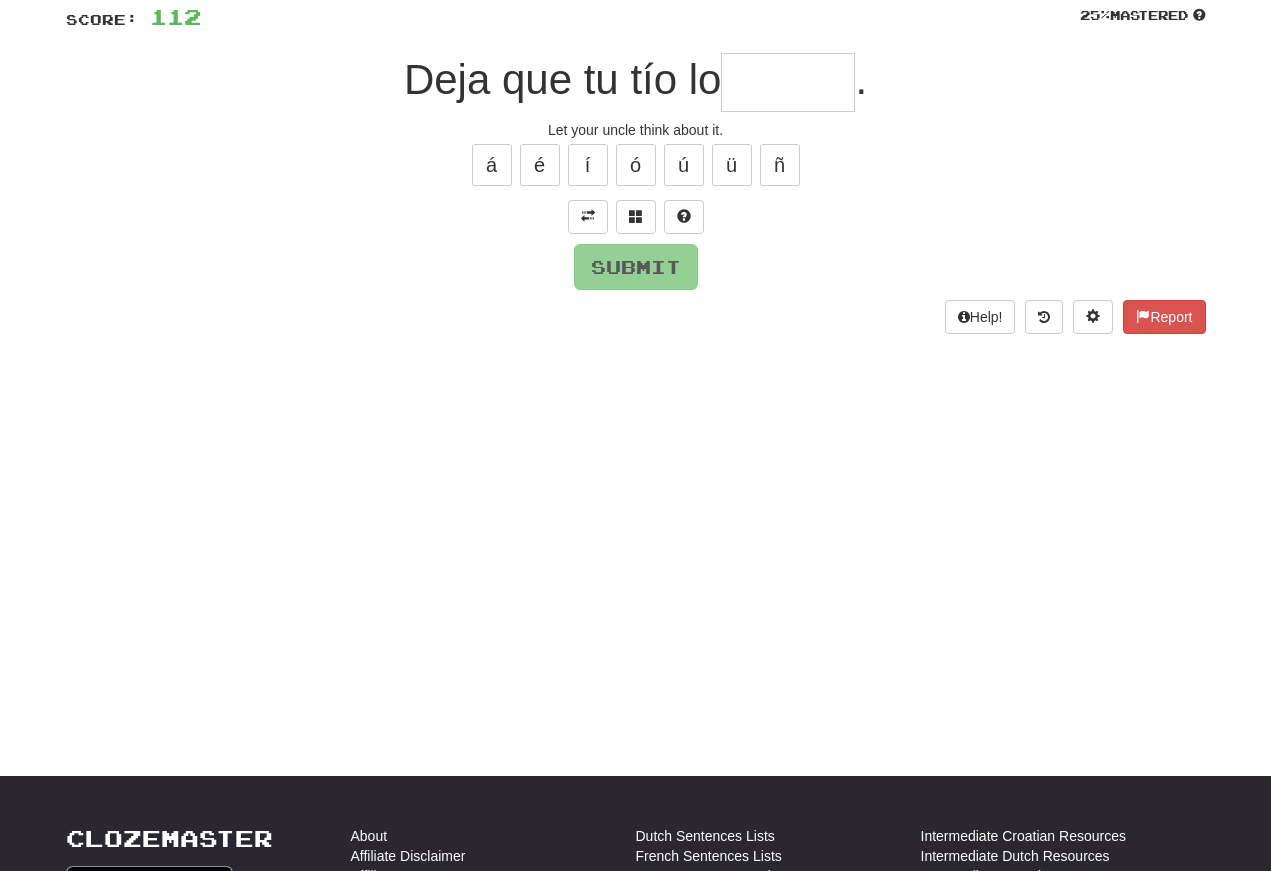 click at bounding box center [788, 82] 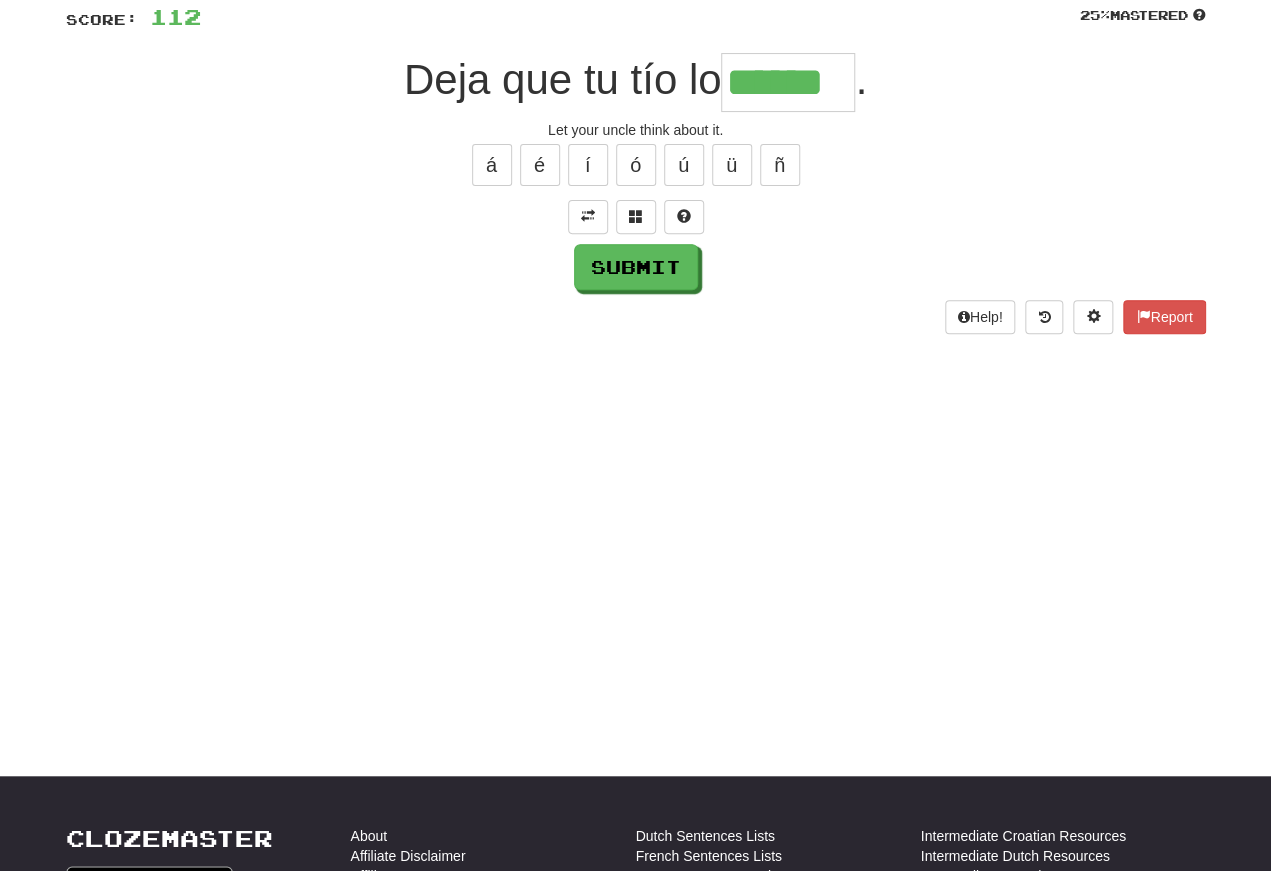 type on "******" 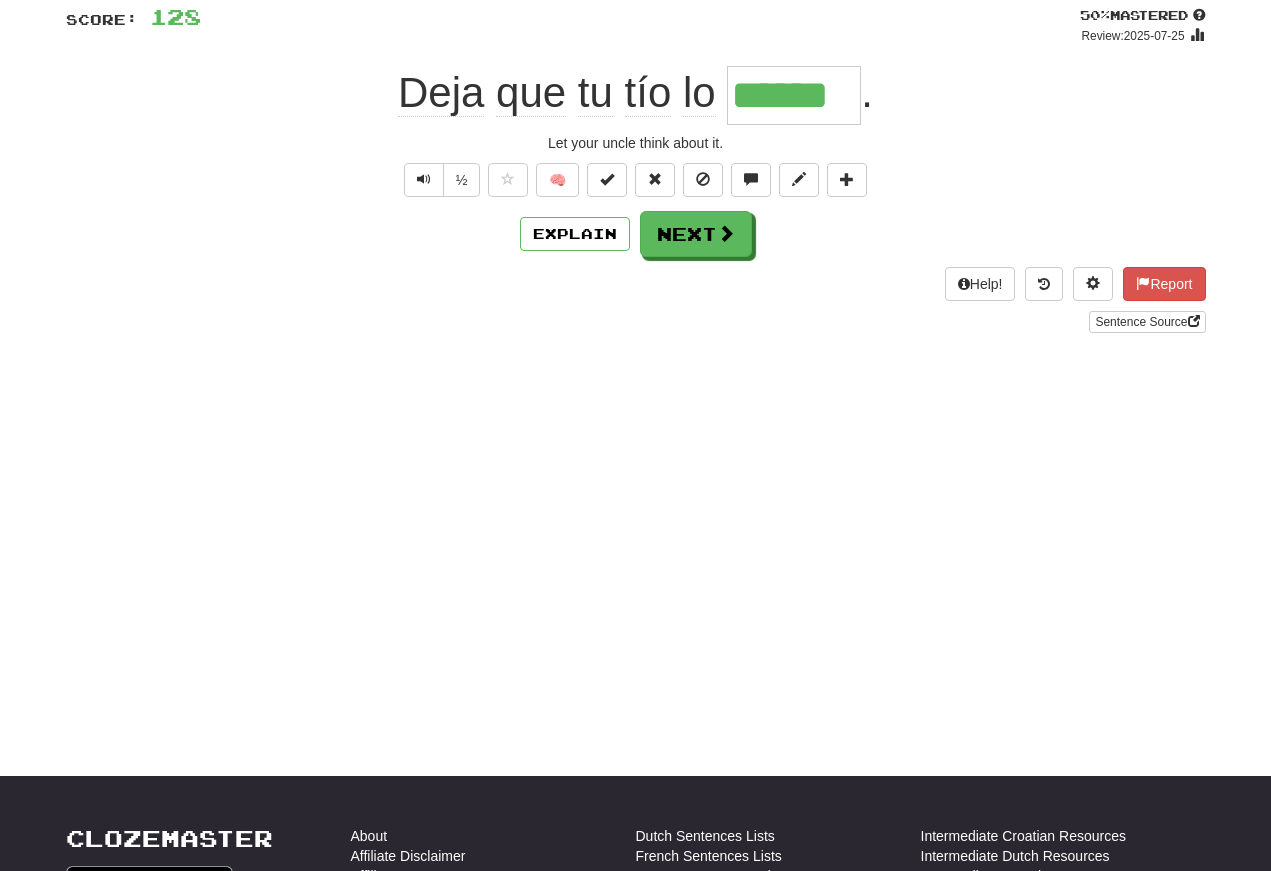 click at bounding box center (424, 179) 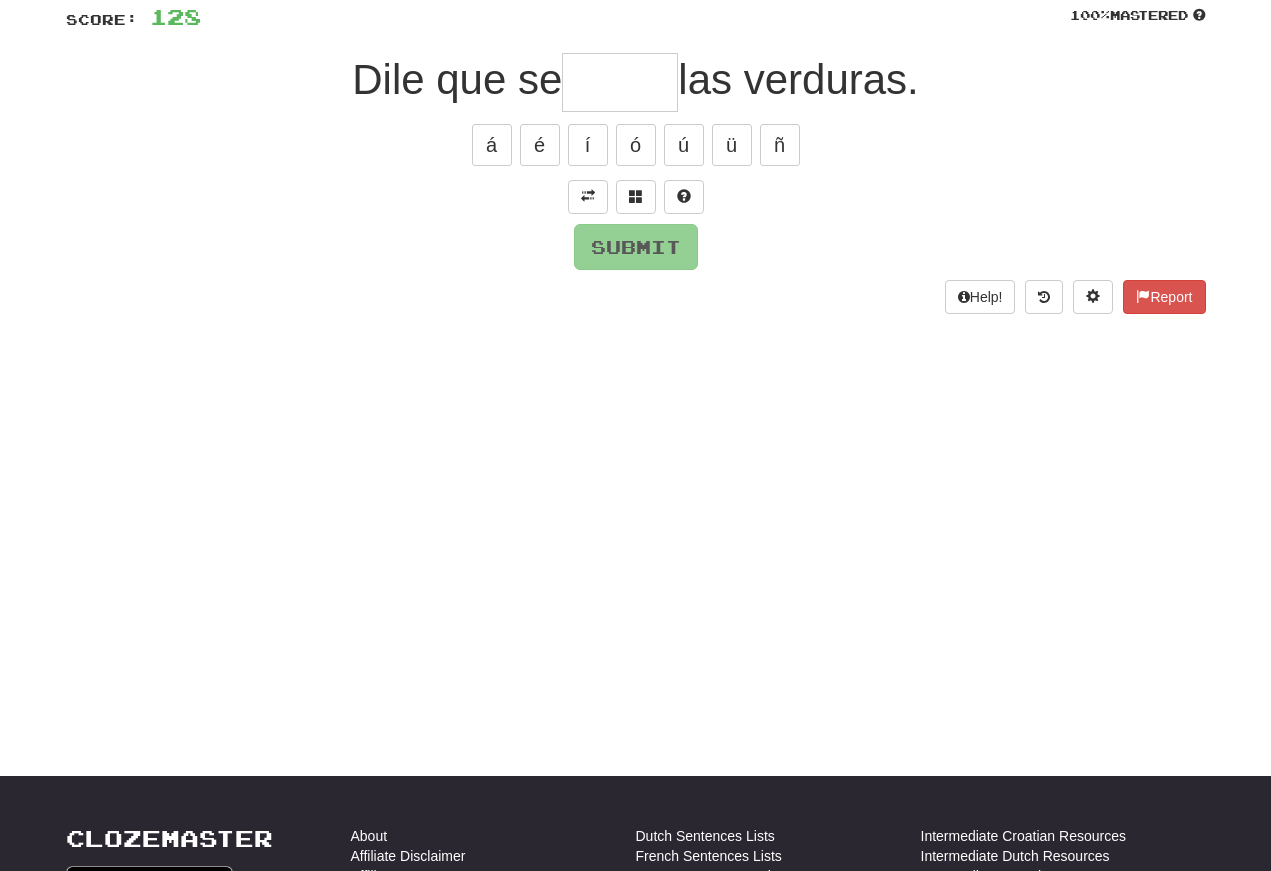 scroll, scrollTop: 145, scrollLeft: 0, axis: vertical 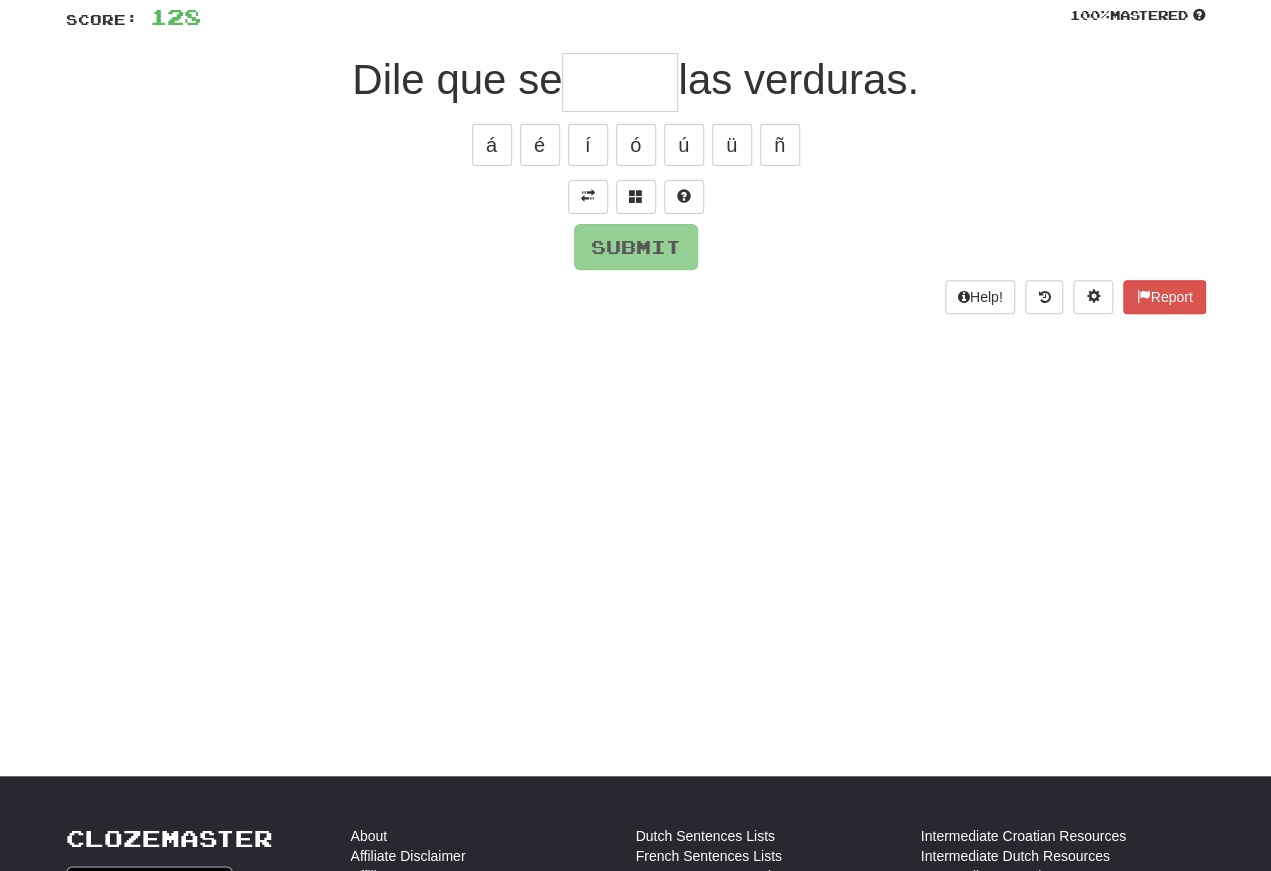 click at bounding box center (588, 197) 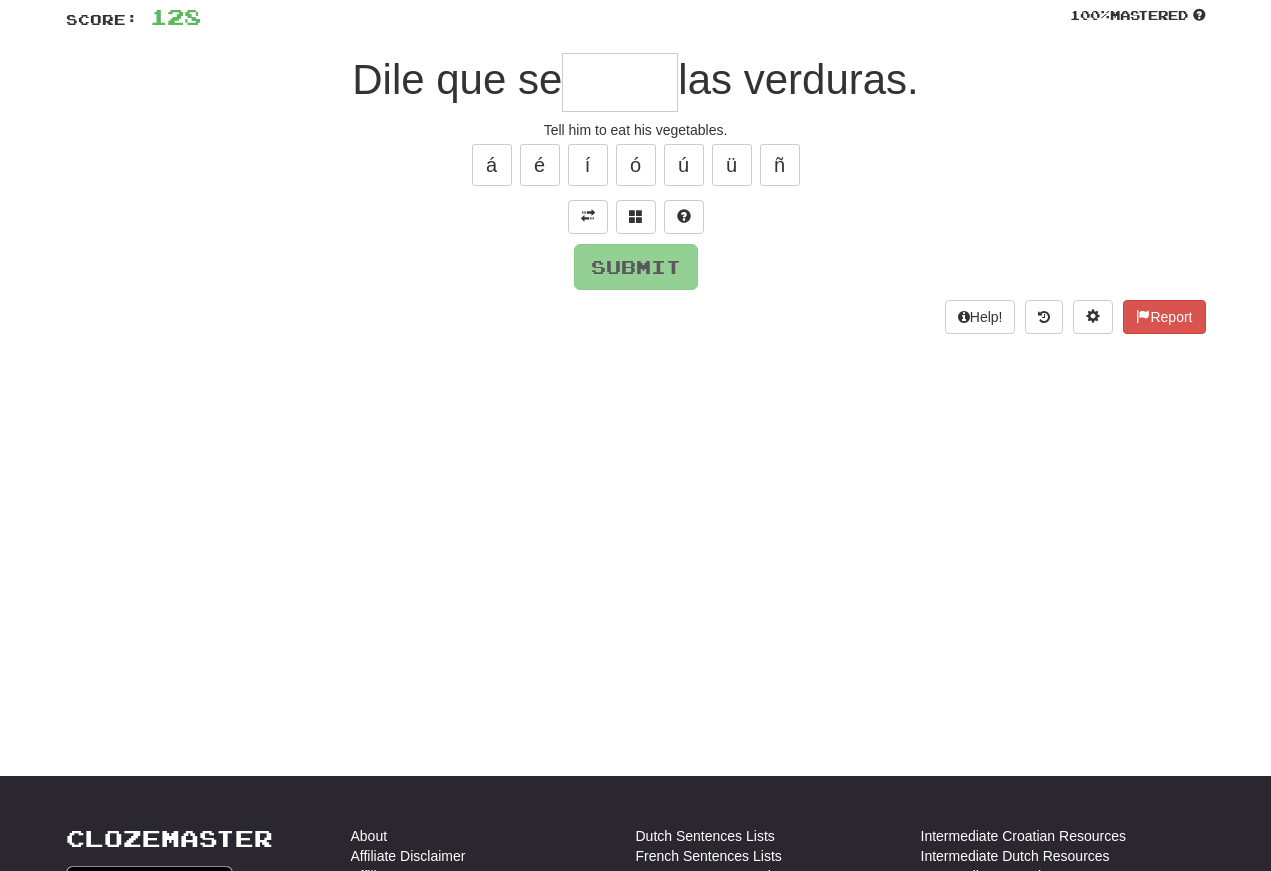 click at bounding box center [620, 82] 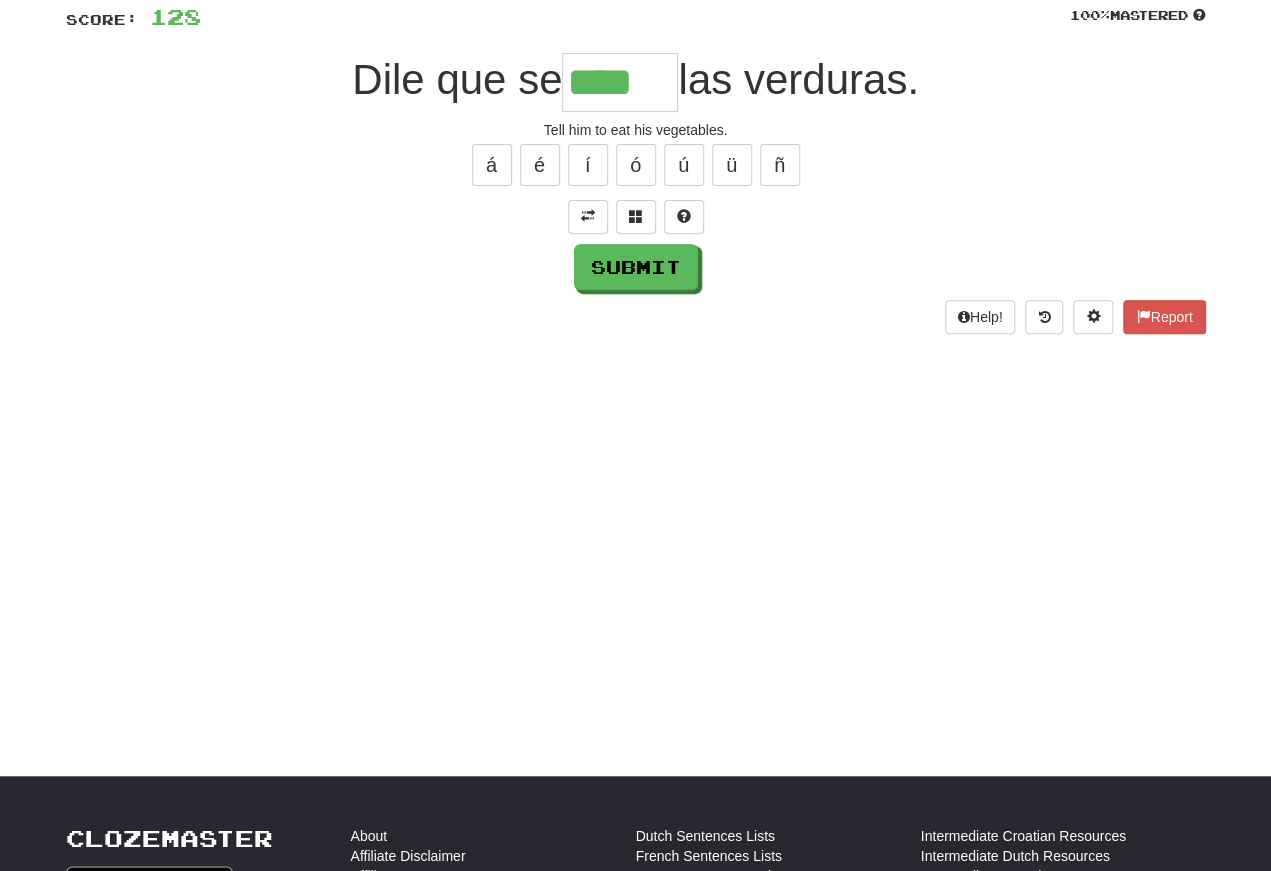 type on "****" 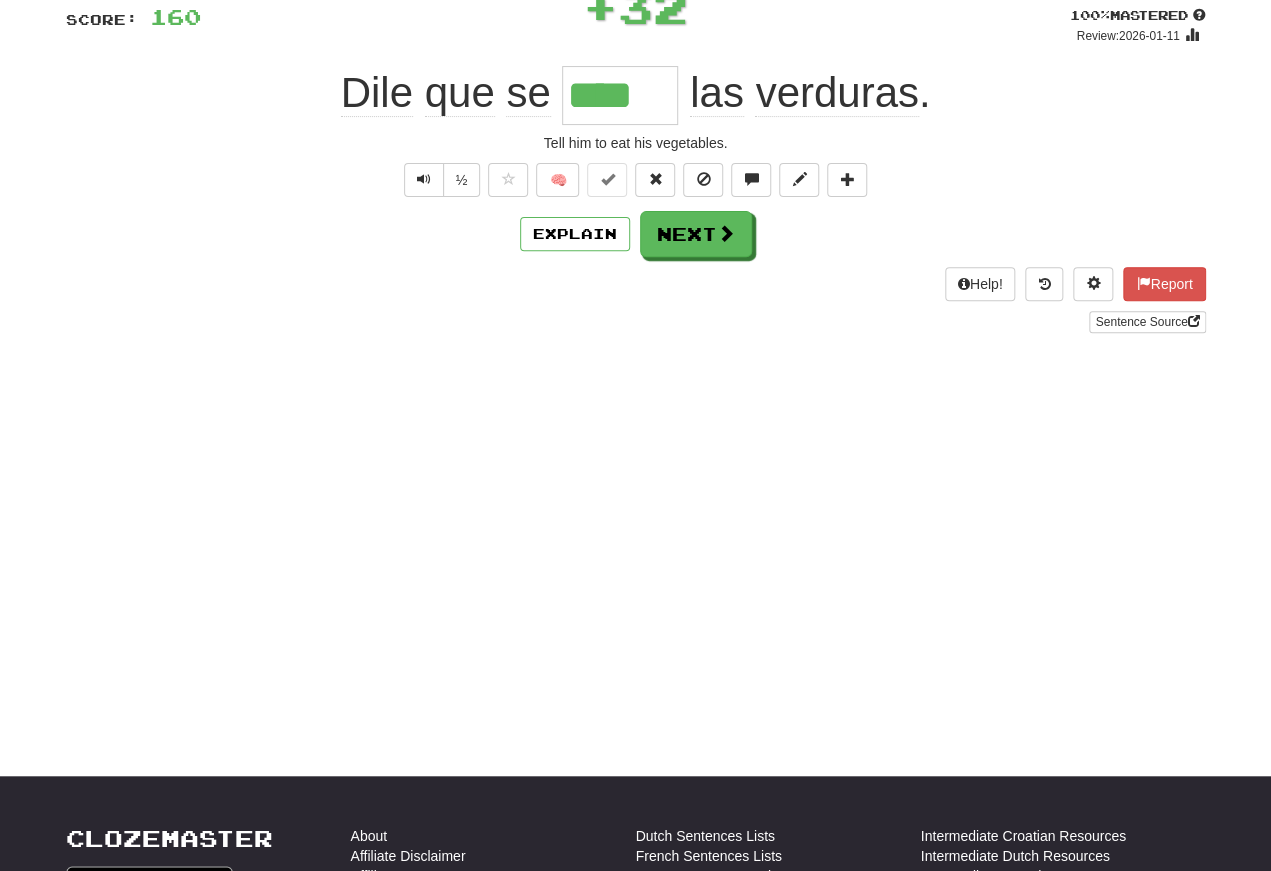 scroll, scrollTop: 145, scrollLeft: 0, axis: vertical 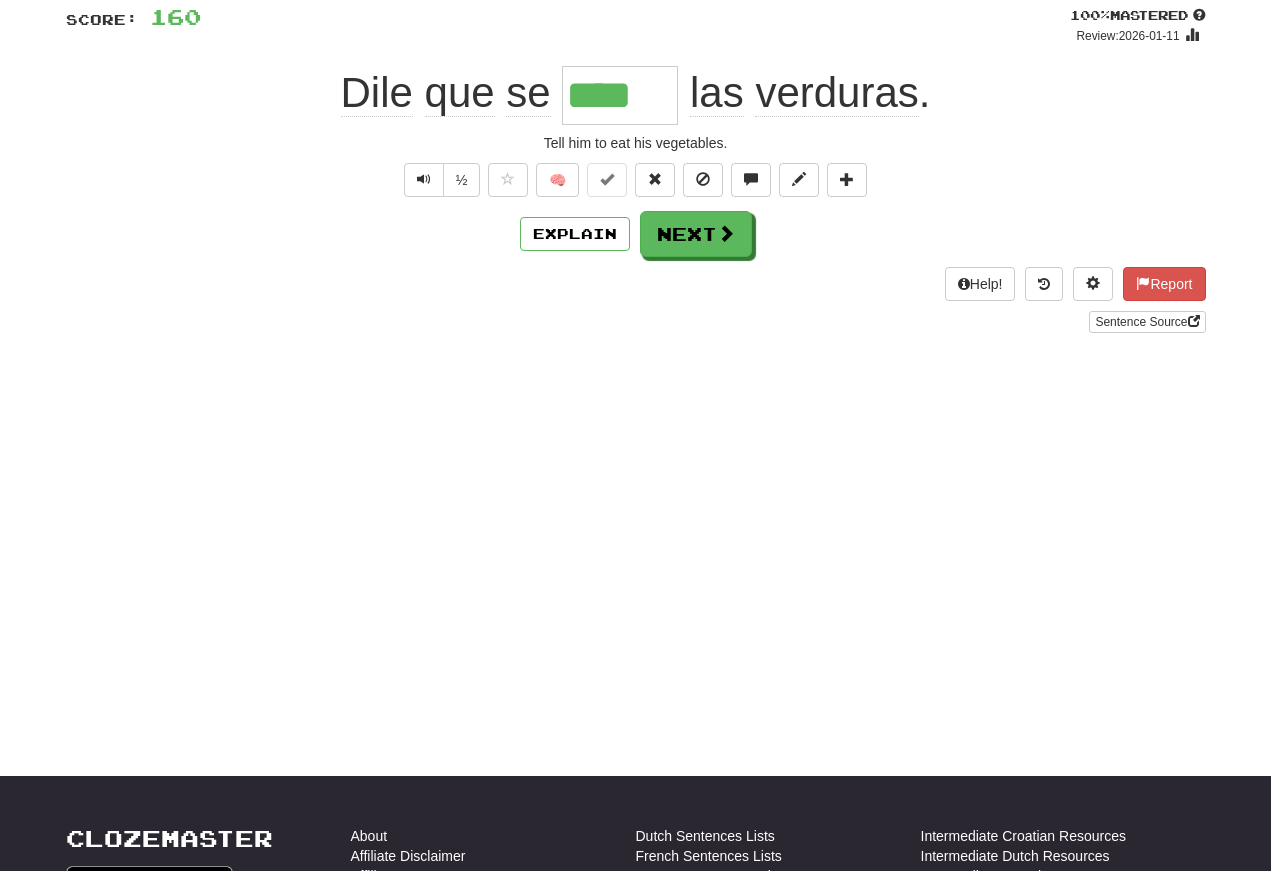 click at bounding box center [424, 180] 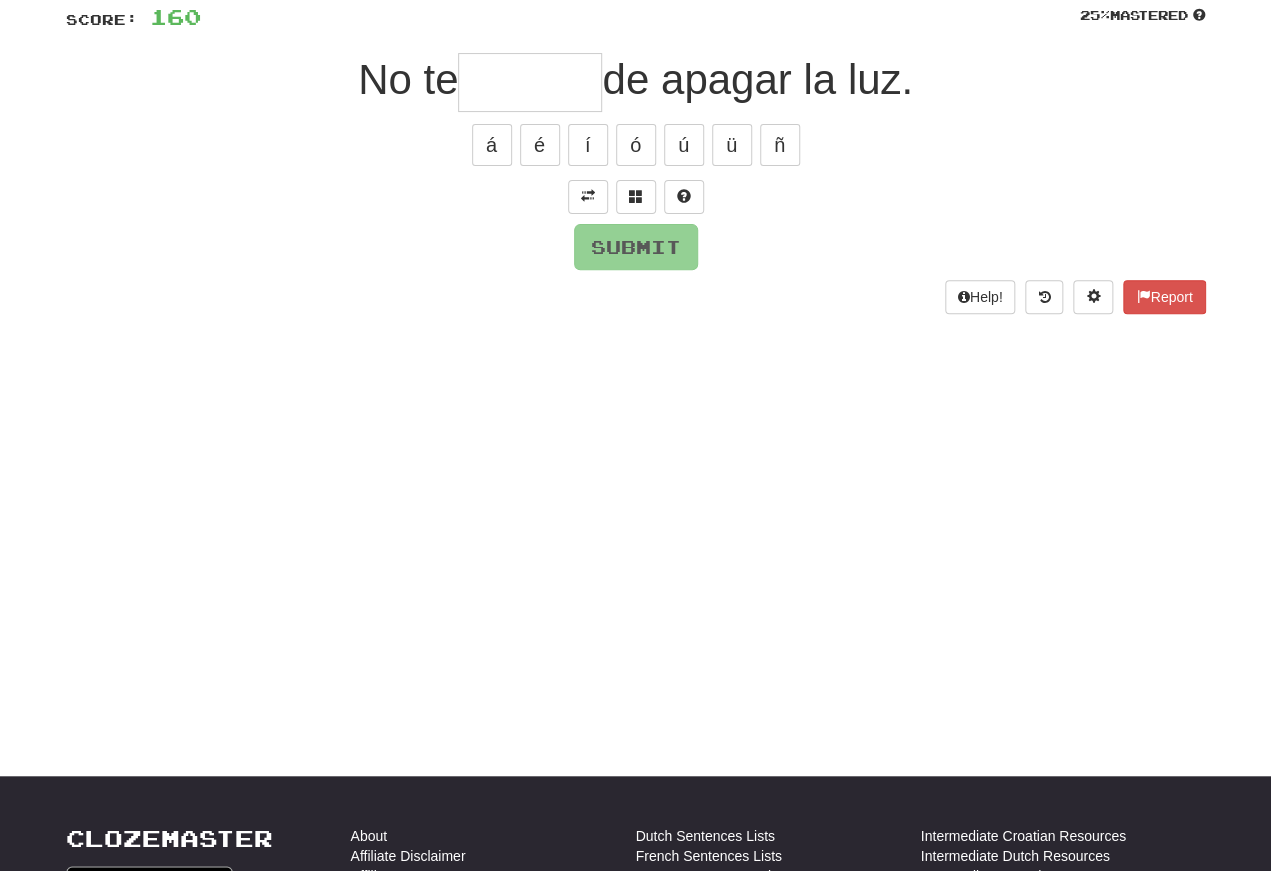 click at bounding box center [588, 197] 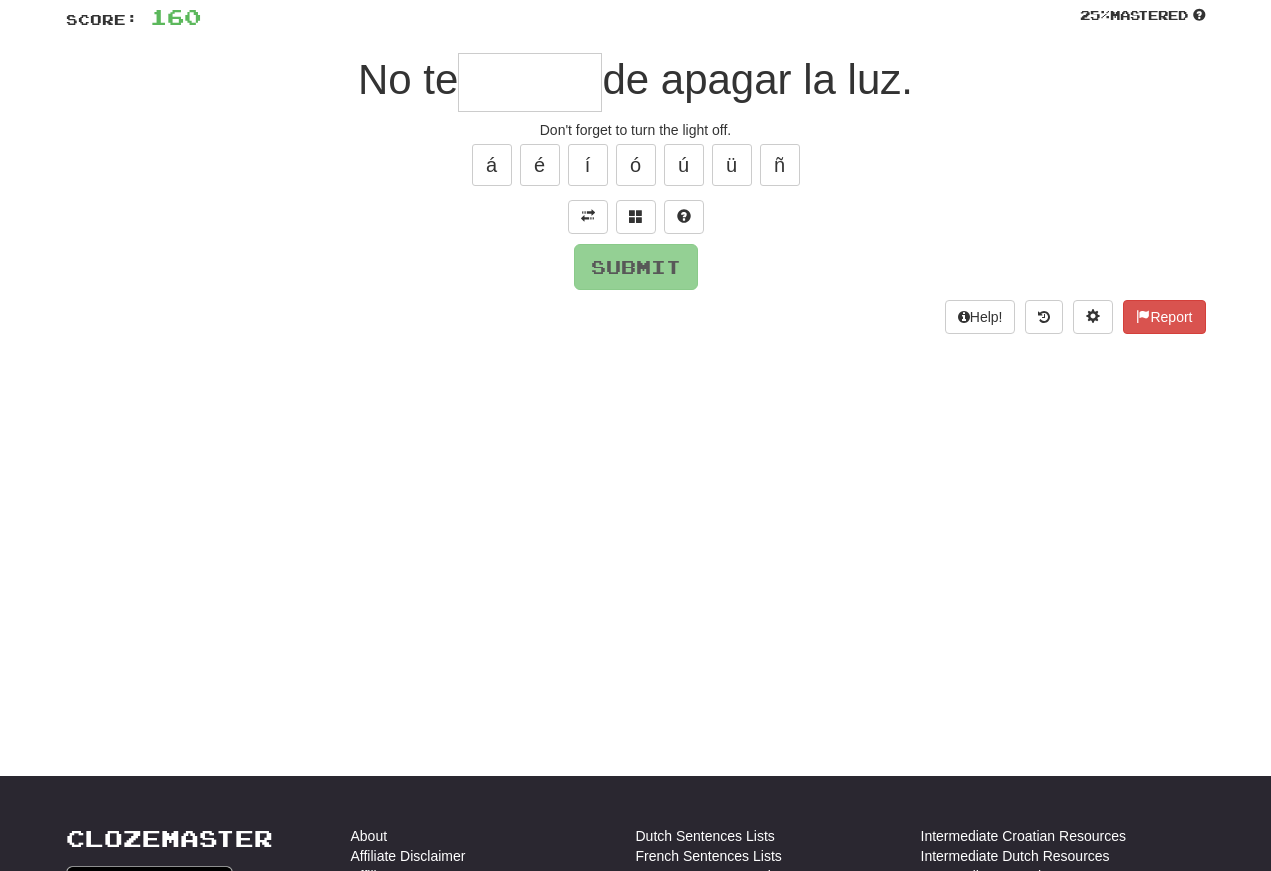 scroll, scrollTop: 145, scrollLeft: 0, axis: vertical 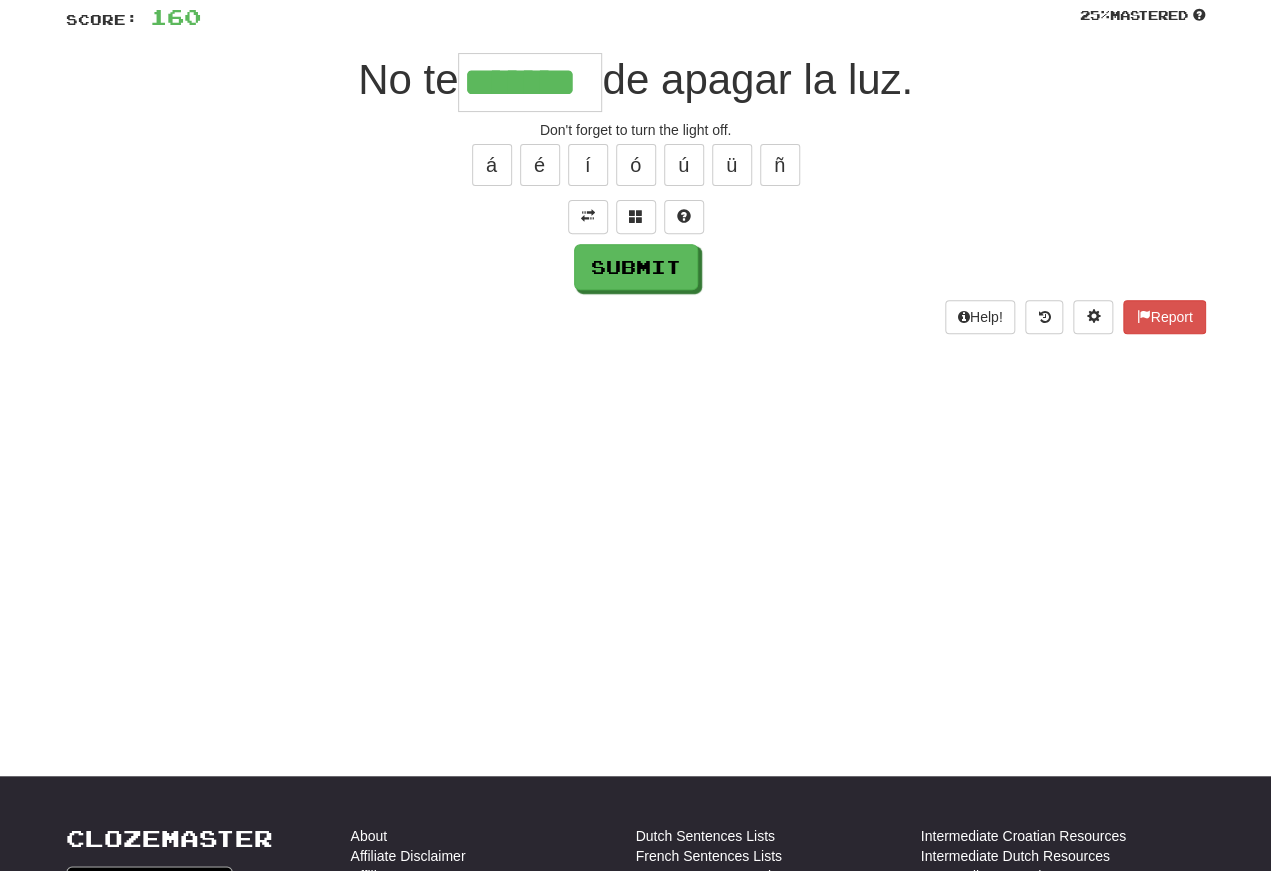 type on "*******" 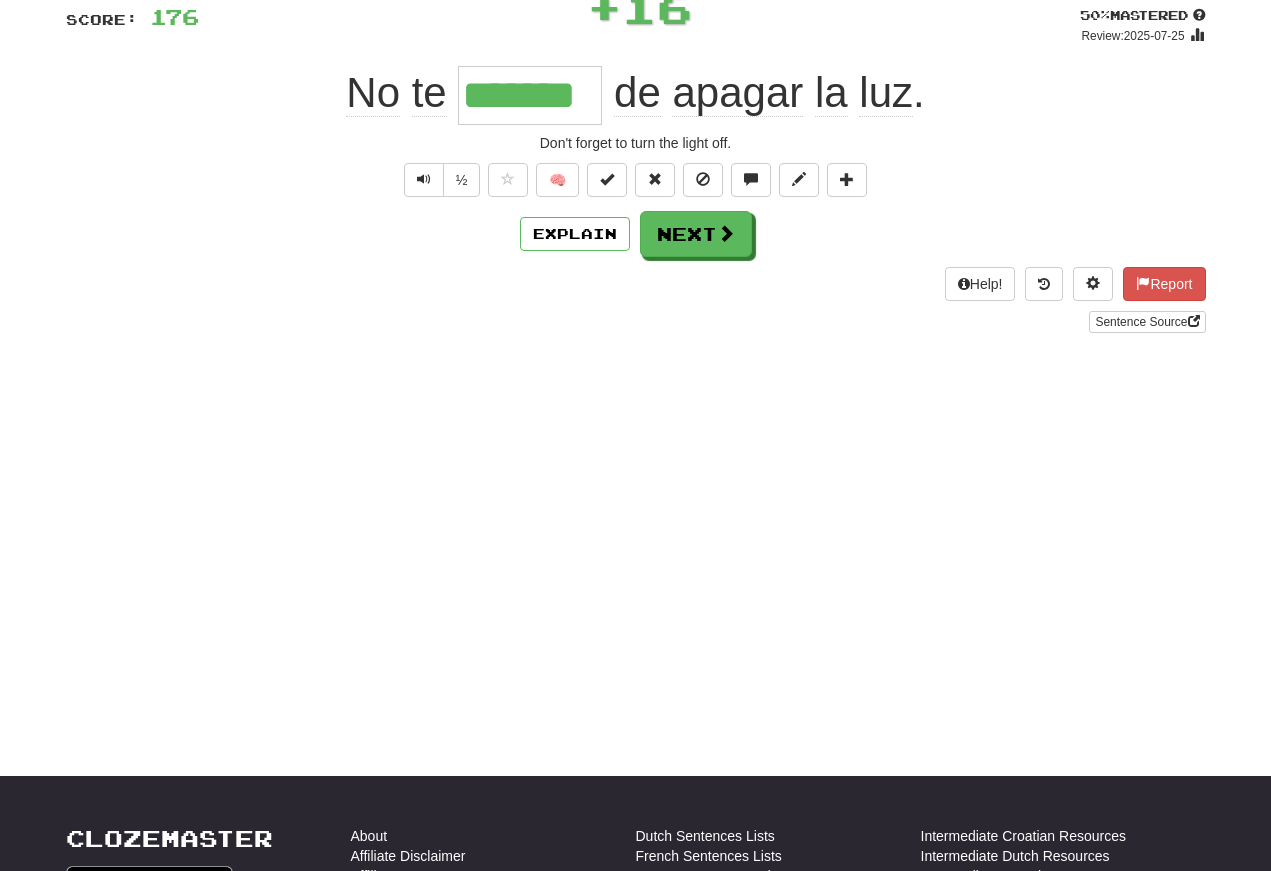 click at bounding box center (424, 179) 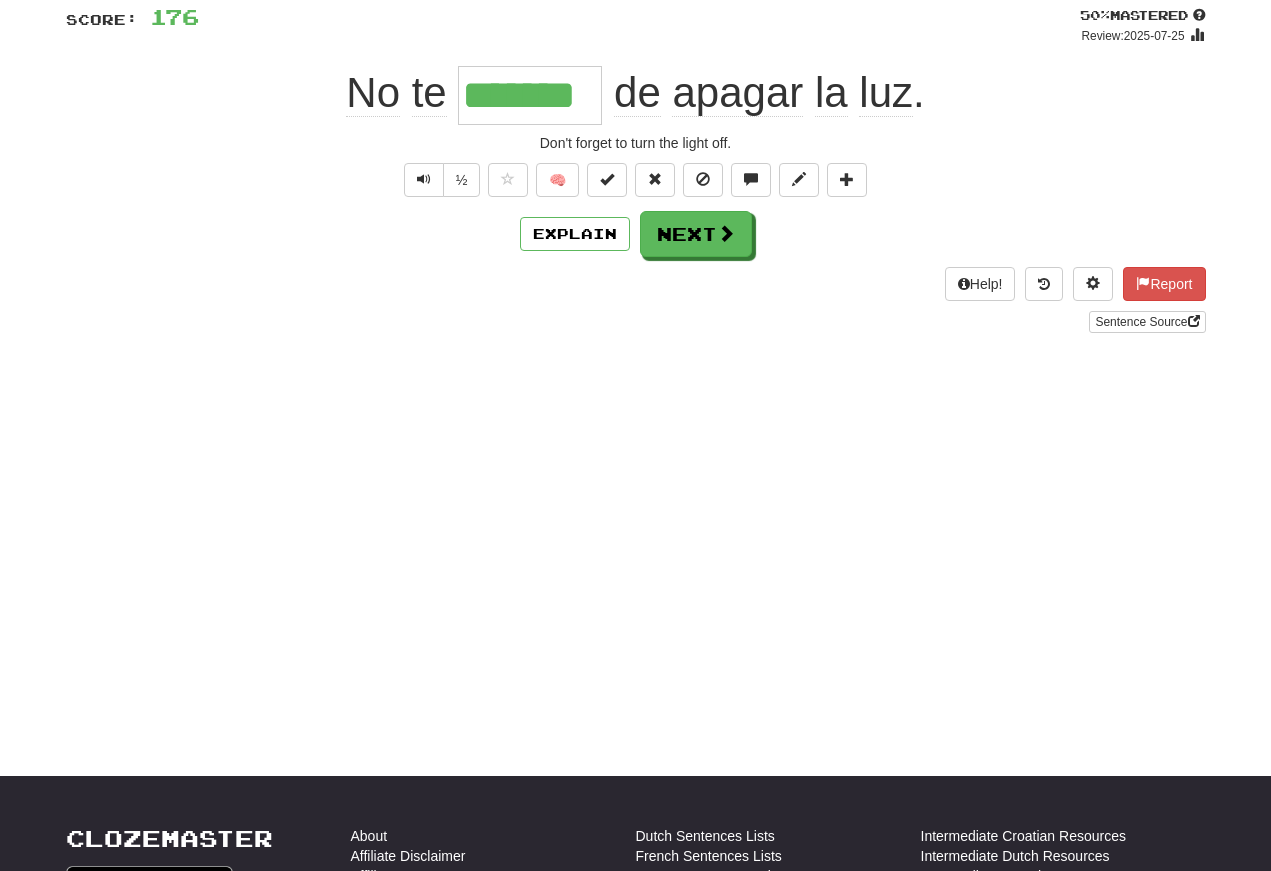 click at bounding box center [424, 180] 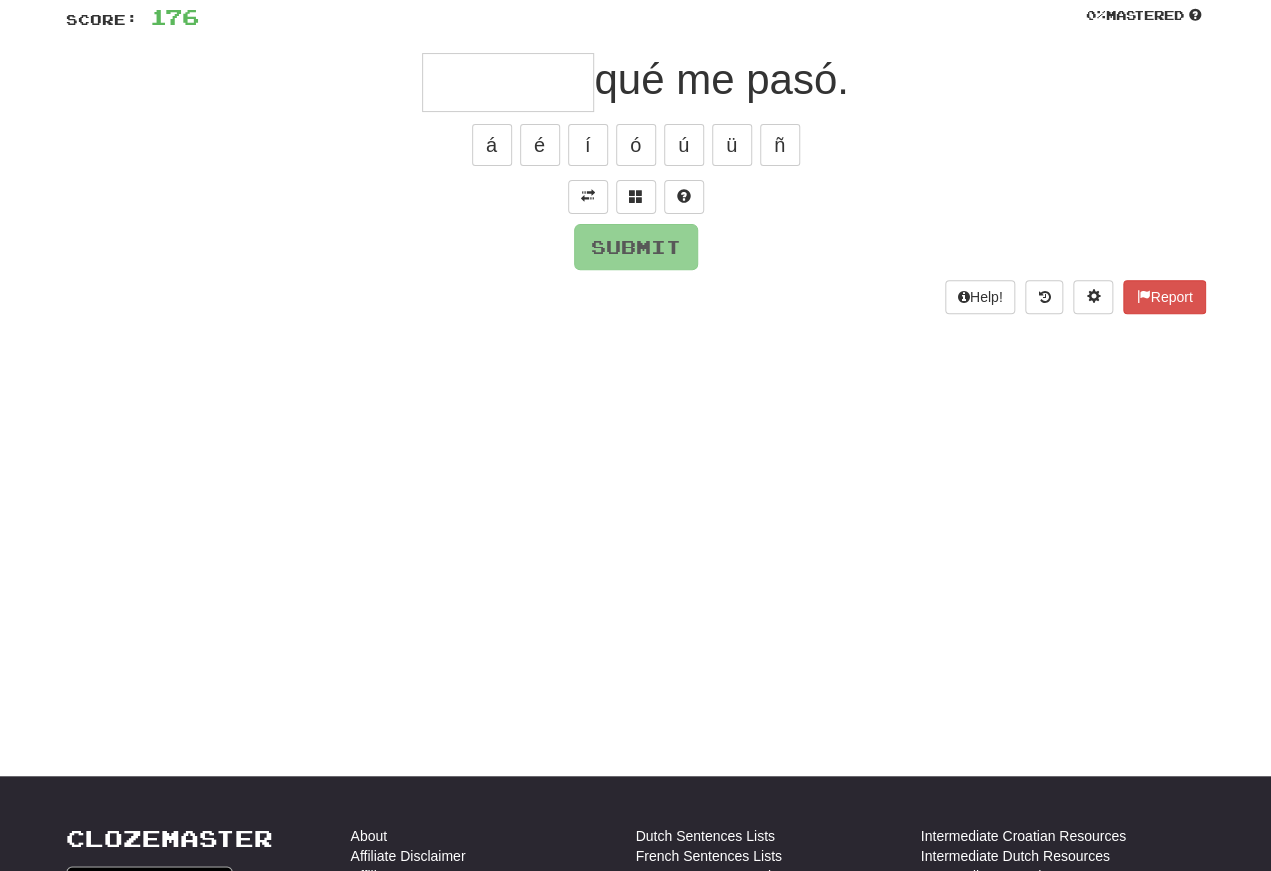 click at bounding box center (588, 196) 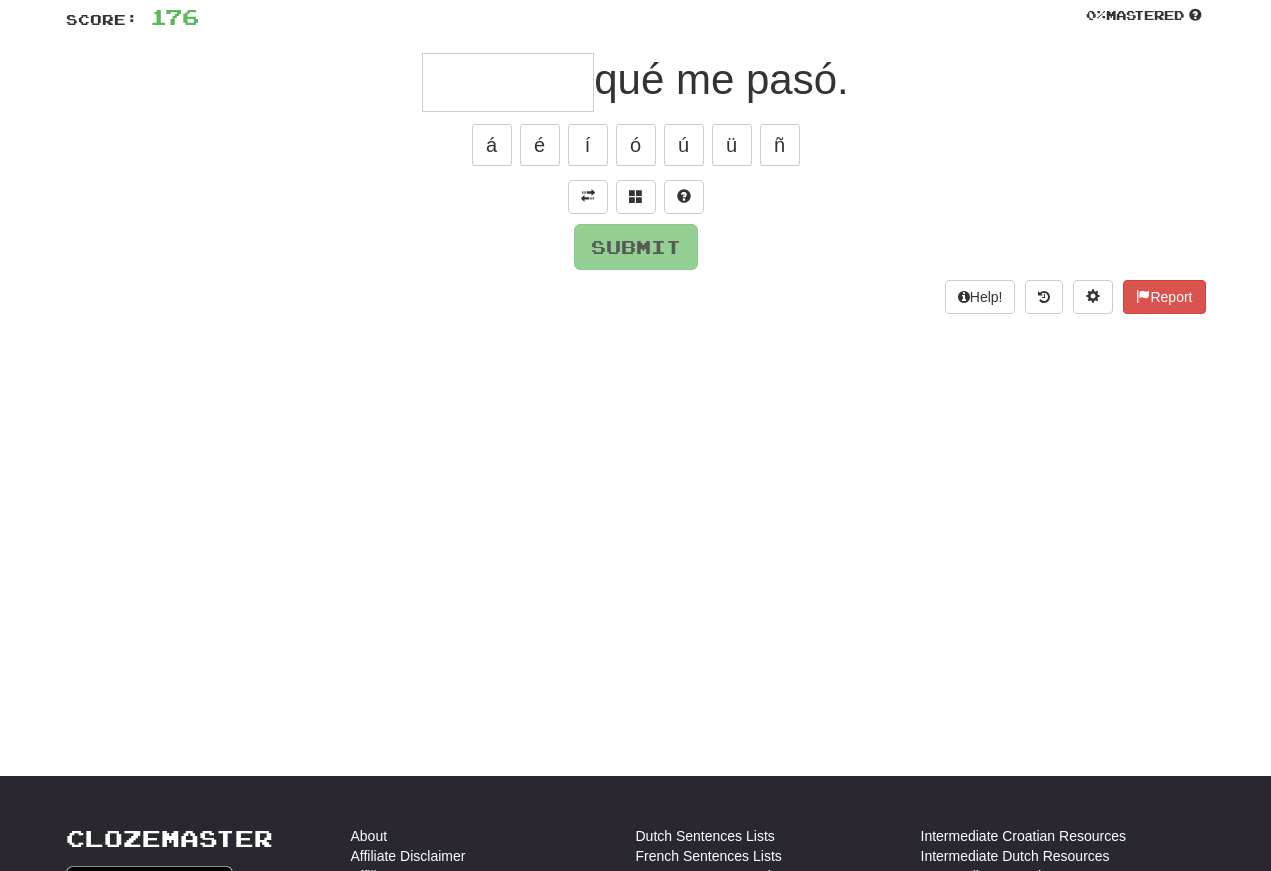 scroll, scrollTop: 145, scrollLeft: 0, axis: vertical 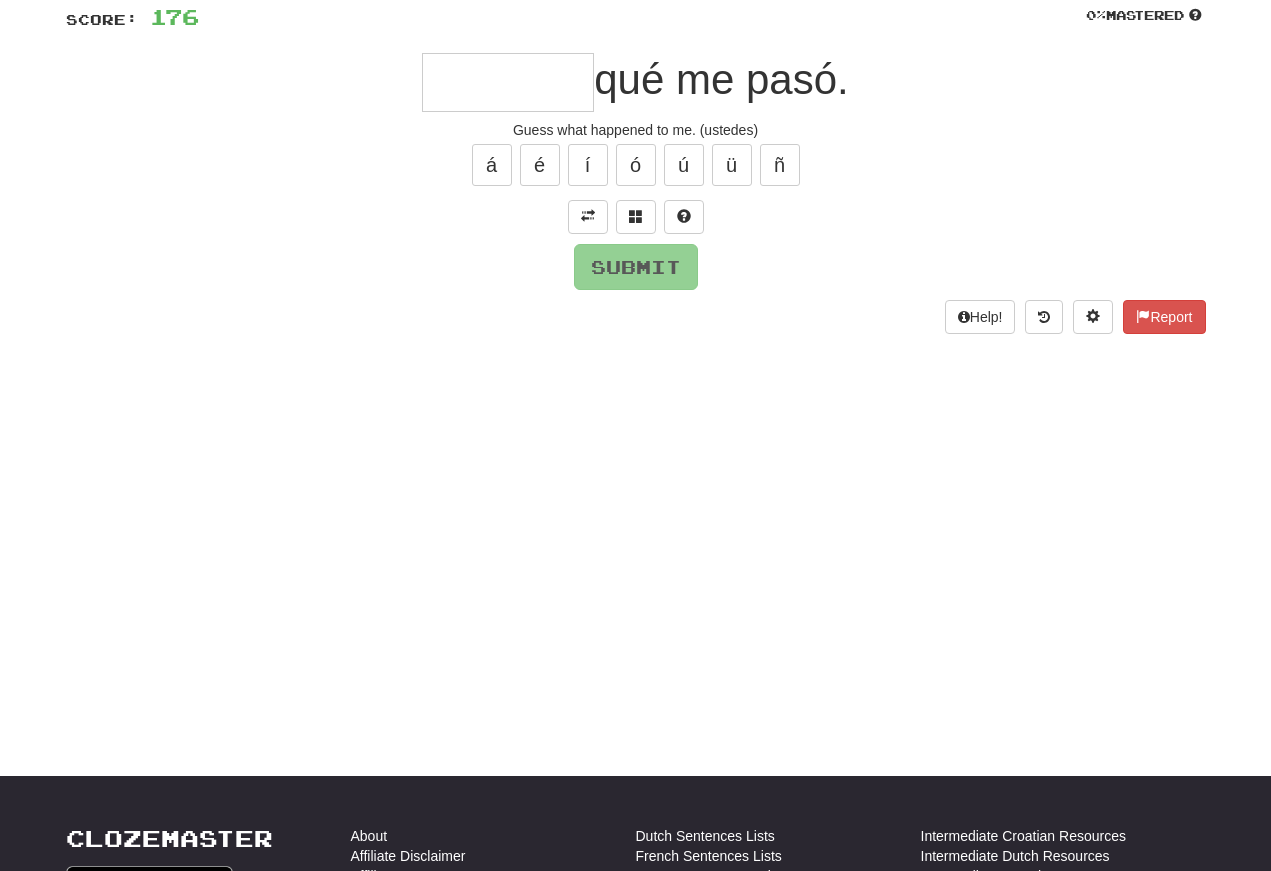 click at bounding box center [508, 82] 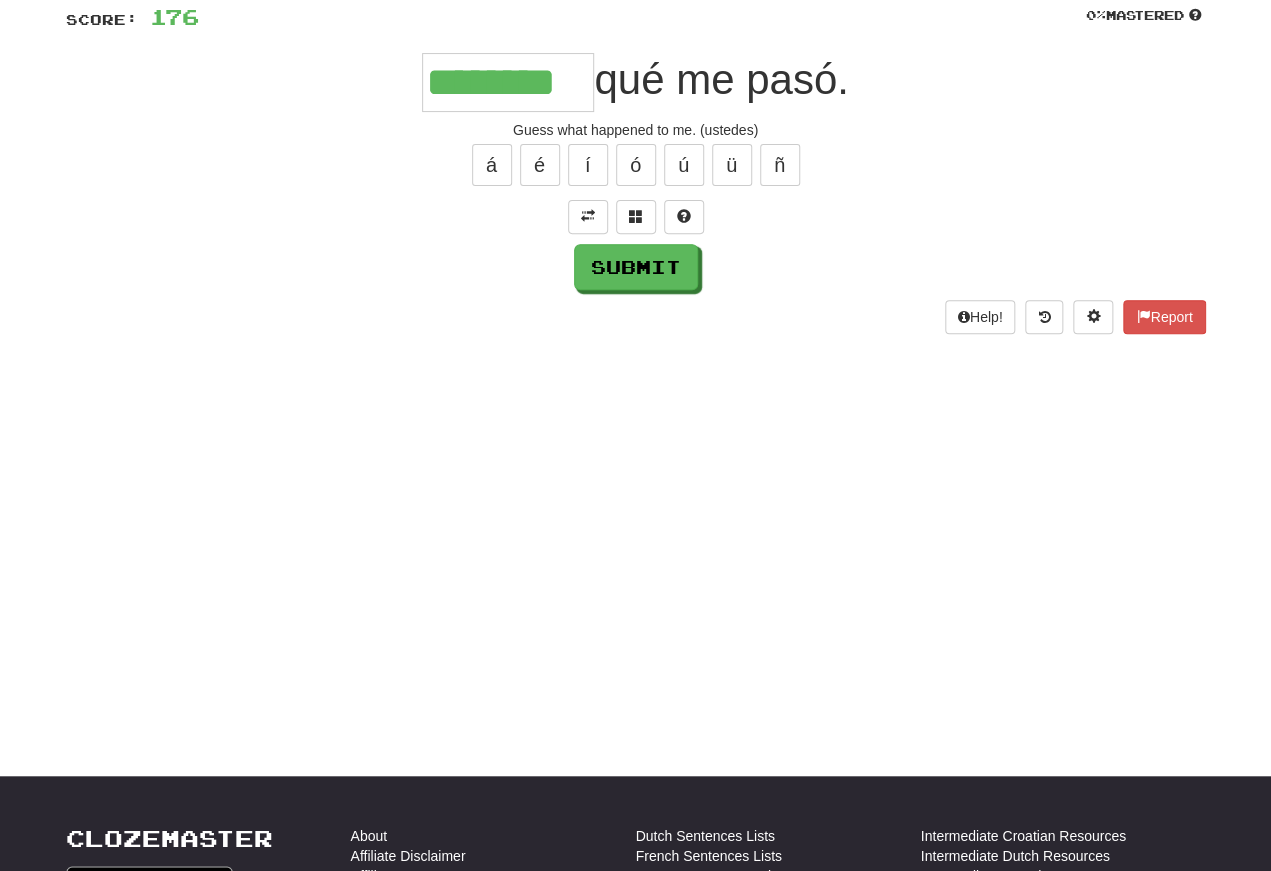 click on "Submit" at bounding box center (636, 267) 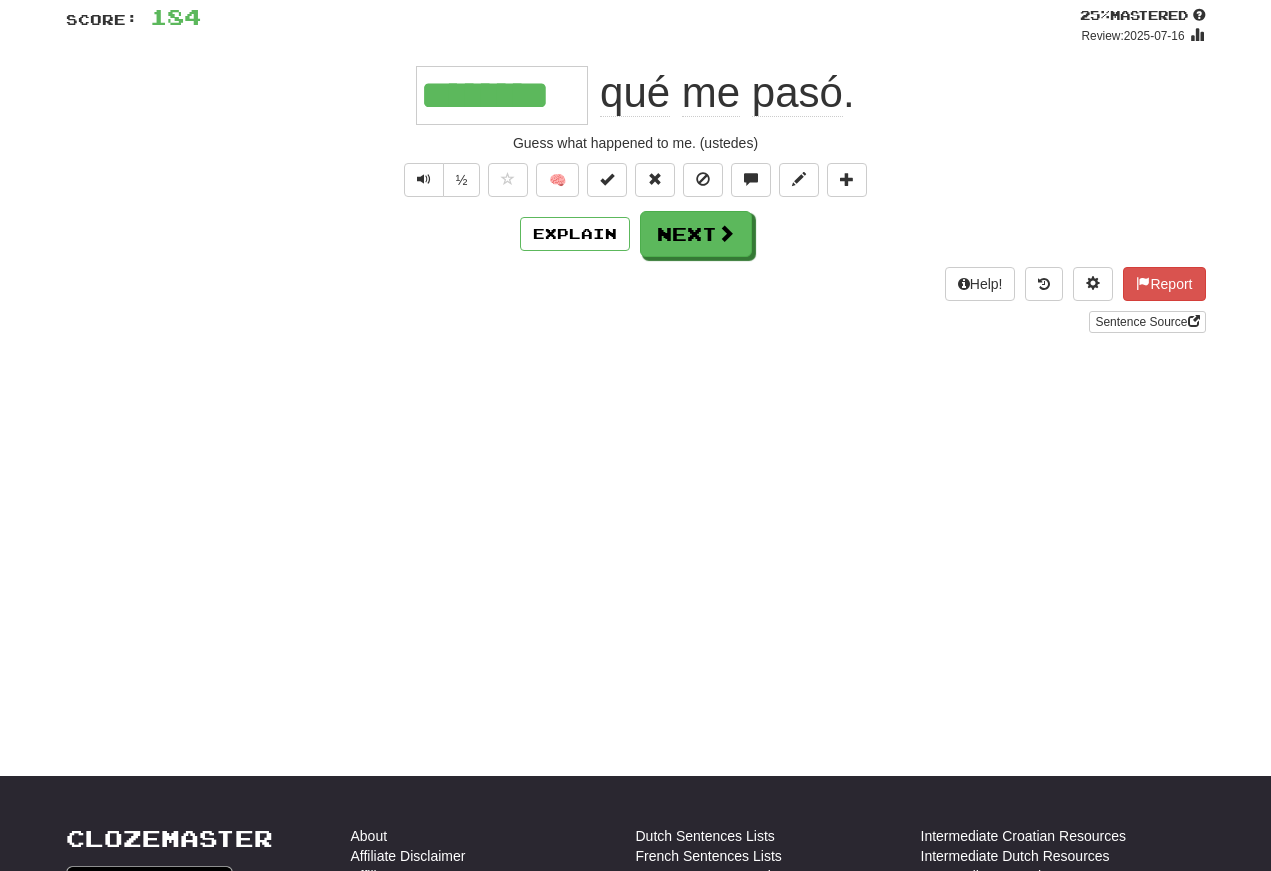 click at bounding box center [424, 179] 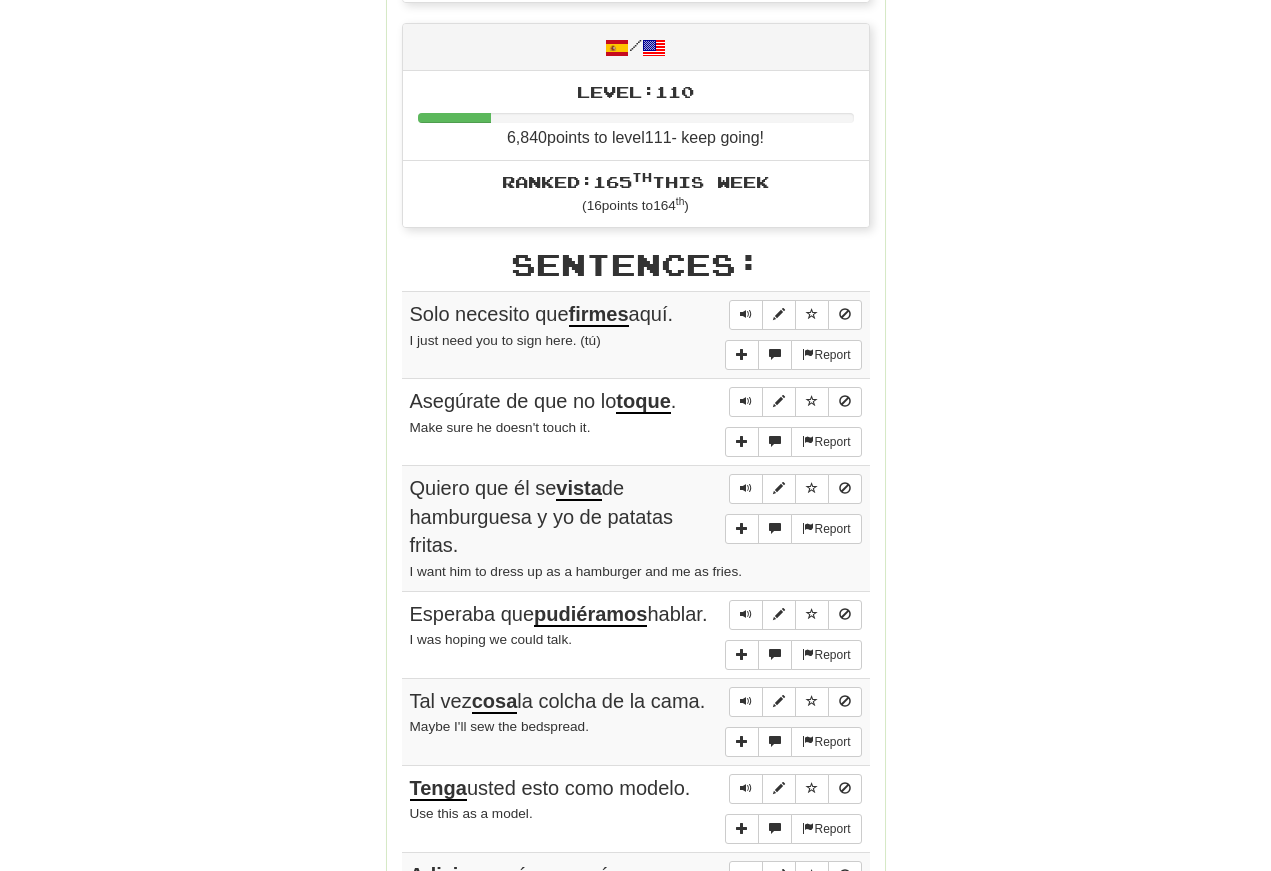 scroll, scrollTop: 959, scrollLeft: 0, axis: vertical 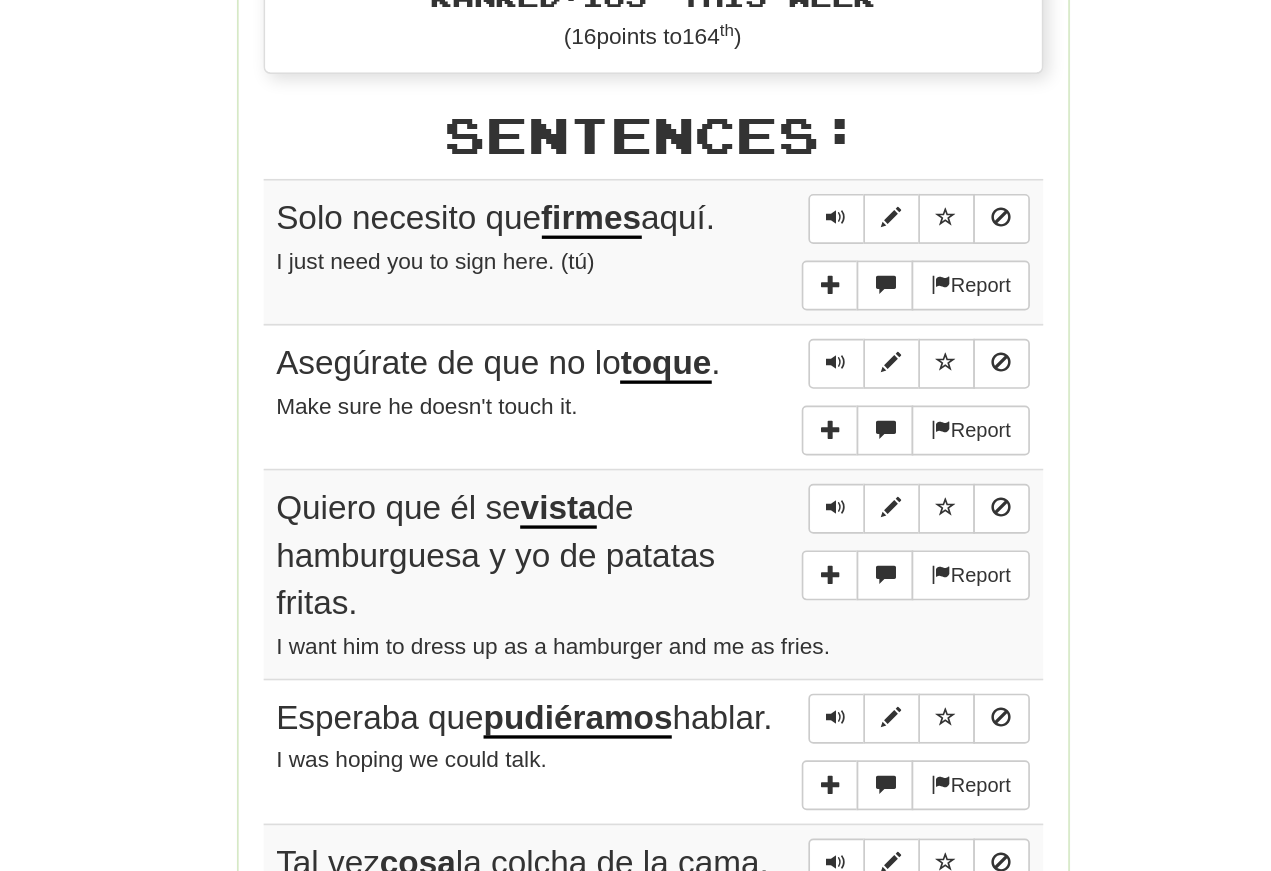 click at bounding box center (746, 297) 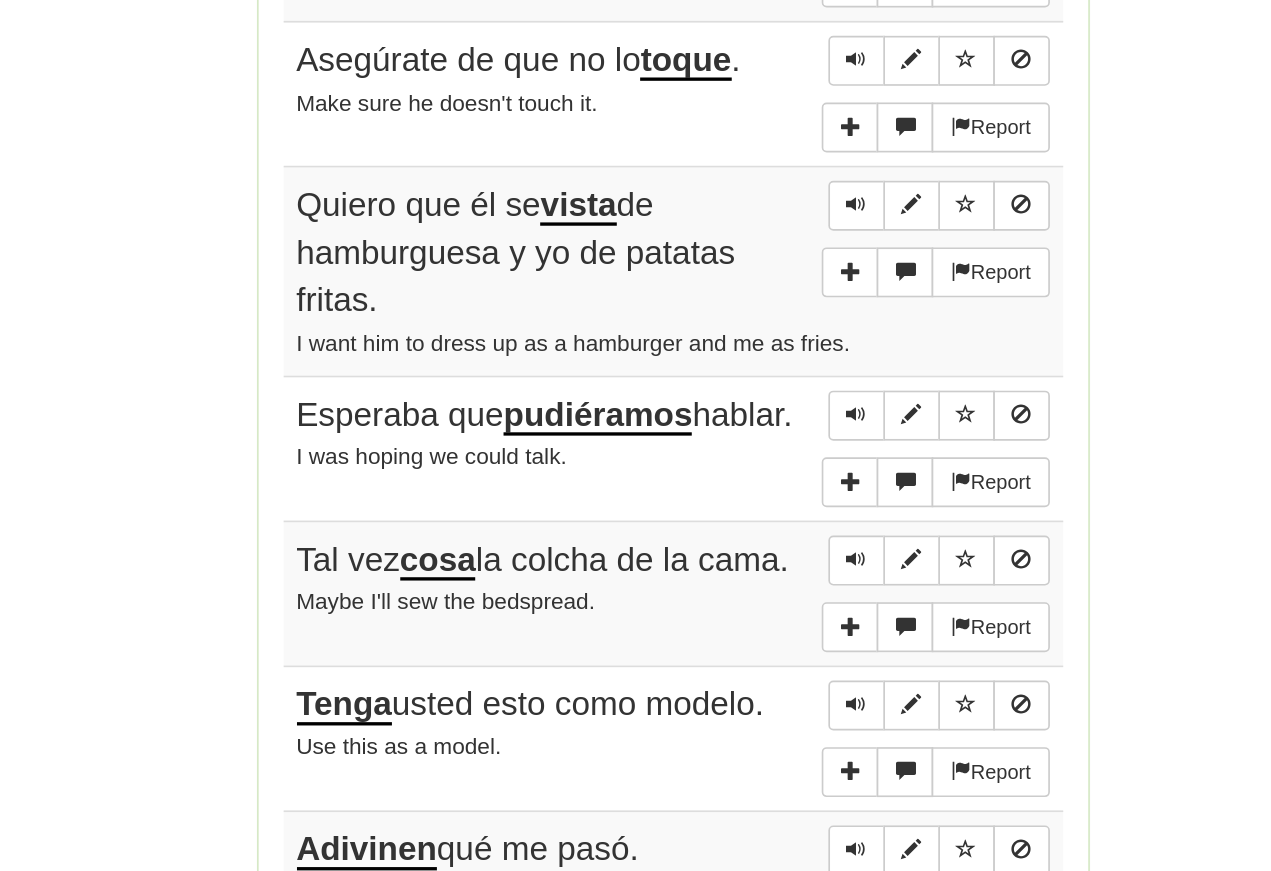 scroll, scrollTop: 984, scrollLeft: 0, axis: vertical 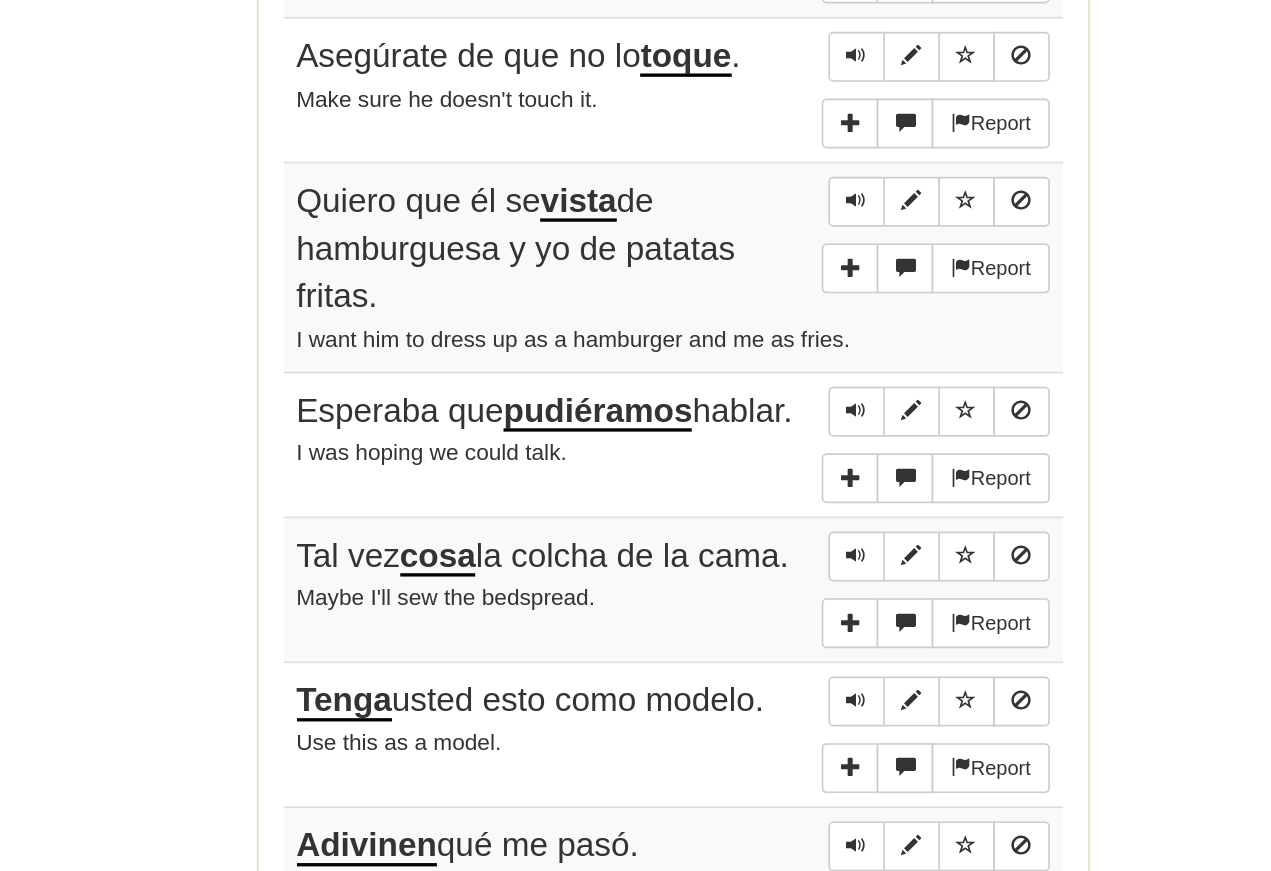 click at bounding box center (746, 446) 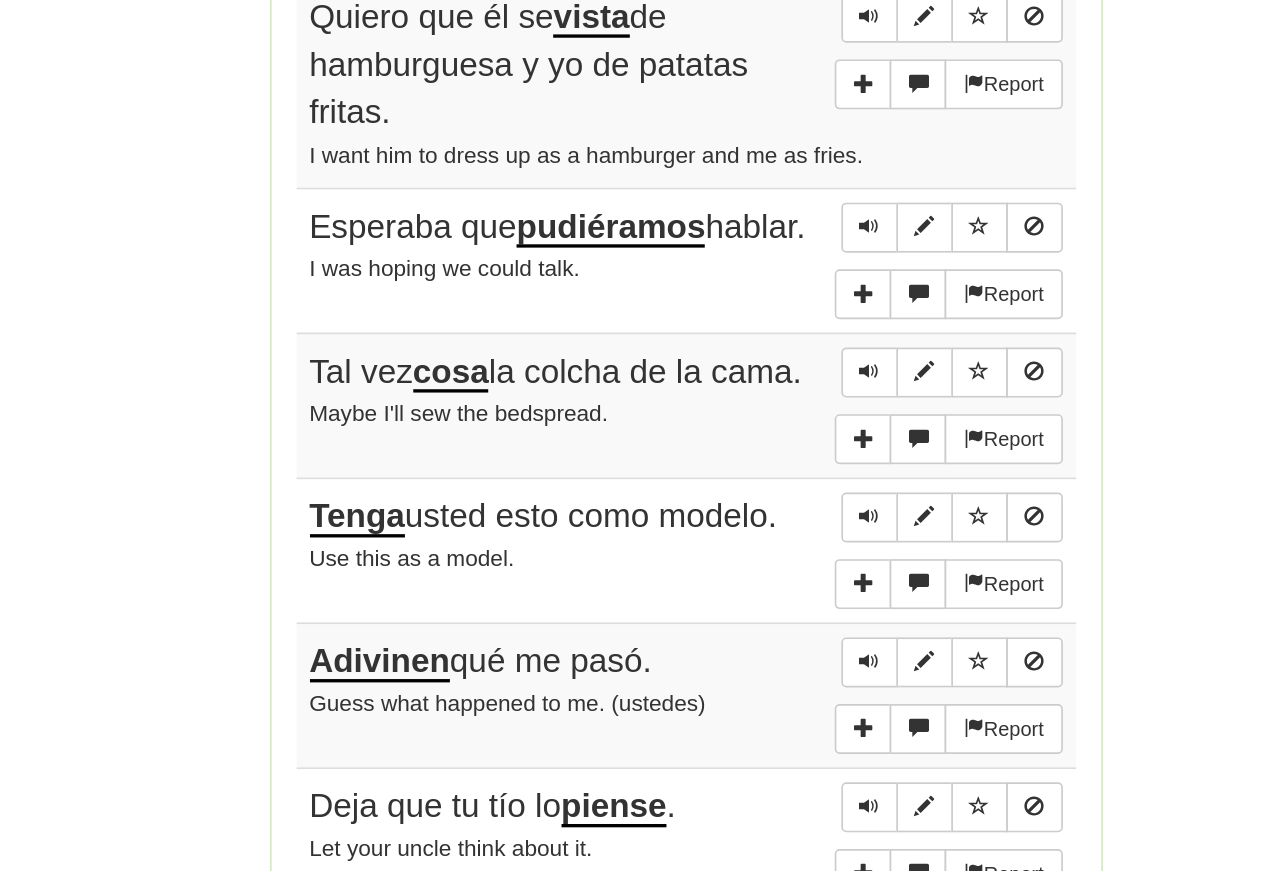 scroll, scrollTop: 1095, scrollLeft: 0, axis: vertical 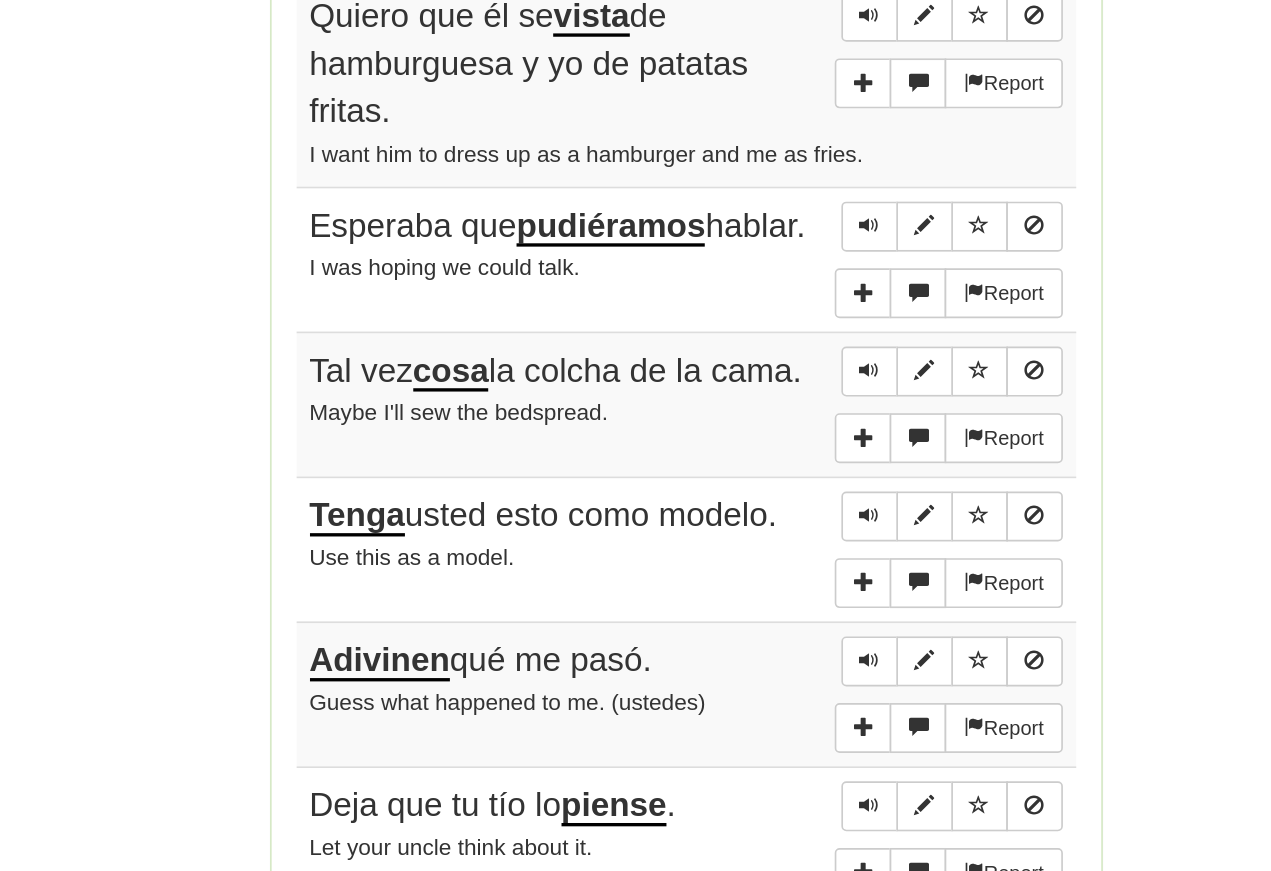 click at bounding box center [746, 548] 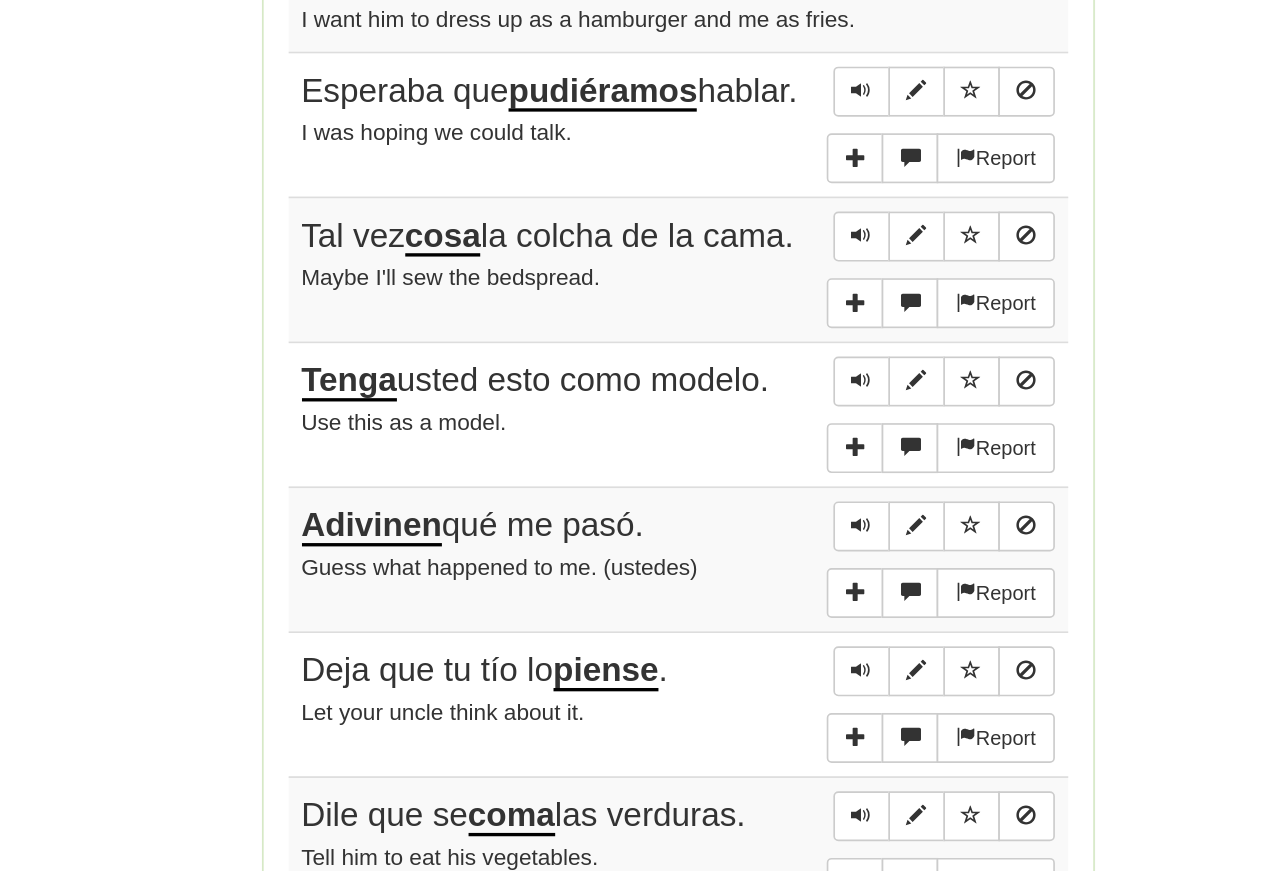 scroll, scrollTop: 1177, scrollLeft: 0, axis: vertical 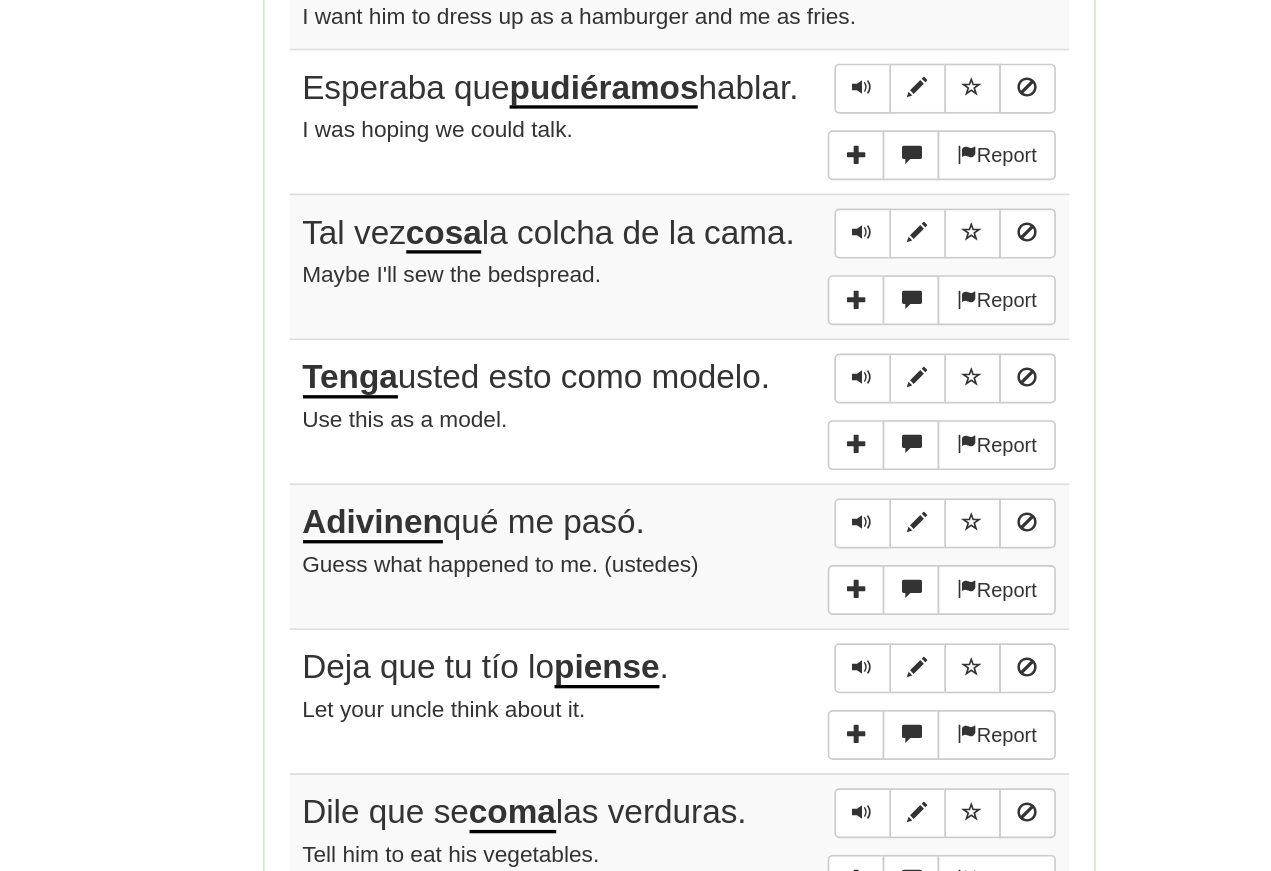 click at bounding box center (746, 466) 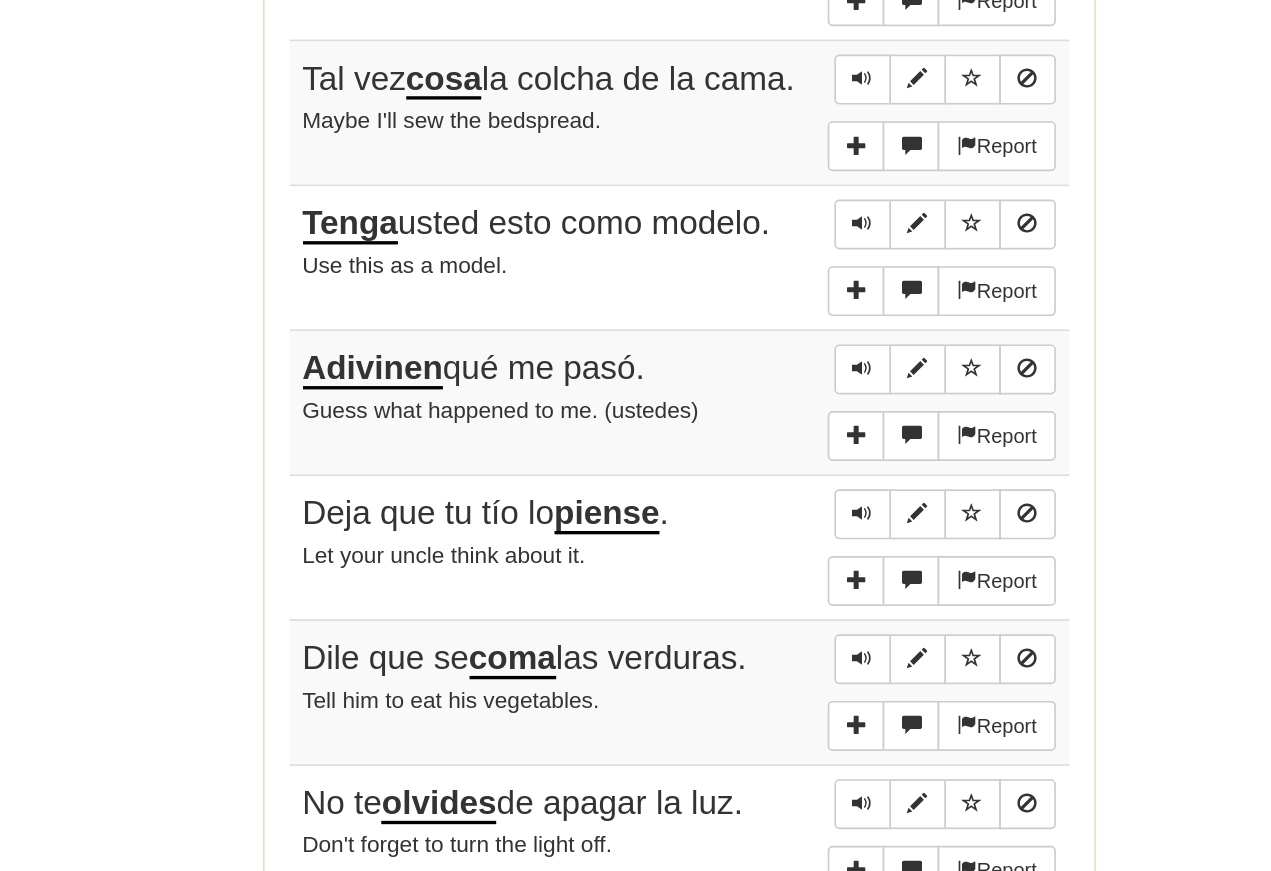 click at bounding box center (746, 547) 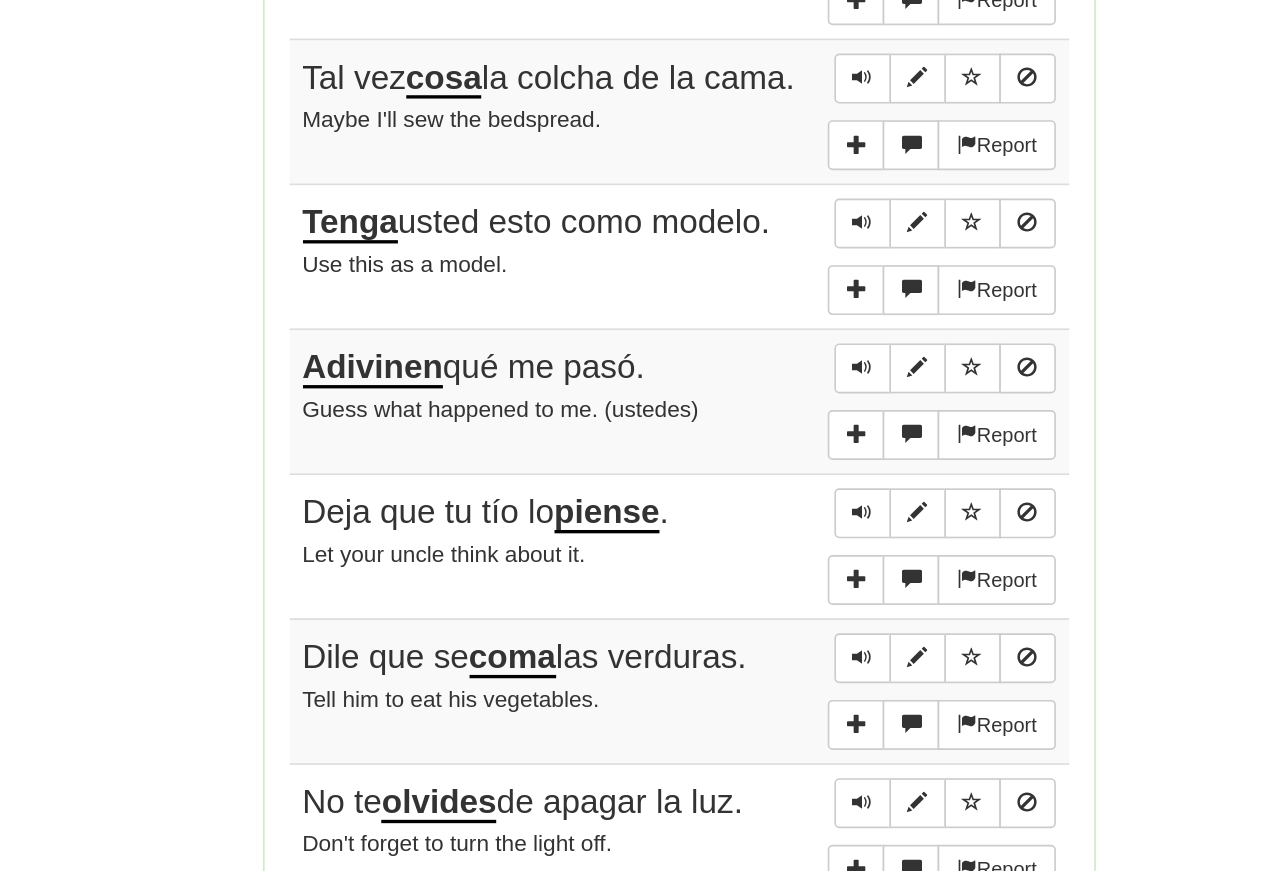 click at bounding box center [746, 546] 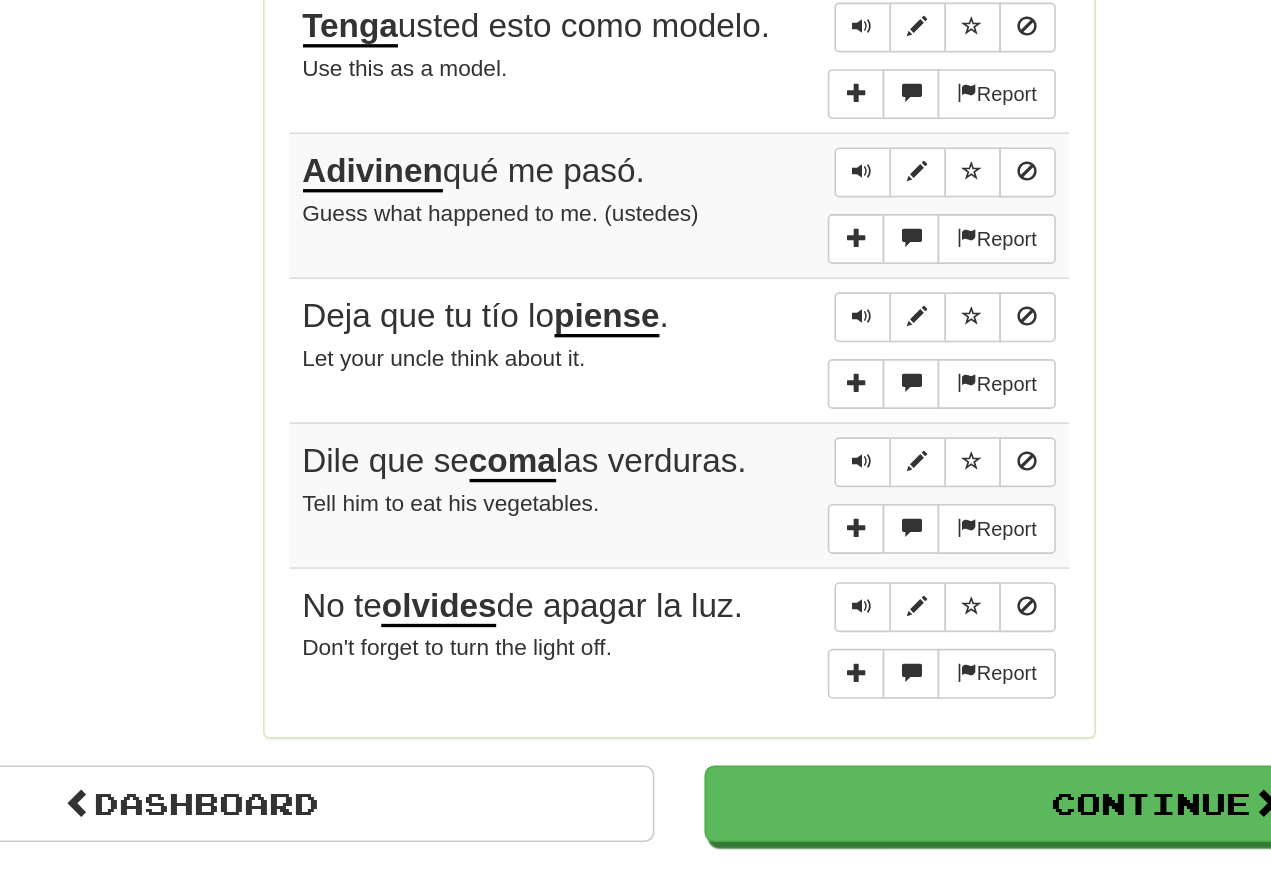scroll, scrollTop: 1392, scrollLeft: 0, axis: vertical 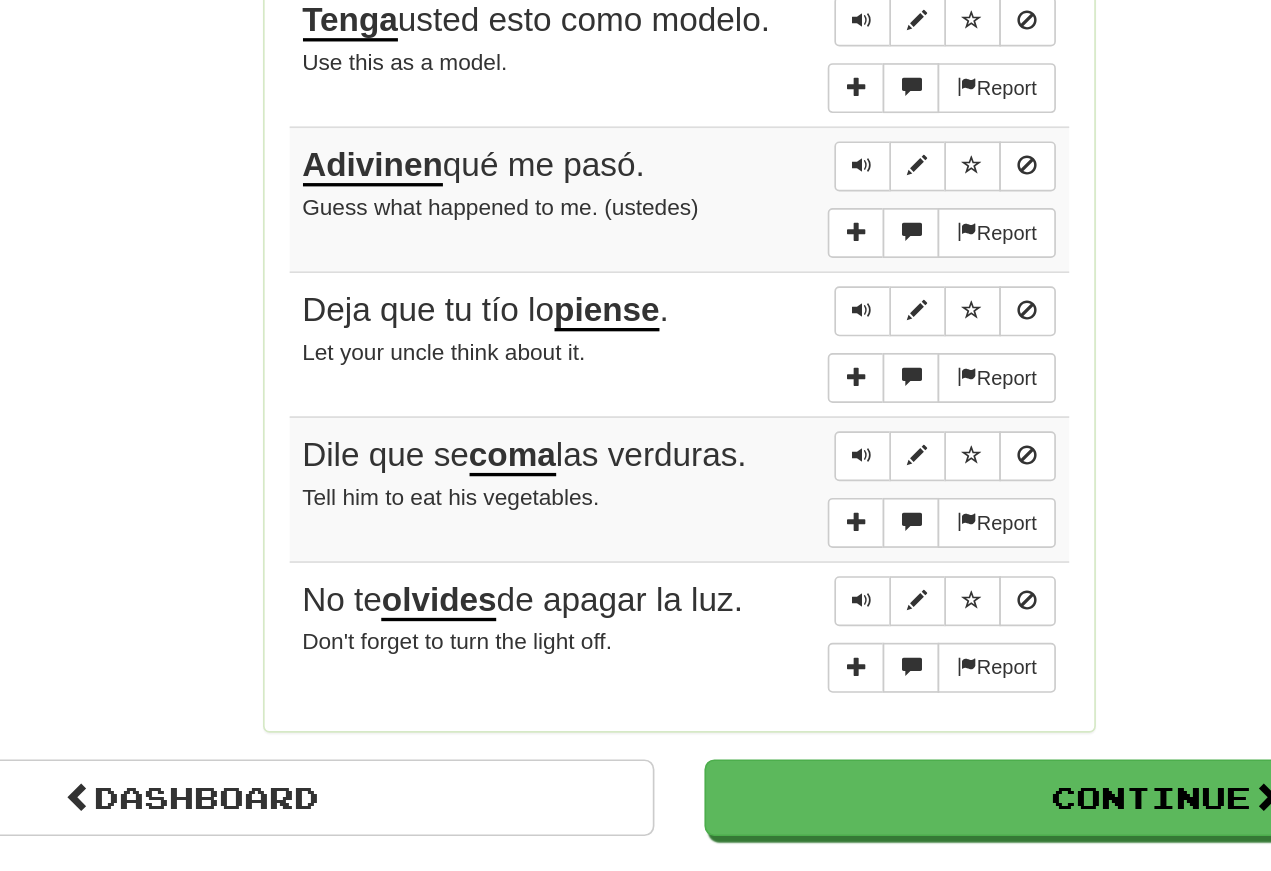 click at bounding box center (746, 512) 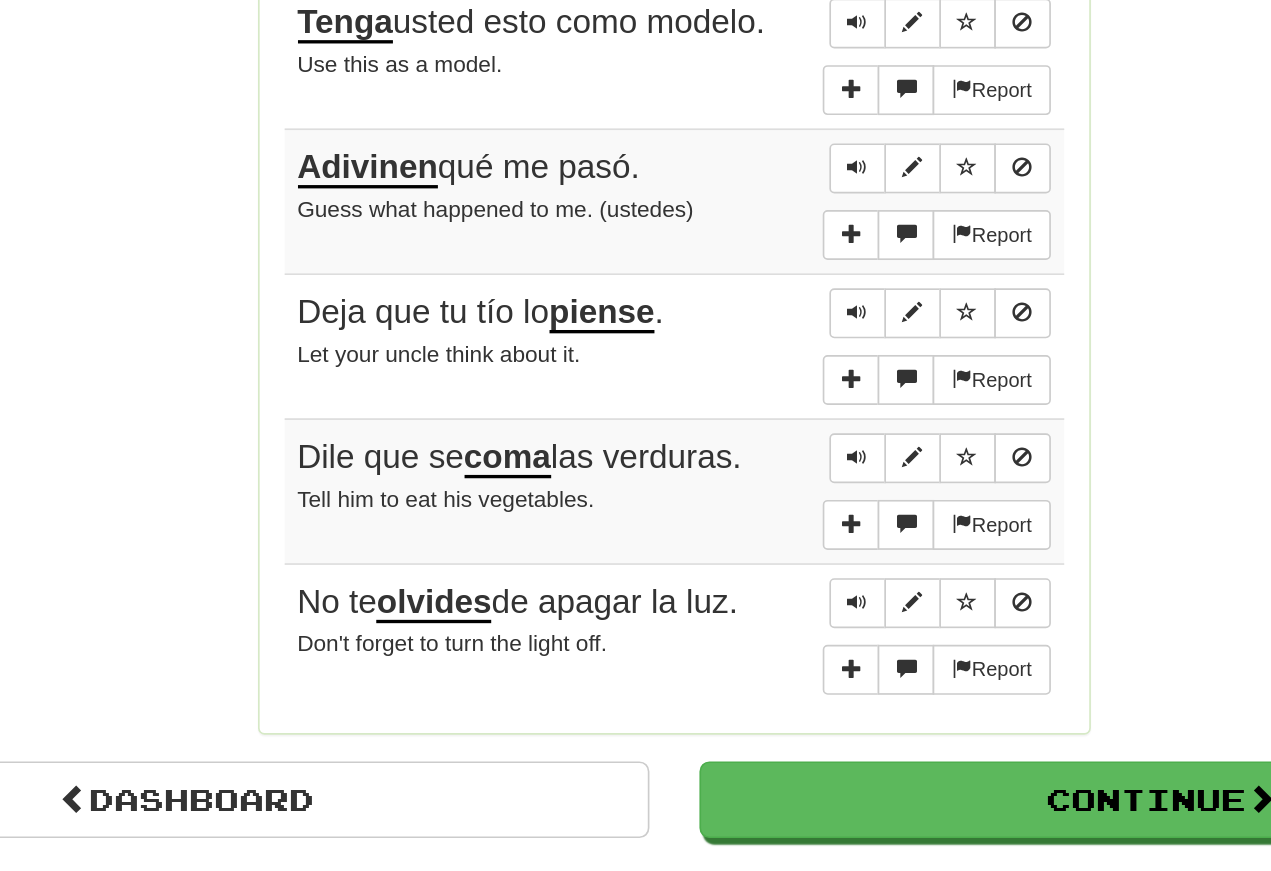 click at bounding box center [746, 686] 